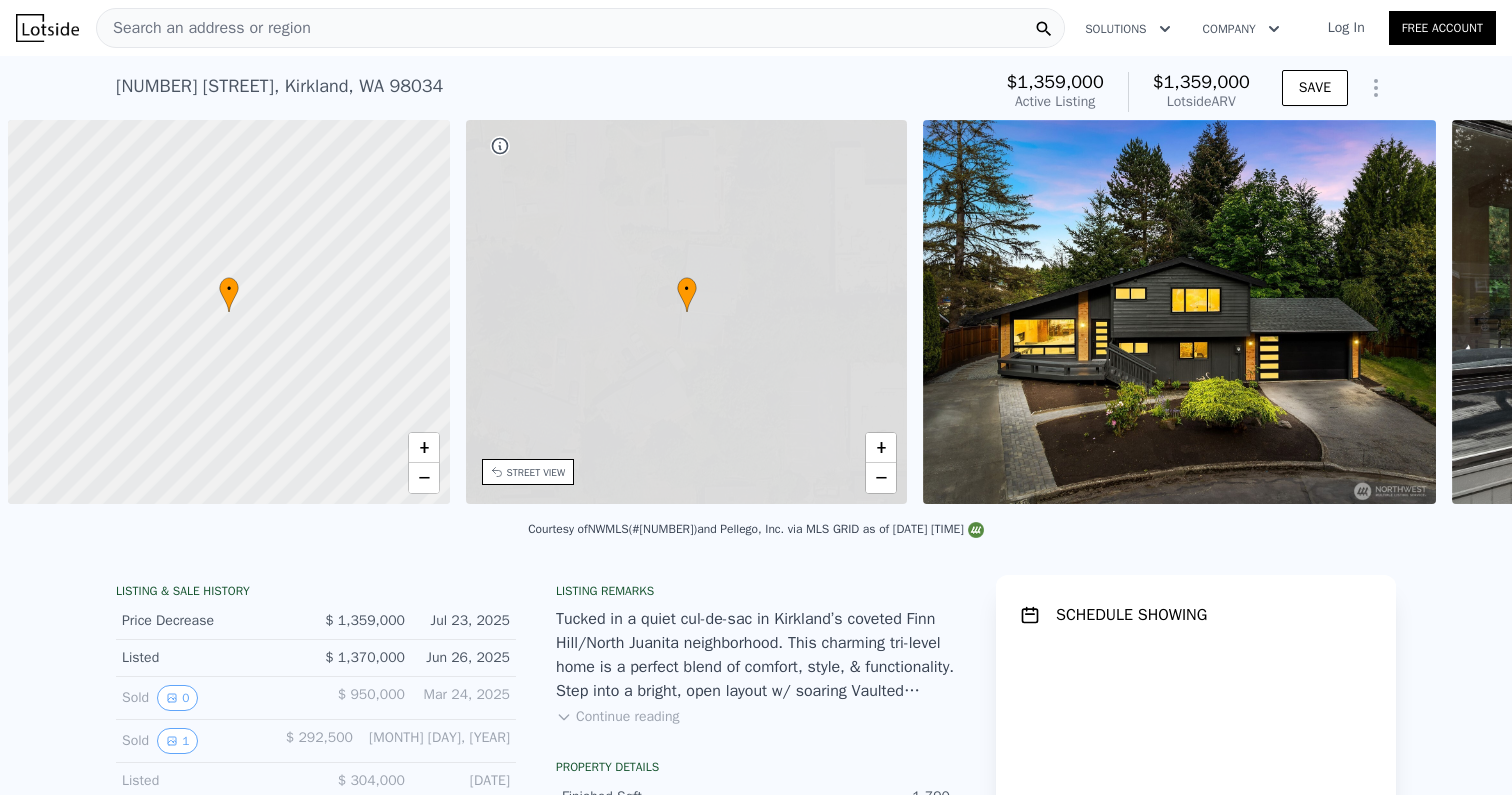 scroll, scrollTop: 0, scrollLeft: 0, axis: both 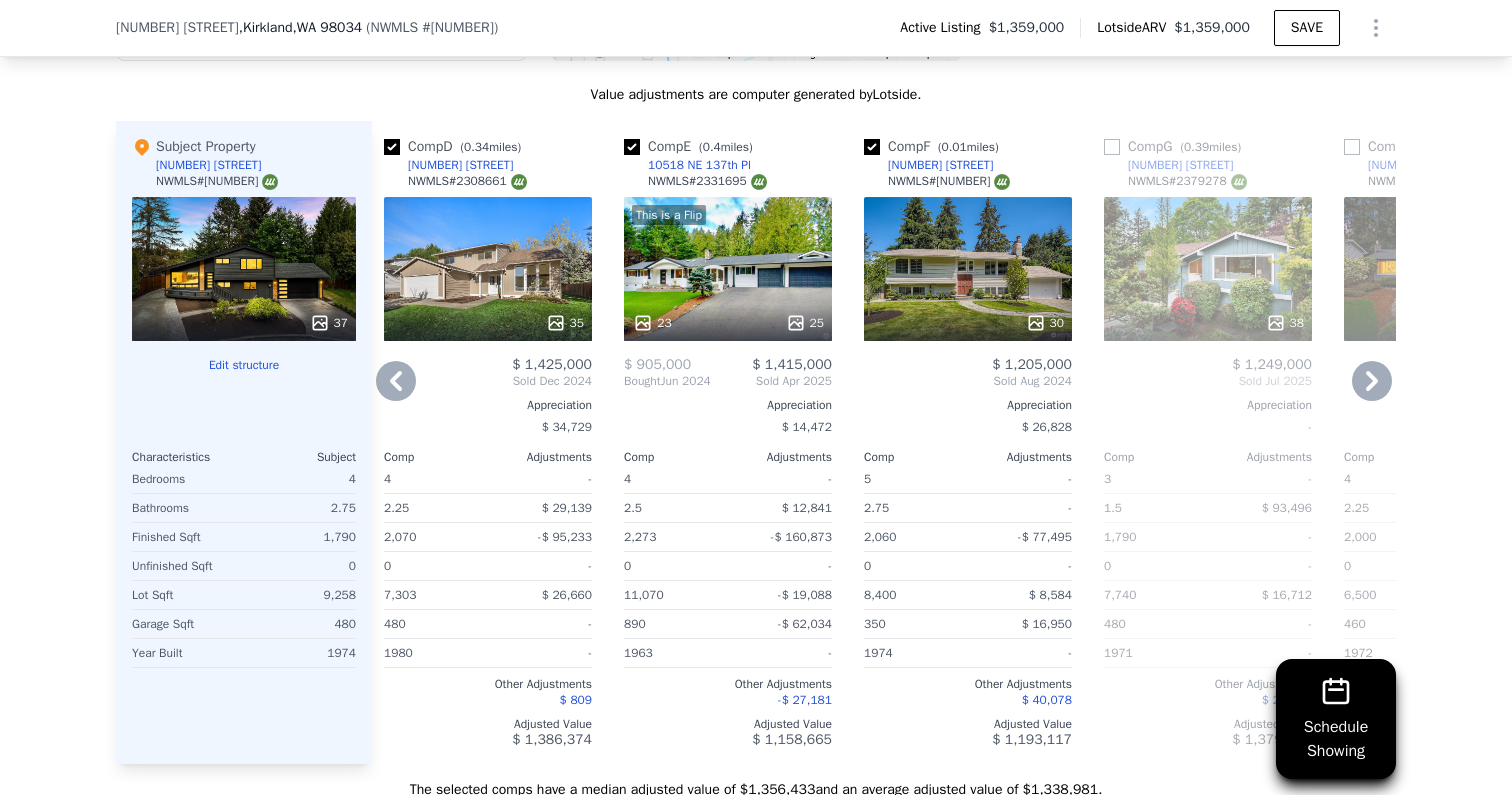click on "This is a Flip [NUMBER] [NUMBER]" at bounding box center (728, 269) 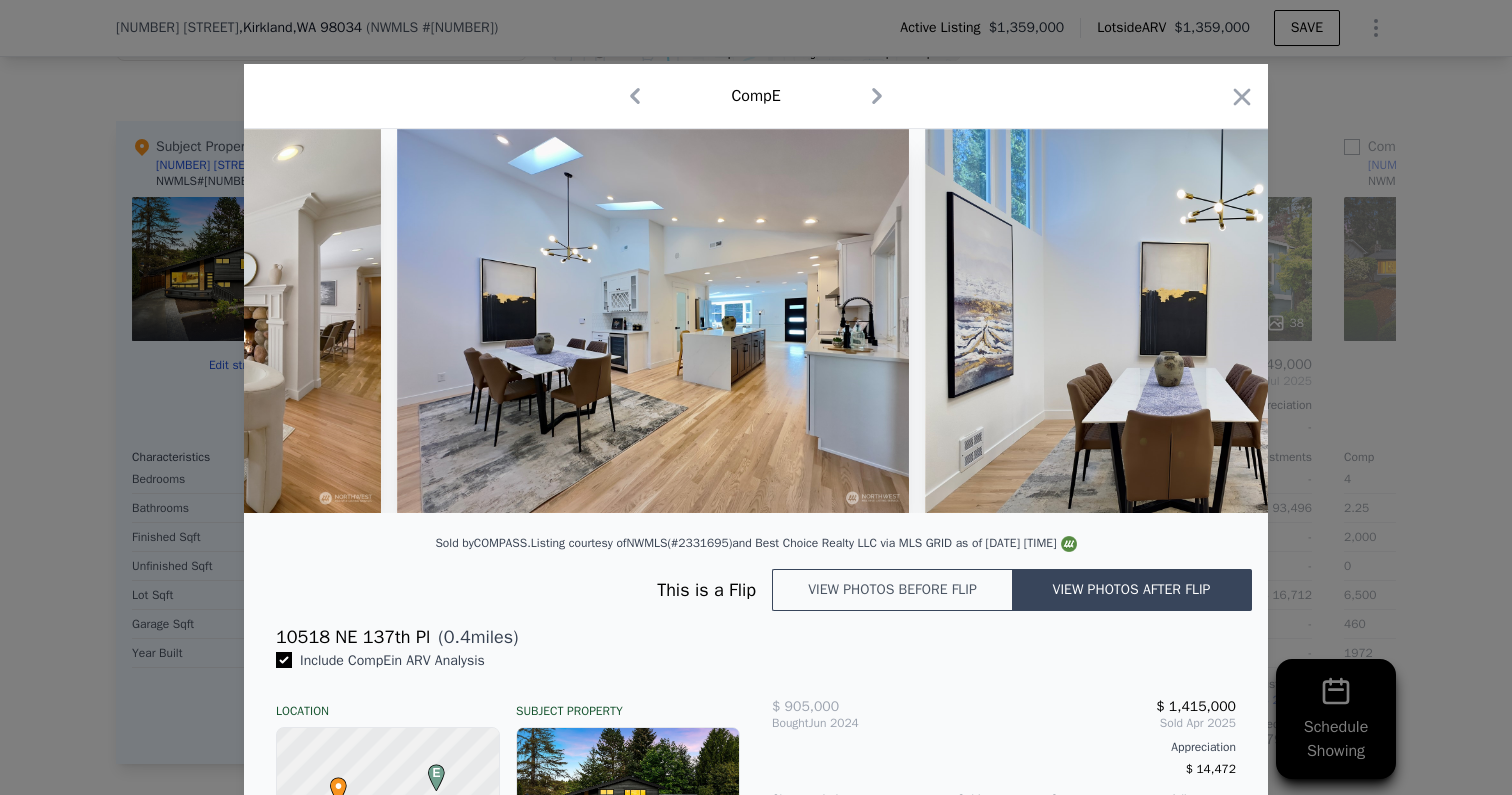scroll, scrollTop: 0, scrollLeft: 4497, axis: horizontal 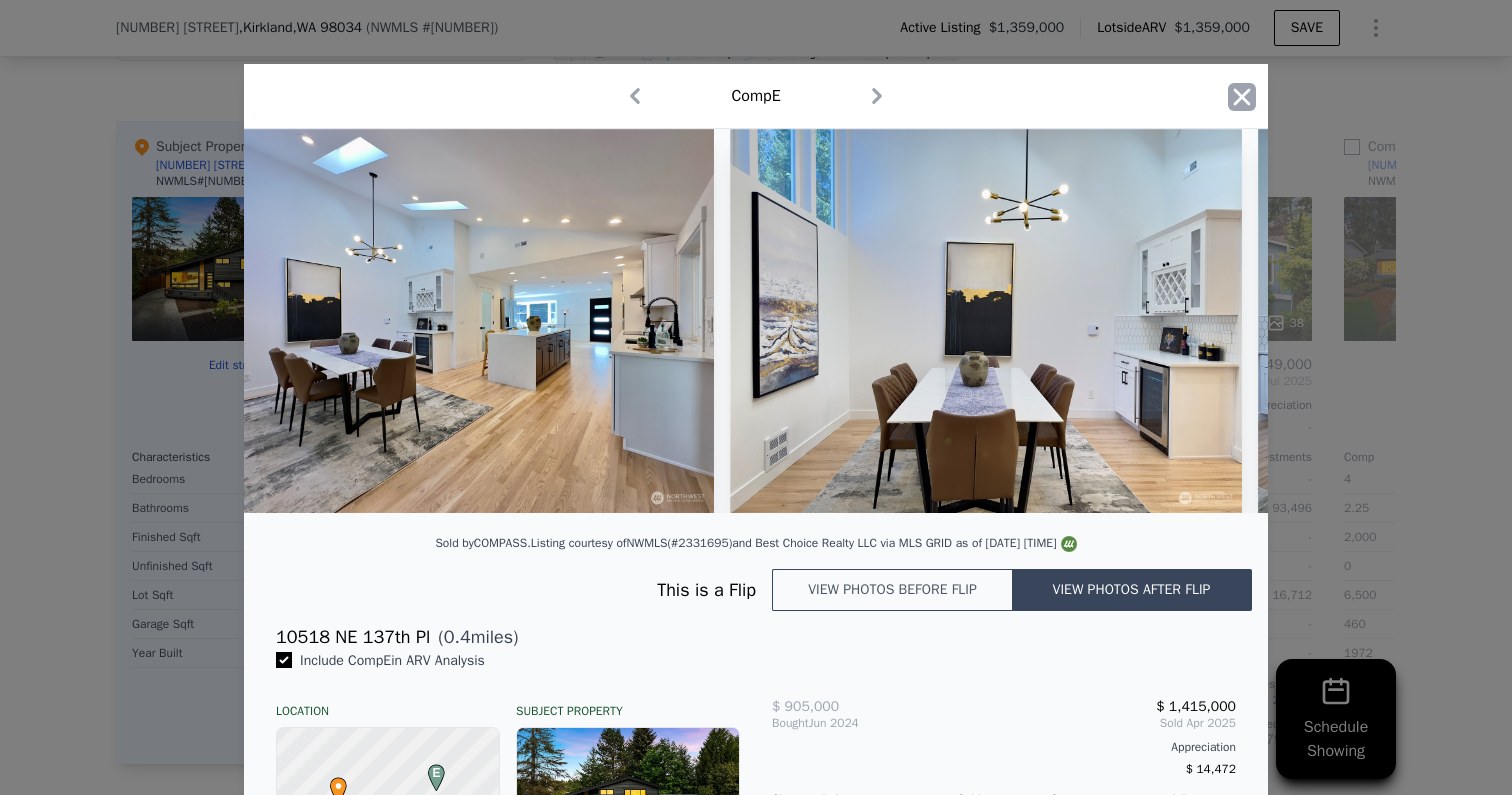 click 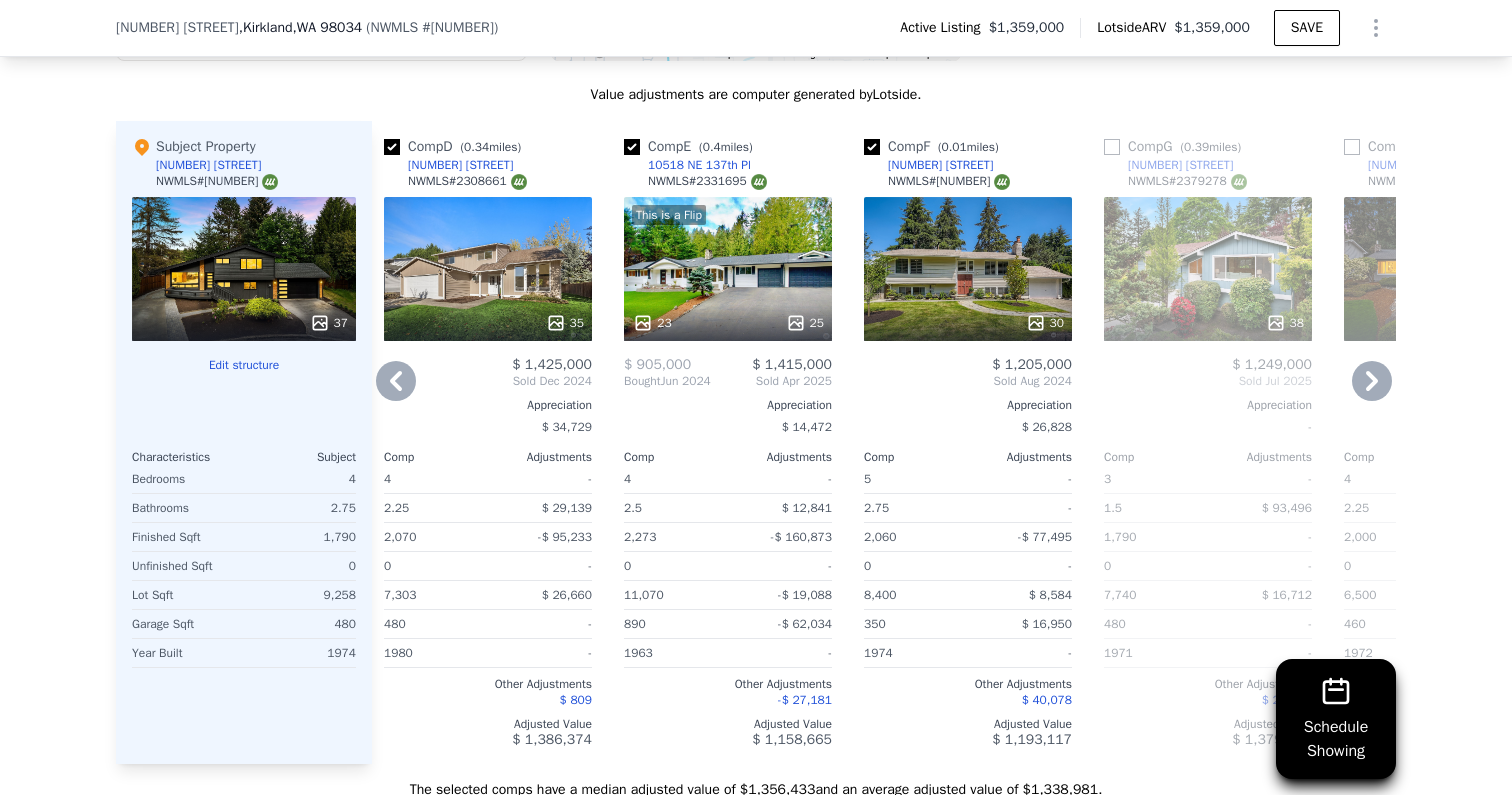 scroll, scrollTop: 0, scrollLeft: 731, axis: horizontal 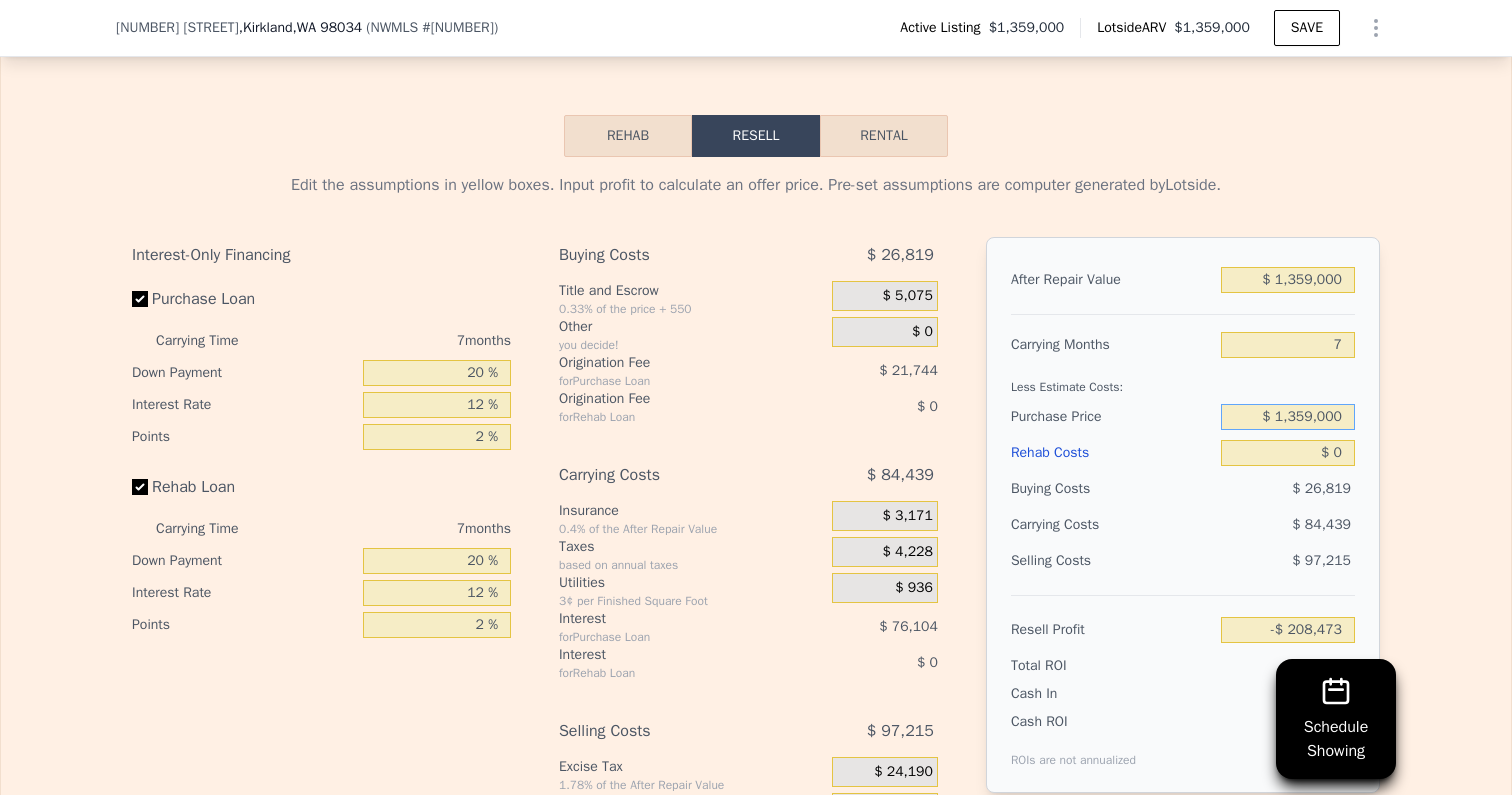 drag, startPoint x: 1278, startPoint y: 418, endPoint x: 1459, endPoint y: 418, distance: 181 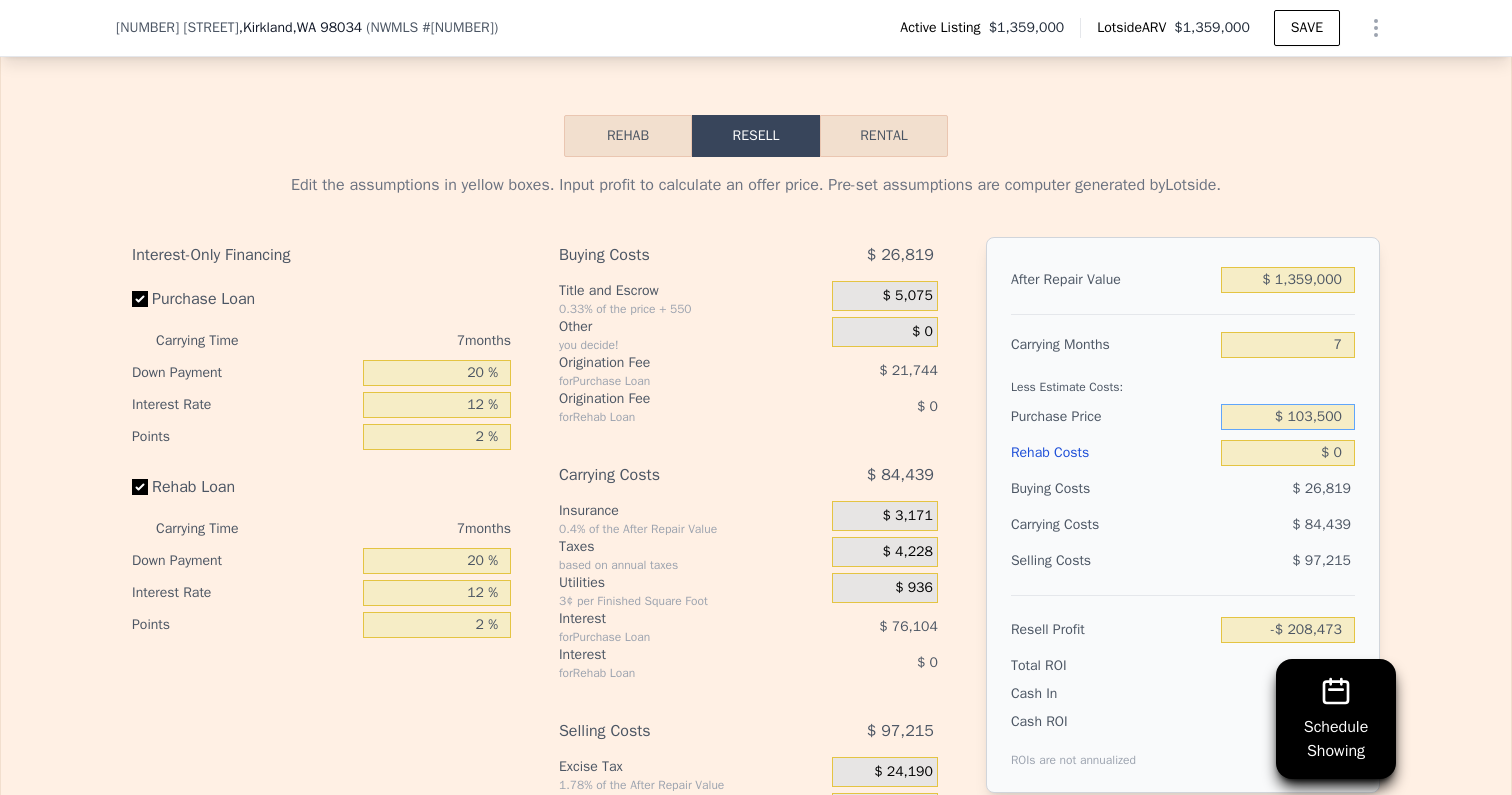 type on "$ 1,035,000" 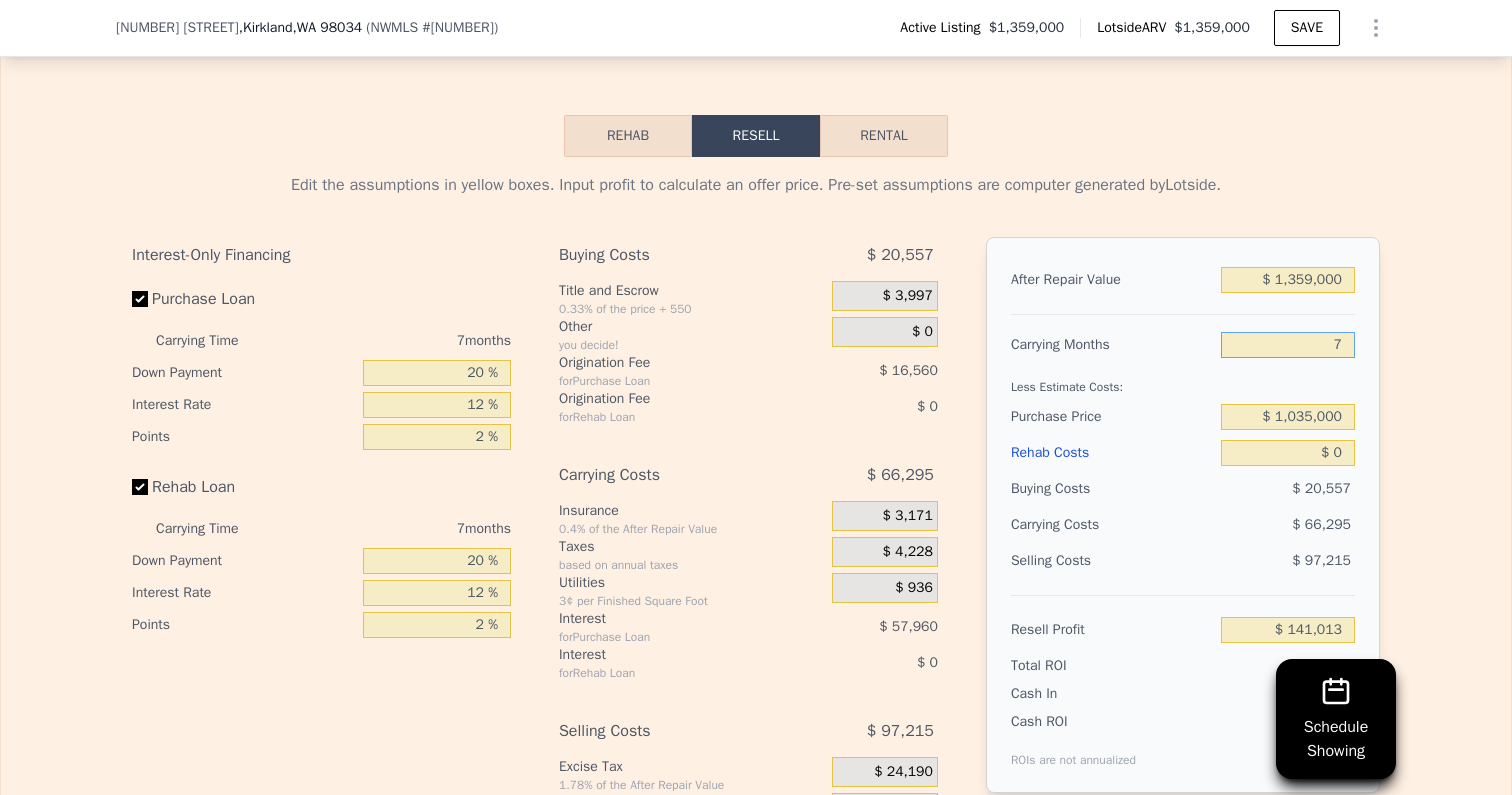 type on "$ 139,933" 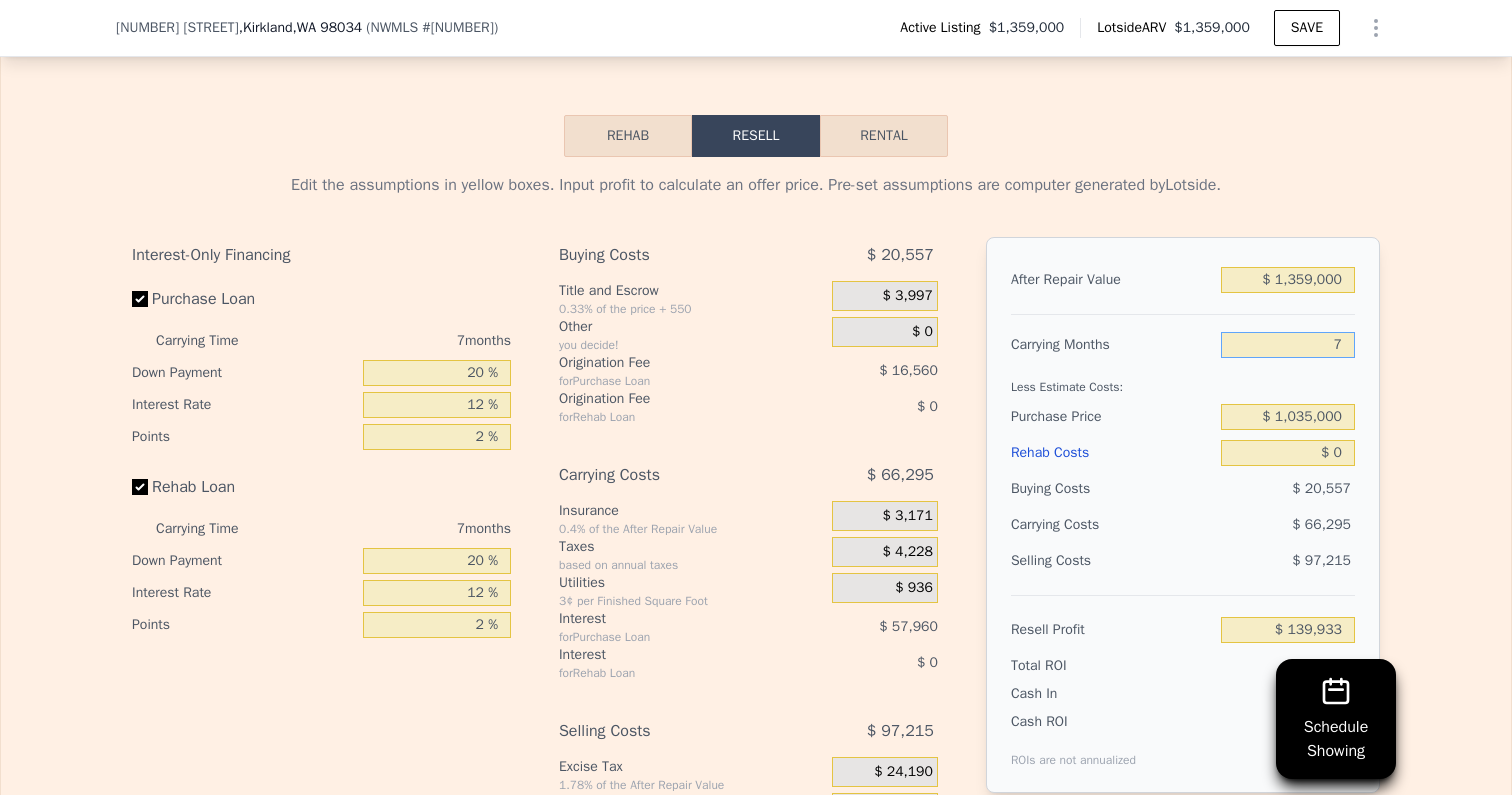 drag, startPoint x: 1332, startPoint y: 351, endPoint x: 1371, endPoint y: 351, distance: 39 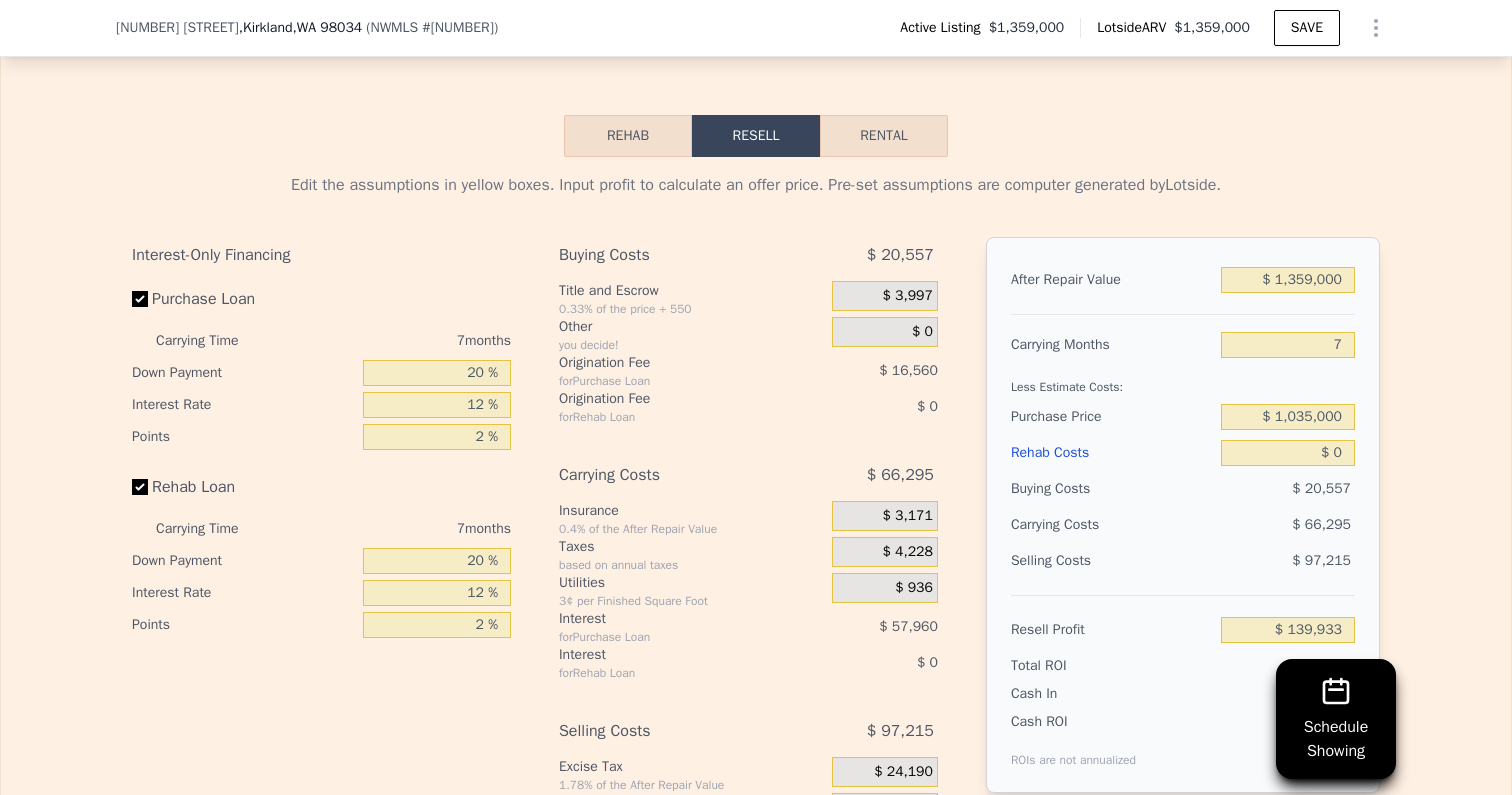 click on "After Repair Value $ [PRICE] Carrying Months [NUMBER] Less Estimate Costs: Purchase Price $ [PRICE] Rehab Costs $ [PRICE] Buying Costs $ [PRICE] Carrying Costs $ [PRICE] Selling Costs $ [PRICE] Resell Profit $ [PRICE] Total ROI [PERCENT] Cash In $ [PRICE] Cash ROI ROIs are not annualized [PERCENT]" at bounding box center (1183, 515) 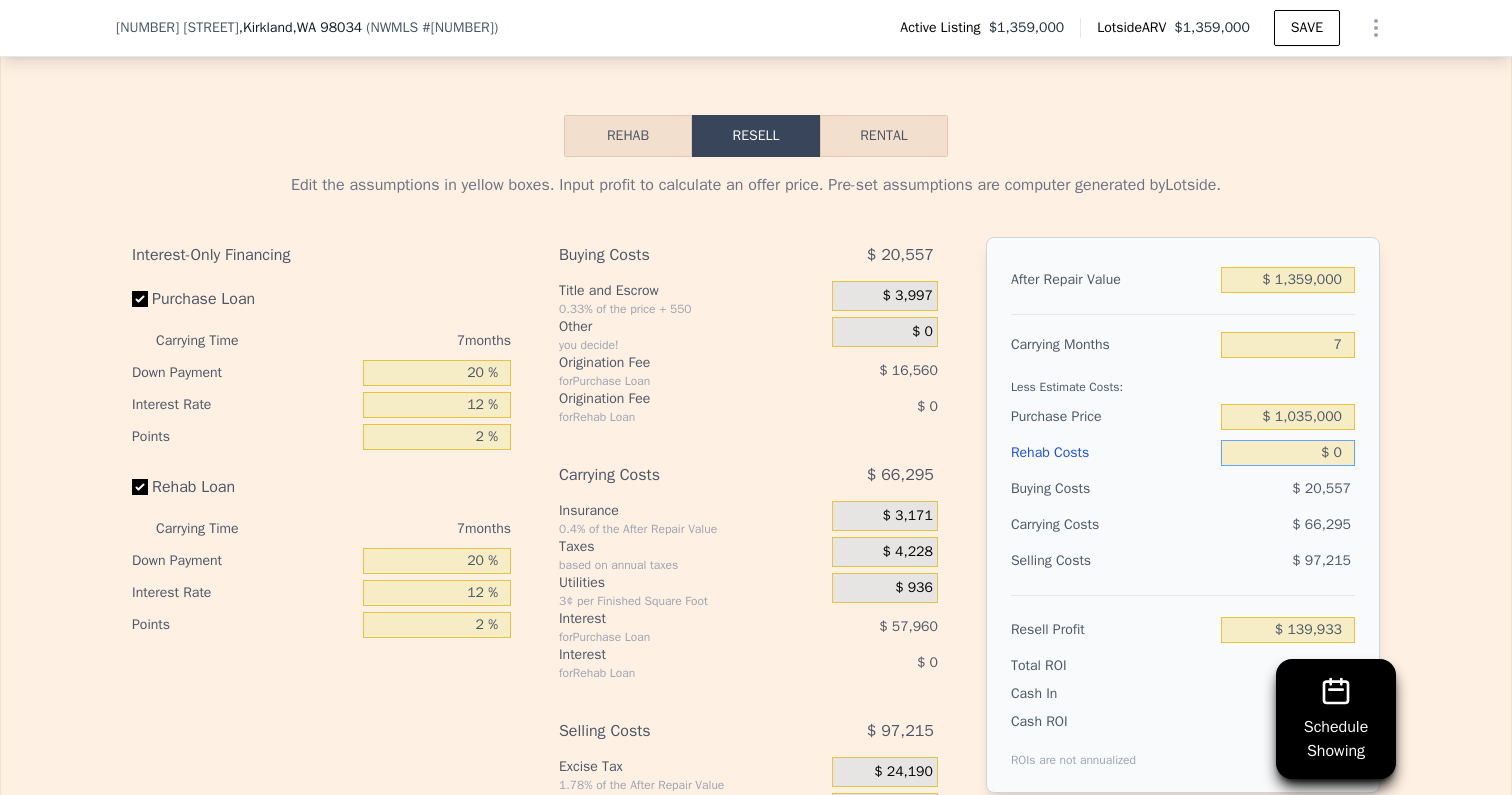drag, startPoint x: 1334, startPoint y: 452, endPoint x: 1348, endPoint y: 452, distance: 14 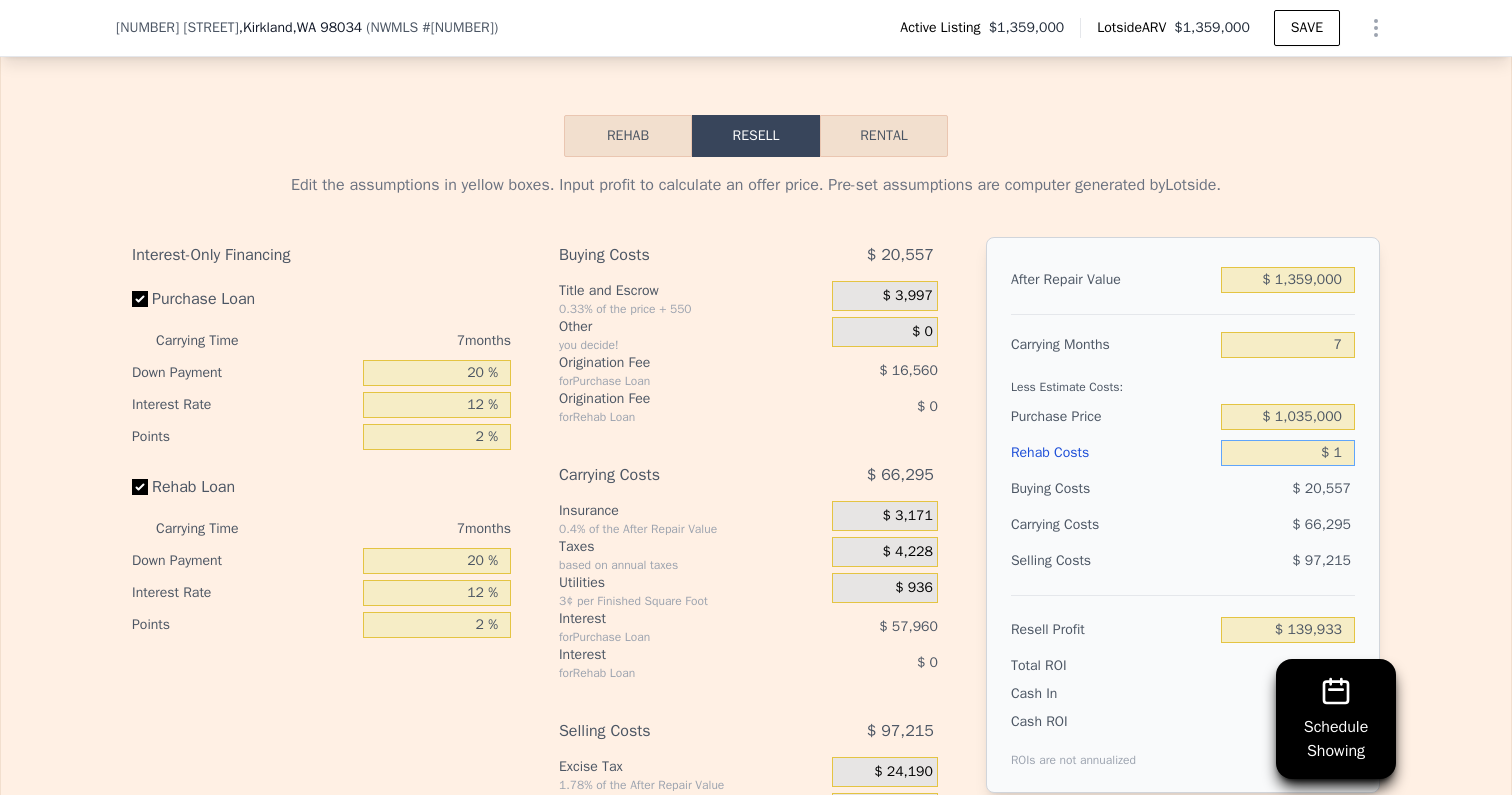 type on "$ 139,932" 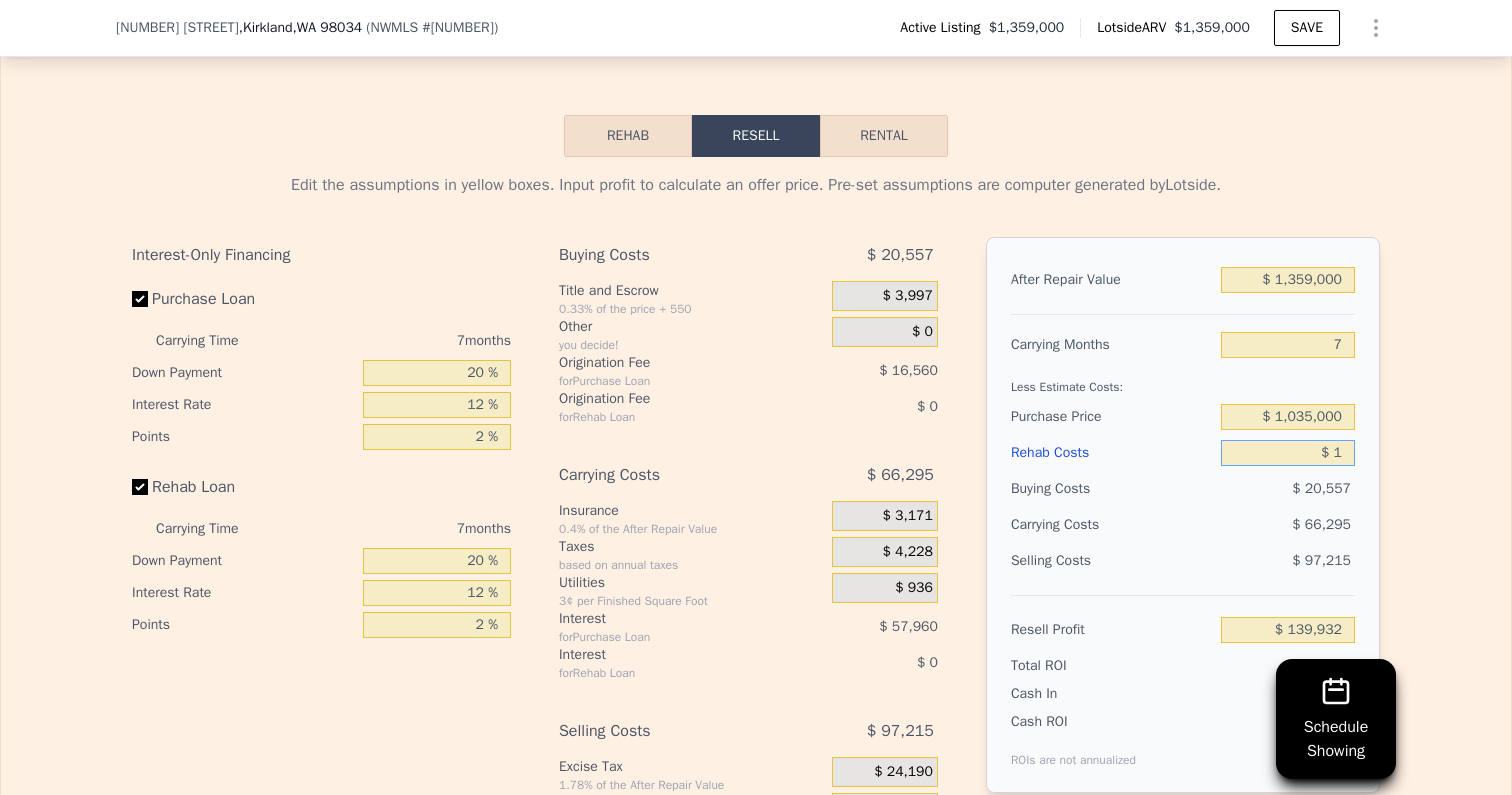 type on "$ 12" 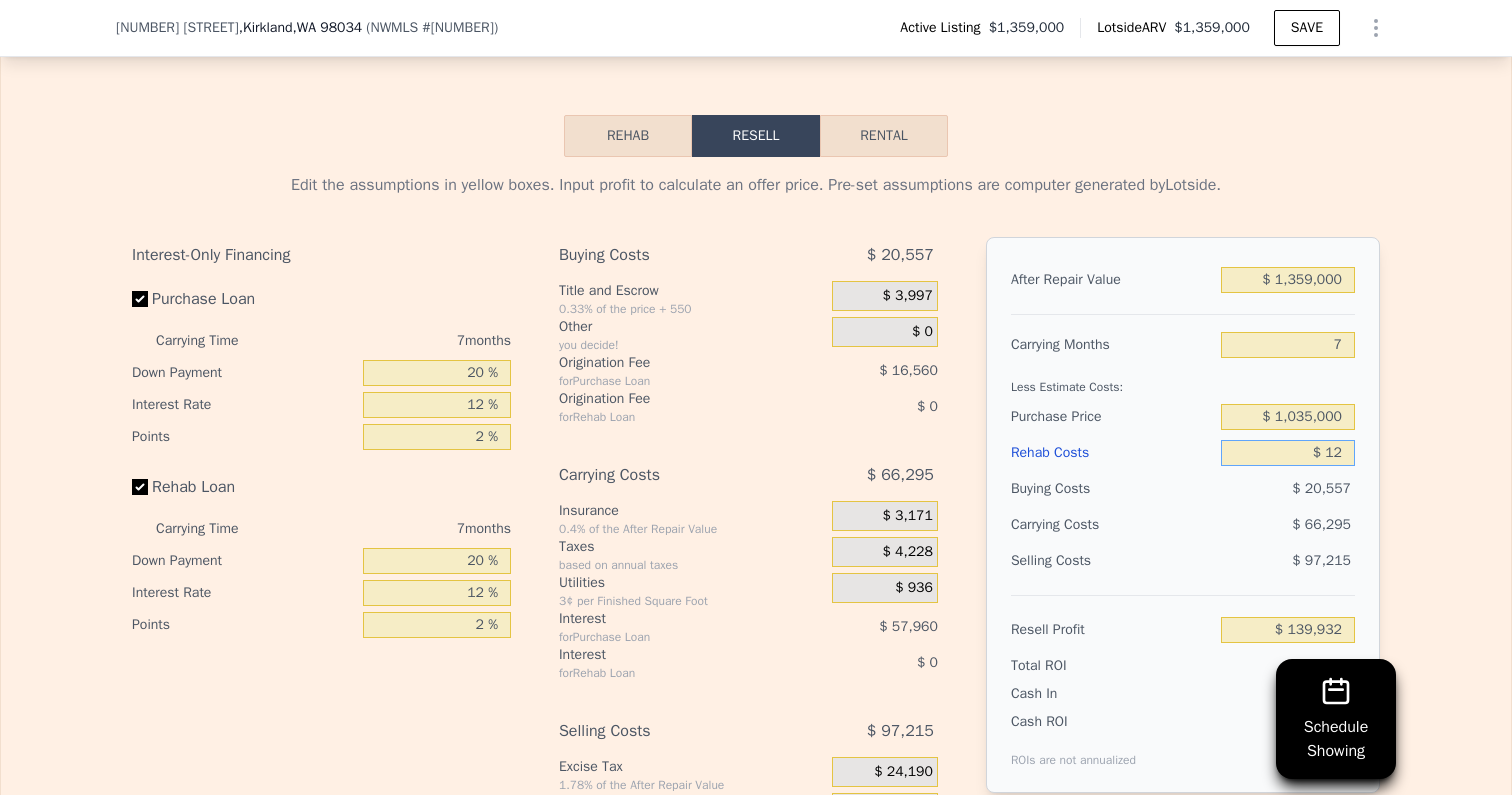 type on "$ 139,921" 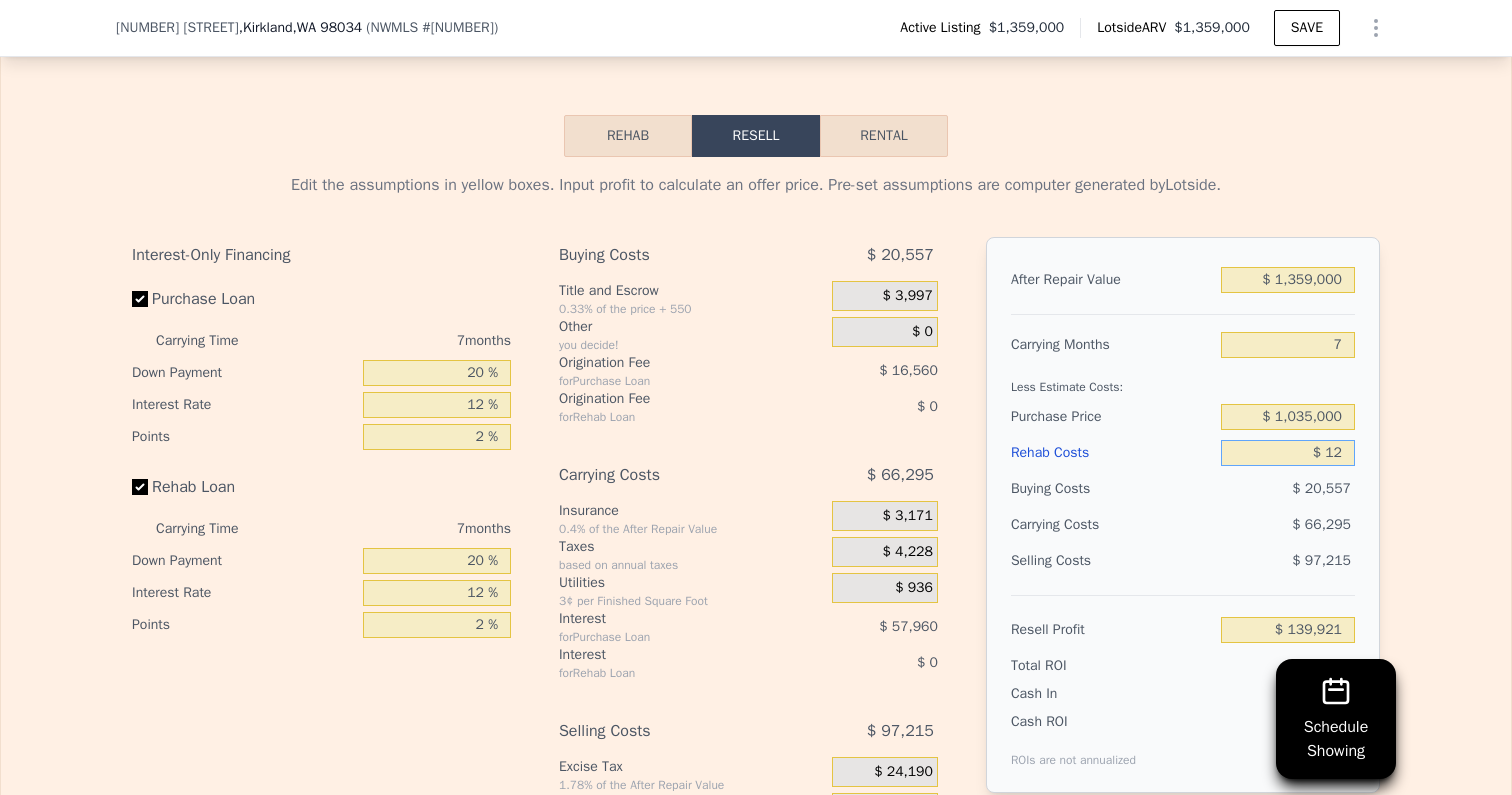 type on "$ 120" 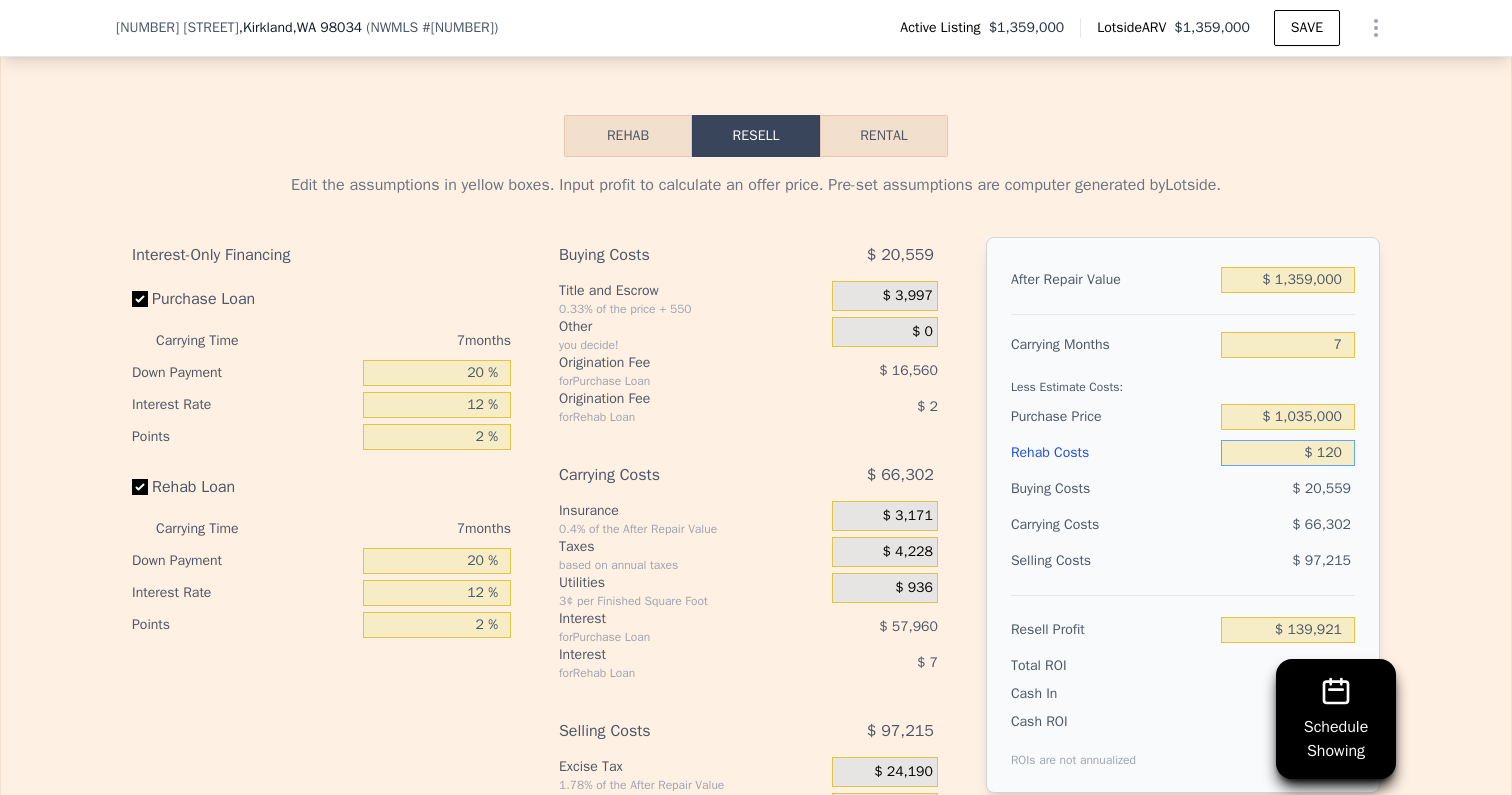 type on "$ 139,804" 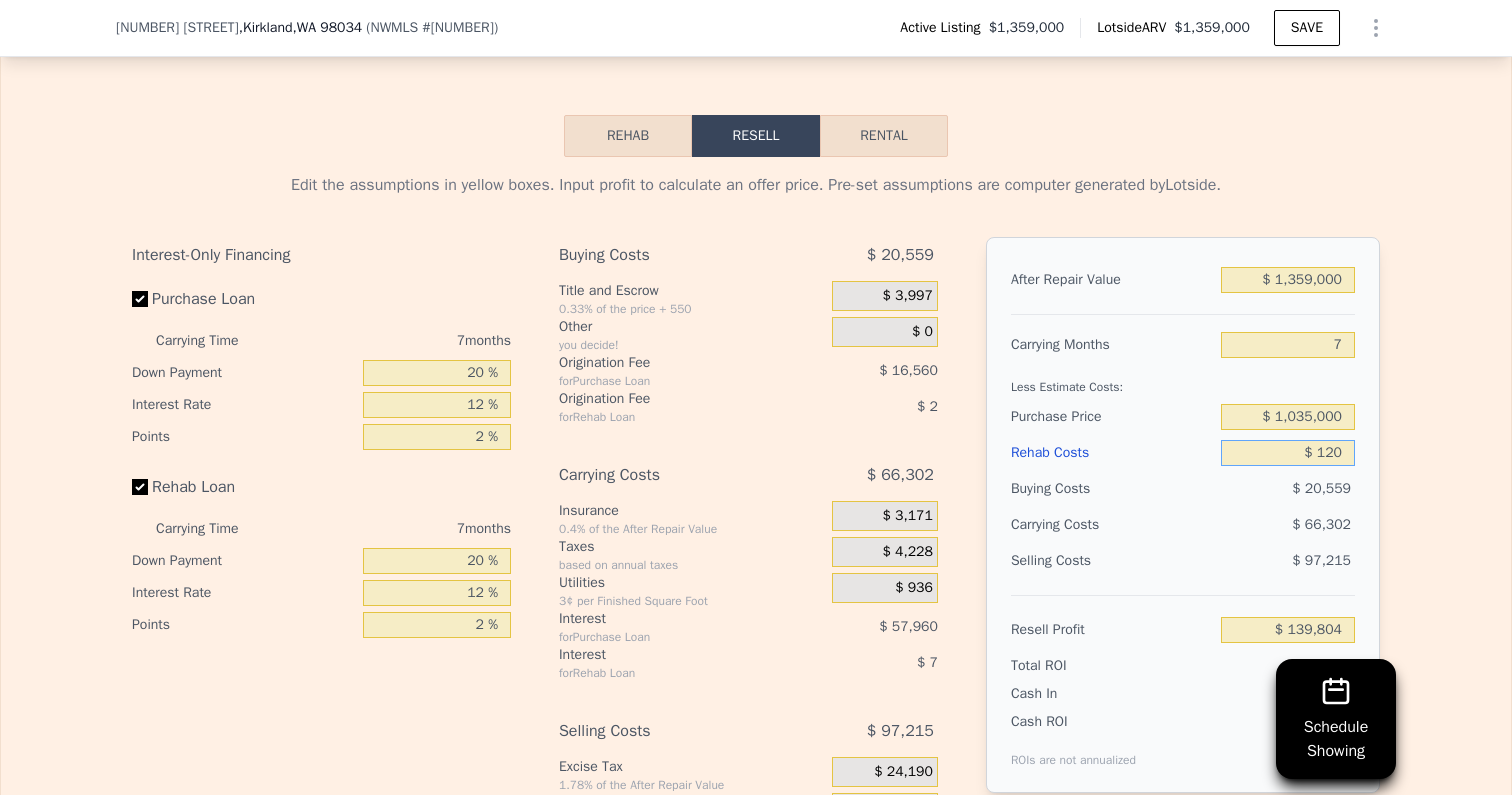 type on "$ 1,200" 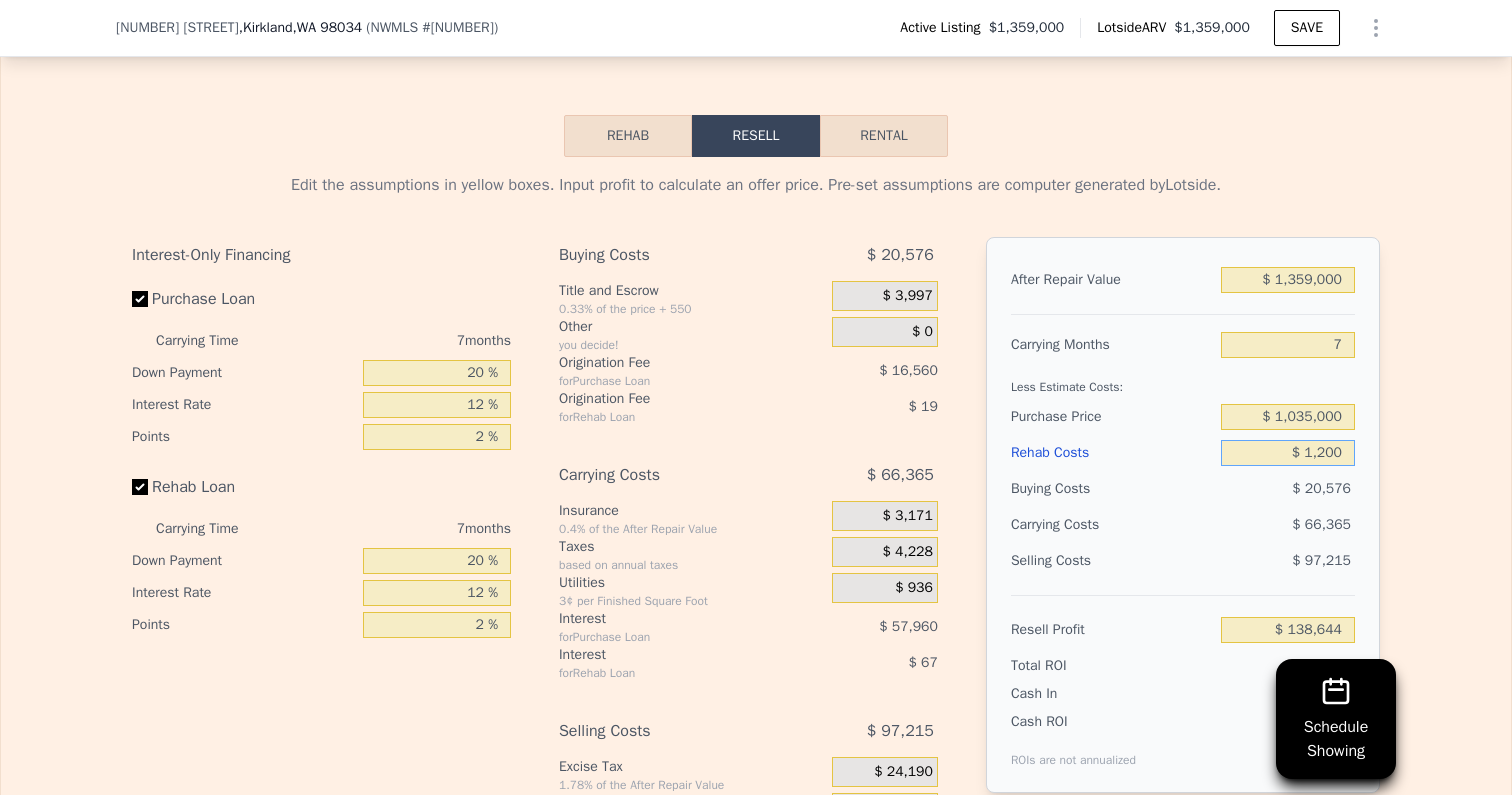 type on "$ 12,000" 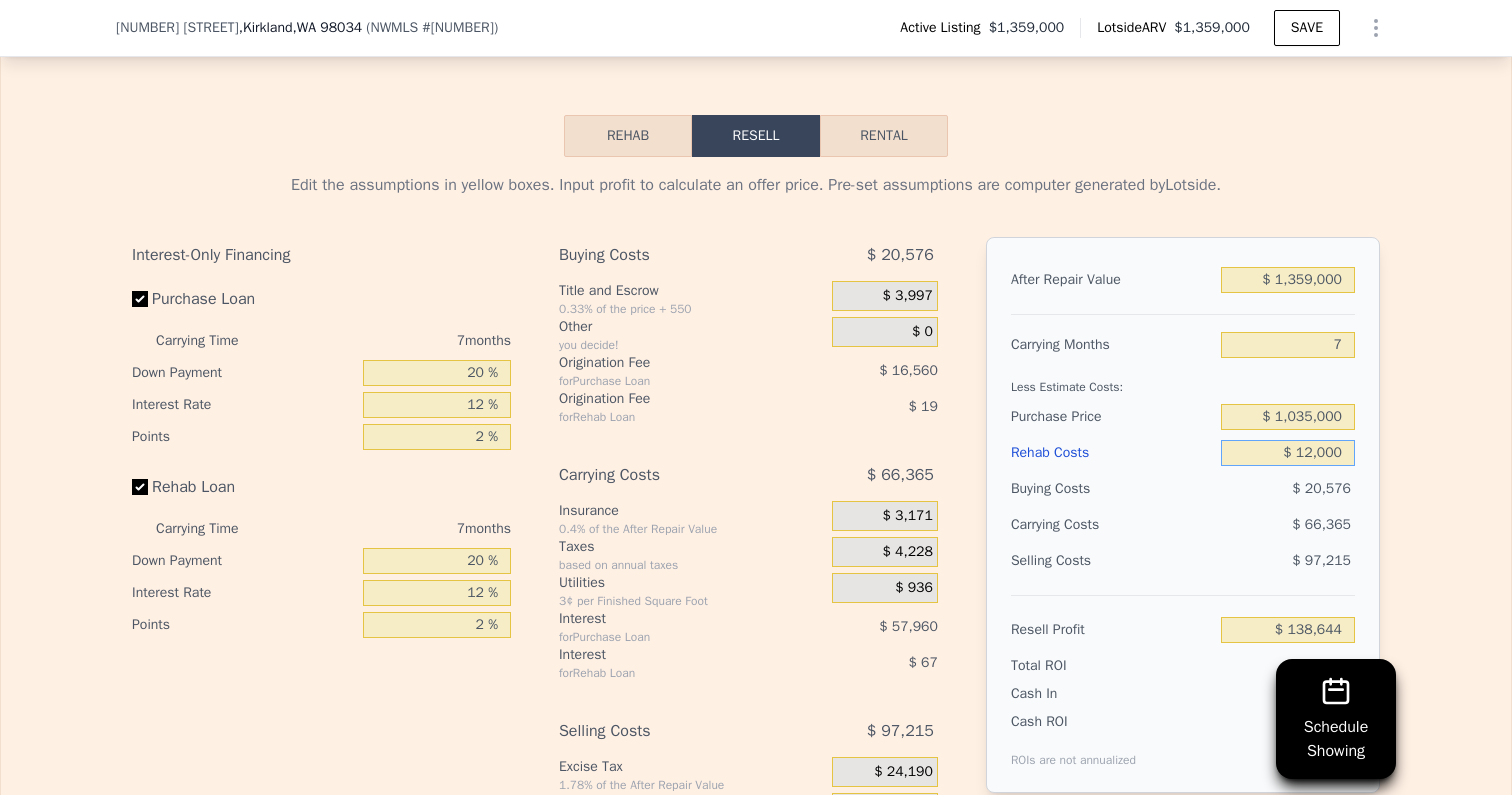 type on "$ 127,069" 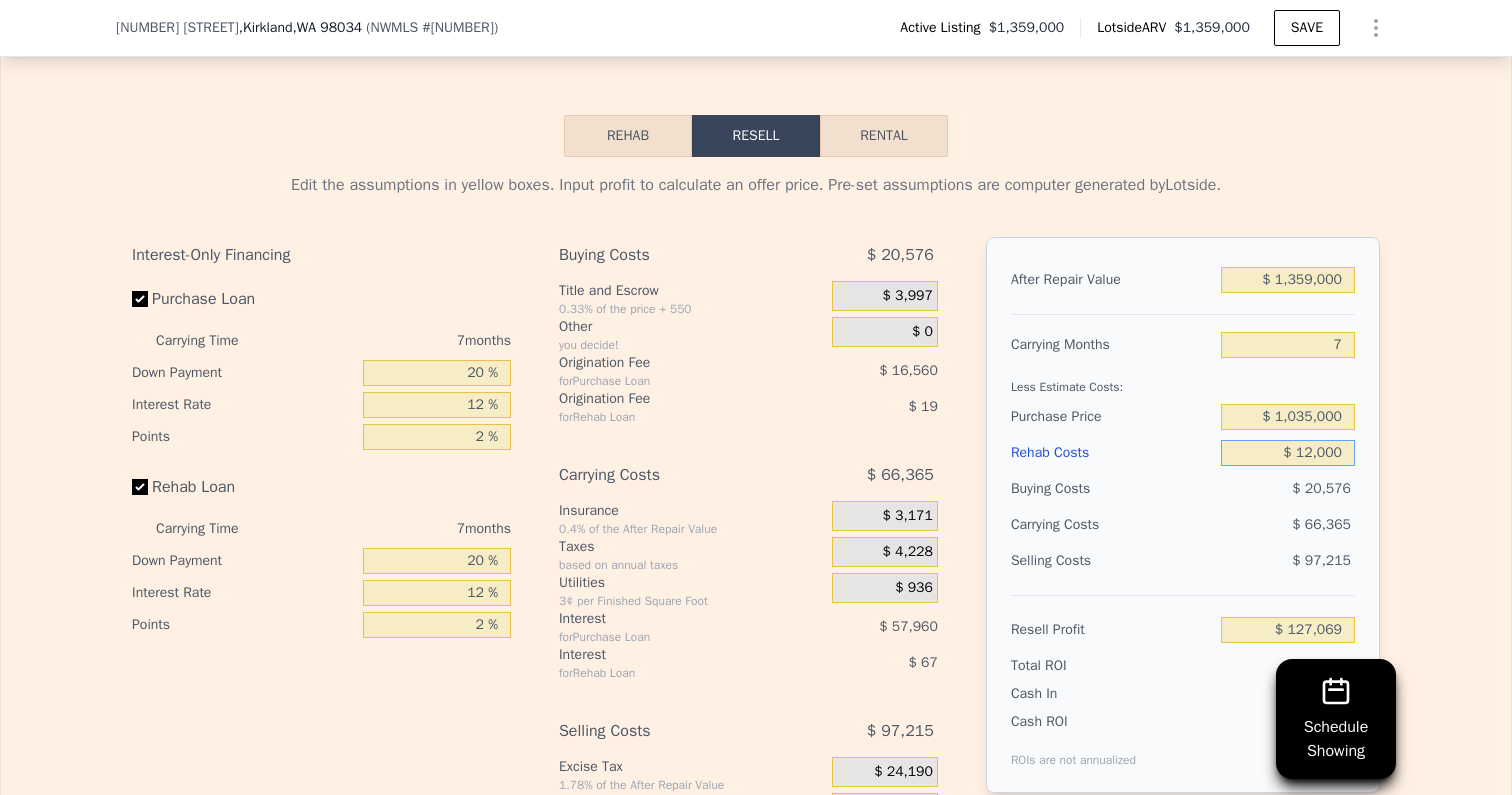 type on "$ 120,000" 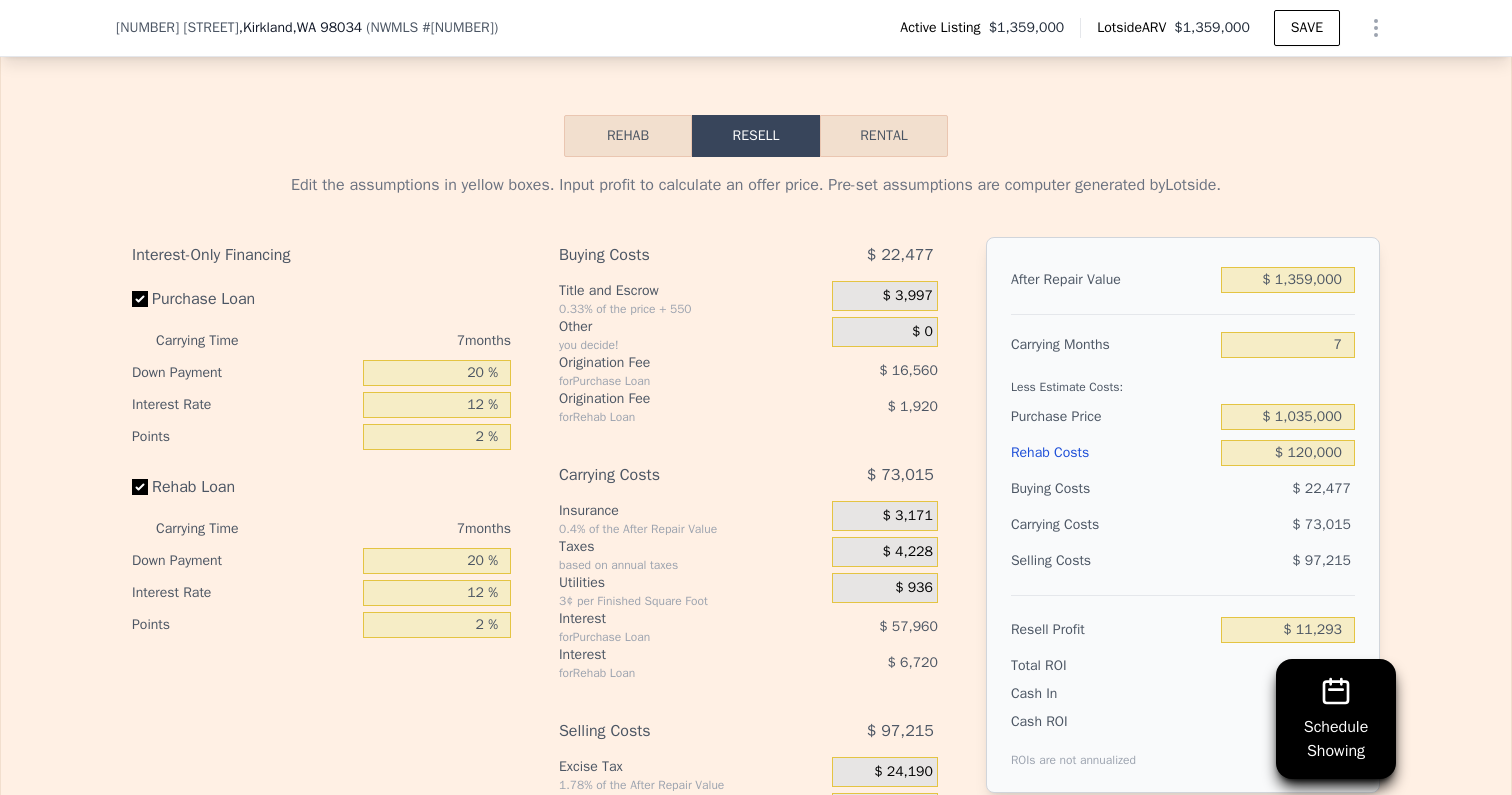click on "Edit the assumptions in yellow boxes. Input profit to calculate an offer price. Pre-set assumptions are computer generated by Lotside . Interest-Only Financing Purchase Loan Carrying Time 7 months Down Payment 20 % Interest Rate 12 % Points 2 % Rehab Loan Carrying Time 7 months Down Payment 20 % Interest Rate 12 % Points 2 % Buying Costs [PRICE] Title and Escrow 0.33% of the price + 550 [PRICE] Other you decide! $ 0 Origination Fee for Purchase Loan [PRICE] Origination Fee for Rehab Loan [PRICE] Carrying Costs [PRICE] Insurance 0.4% of the After Repair Value [PRICE] Taxes based on annual taxes [PRICE] Utilities 3¢ per Finished Square Foot [PRICE] Interest for Purchase Loan [PRICE] Interest for Rehab Loan [PRICE] Selling Costs [PRICE] Excise Tax 1.78% of the After Repair Value [PRICE] Listing Commission 2.5% of the After Repair Value [PRICE] Selling Commission 2.5% of the After Repair Value [PRICE] Title and Escrow 0.33% of the After Repair Value [PRICE] After Repair Value [PRICE] 7 [PRICE]" at bounding box center [756, 529] 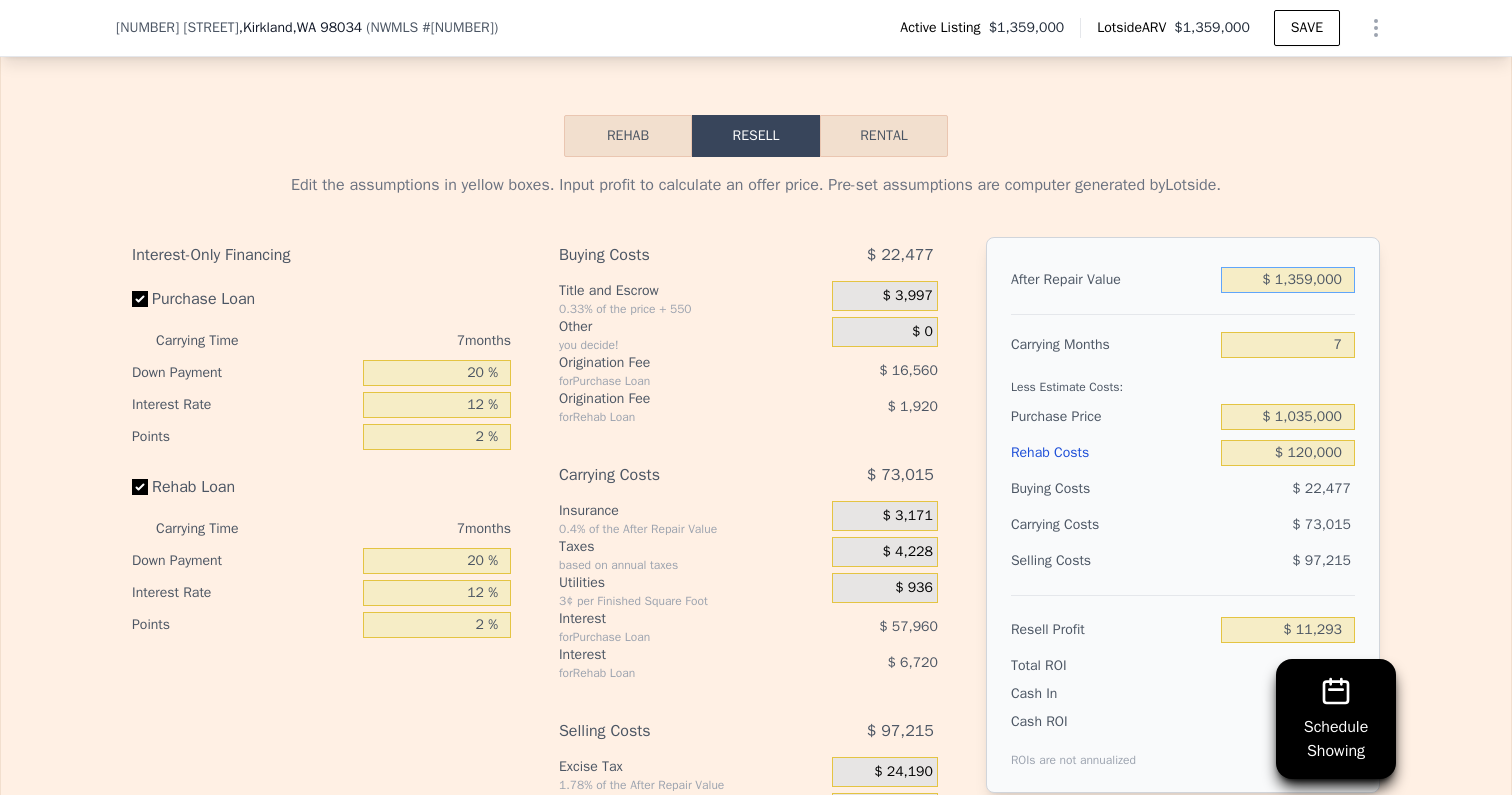 drag, startPoint x: 1288, startPoint y: 280, endPoint x: 1357, endPoint y: 280, distance: 69 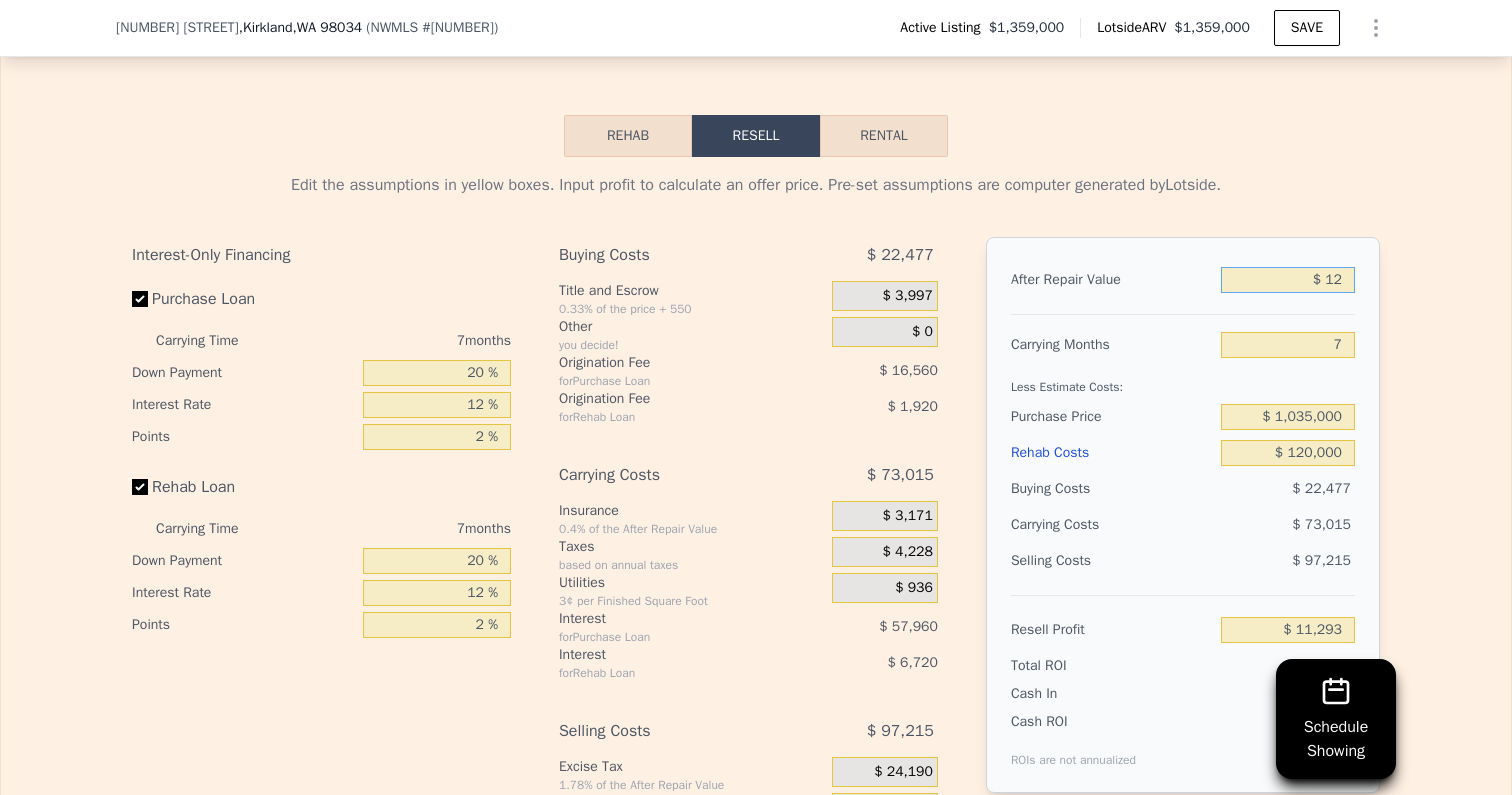 type on "-$ 1,247,859" 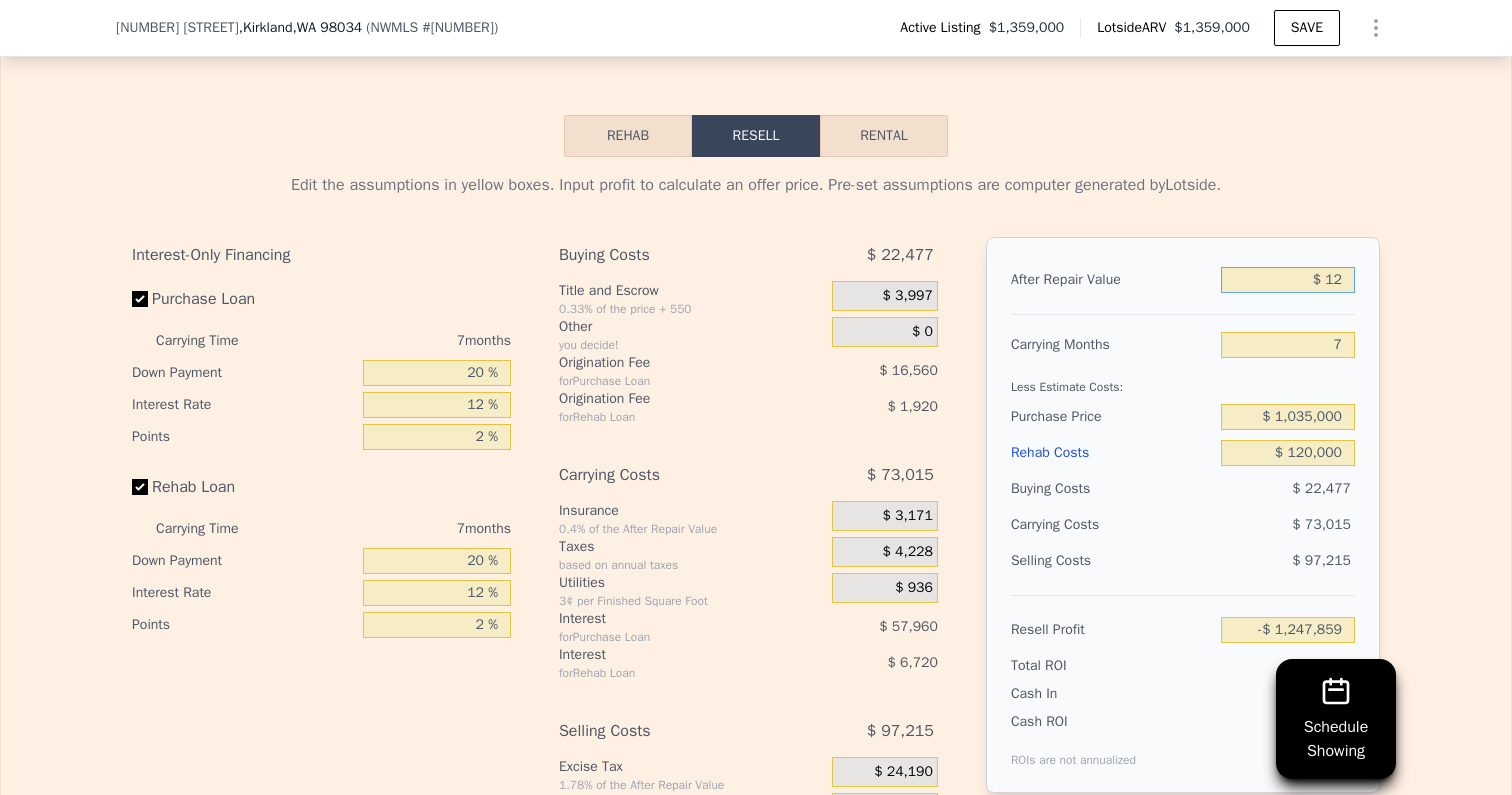 type on "$ 120" 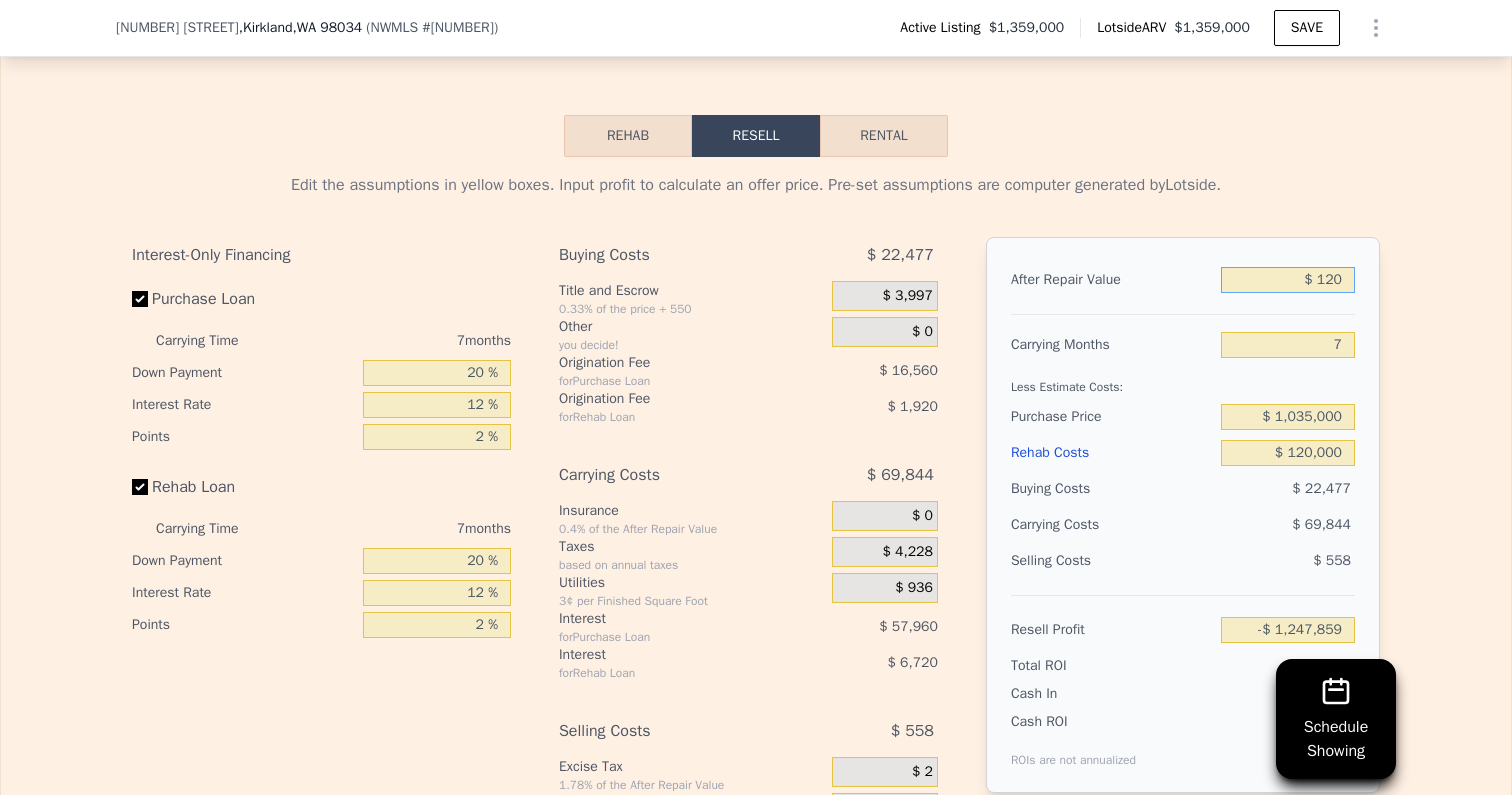 type on "-$ 1,247,759" 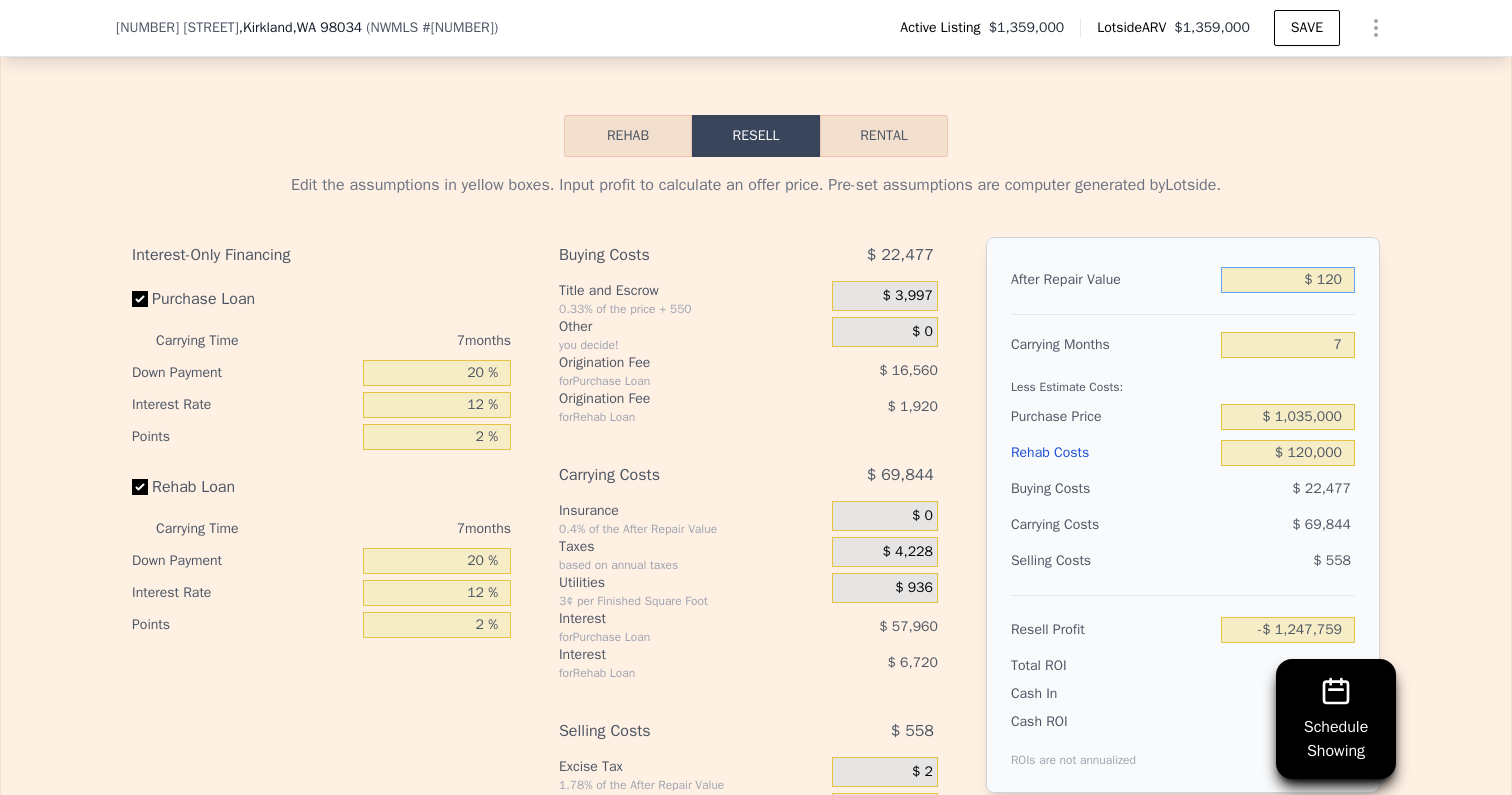 type on "$ 1,200" 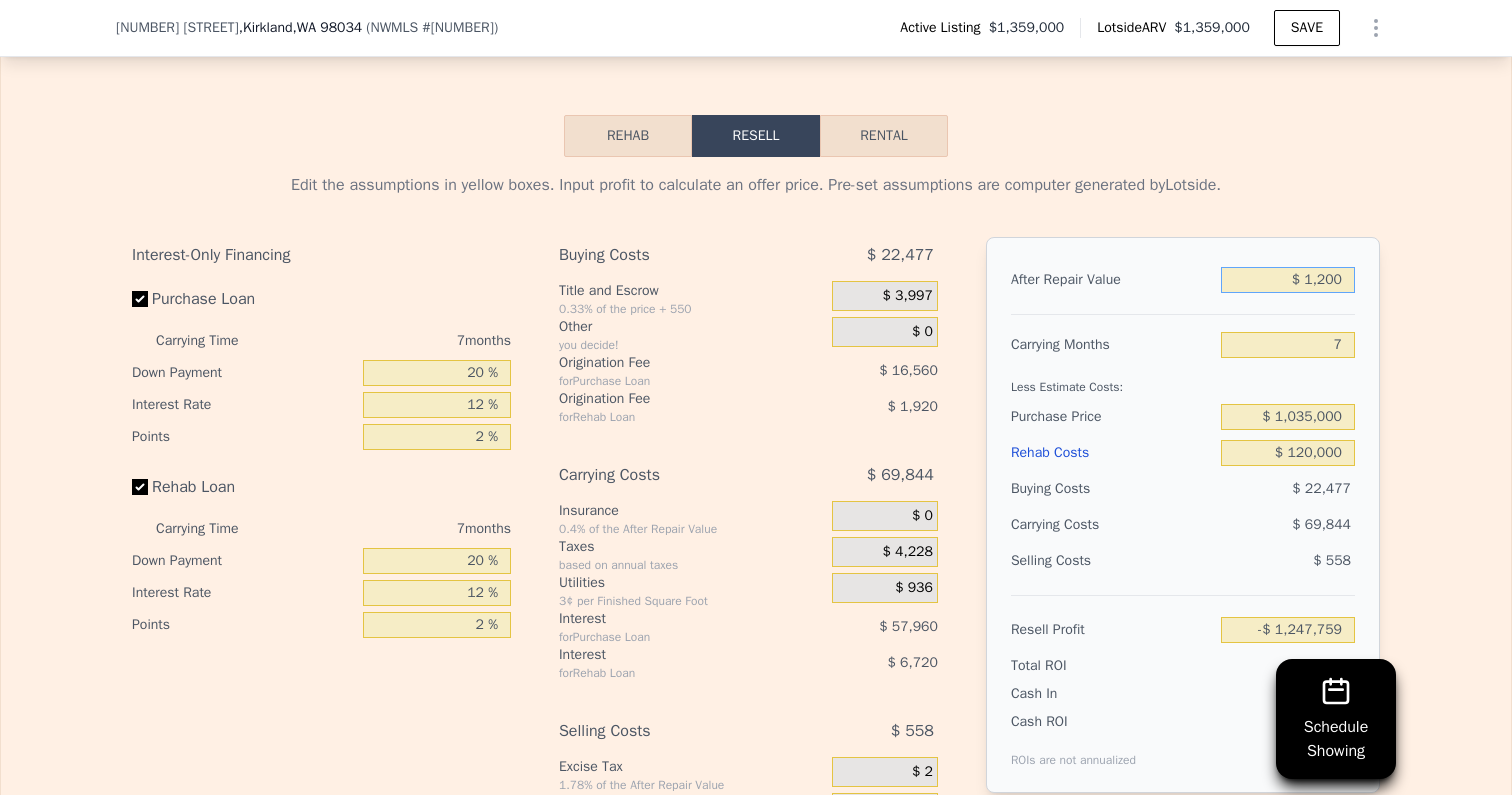 type on "-$ 1,246,759" 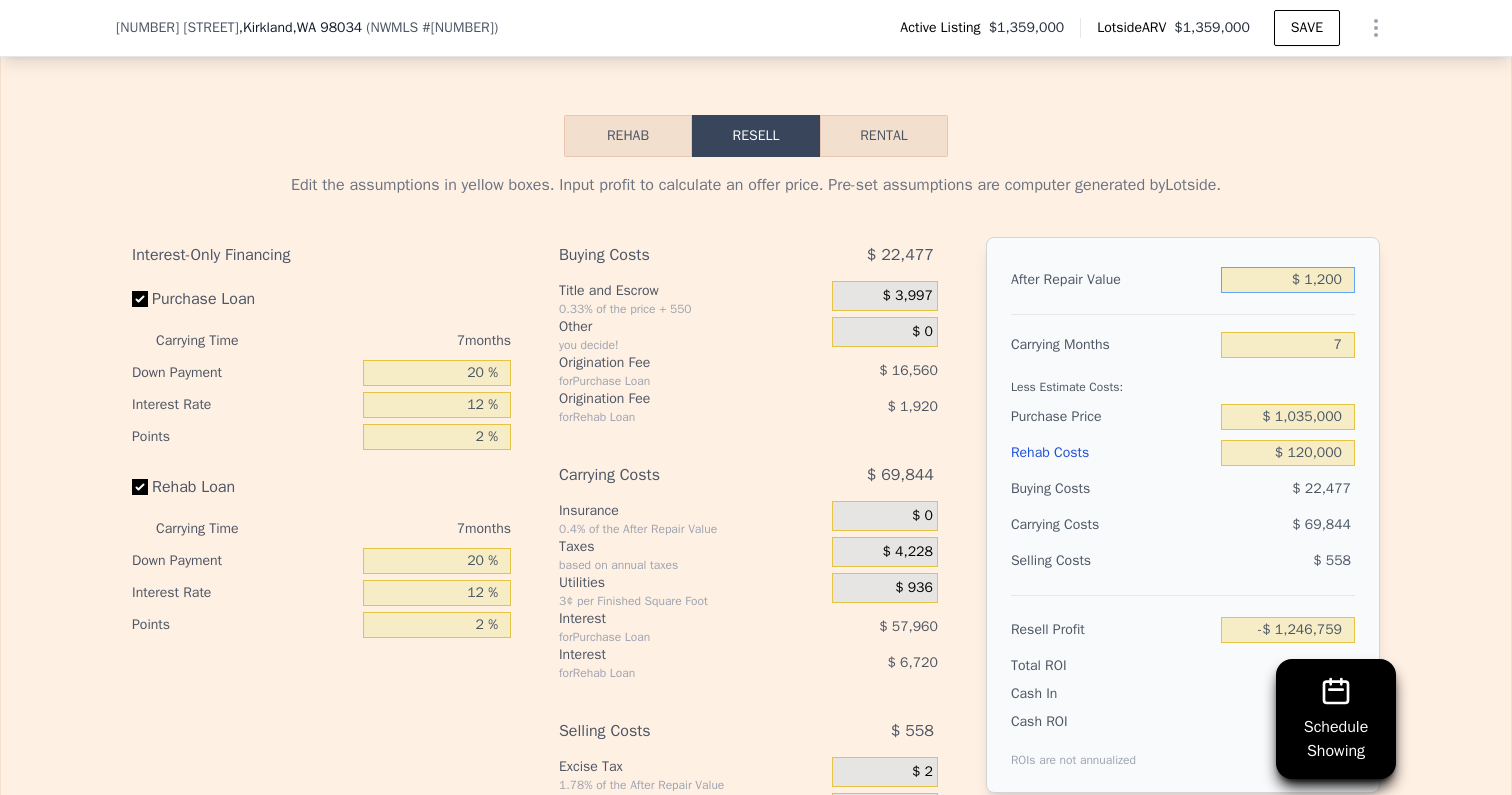 type on "$ 12,000" 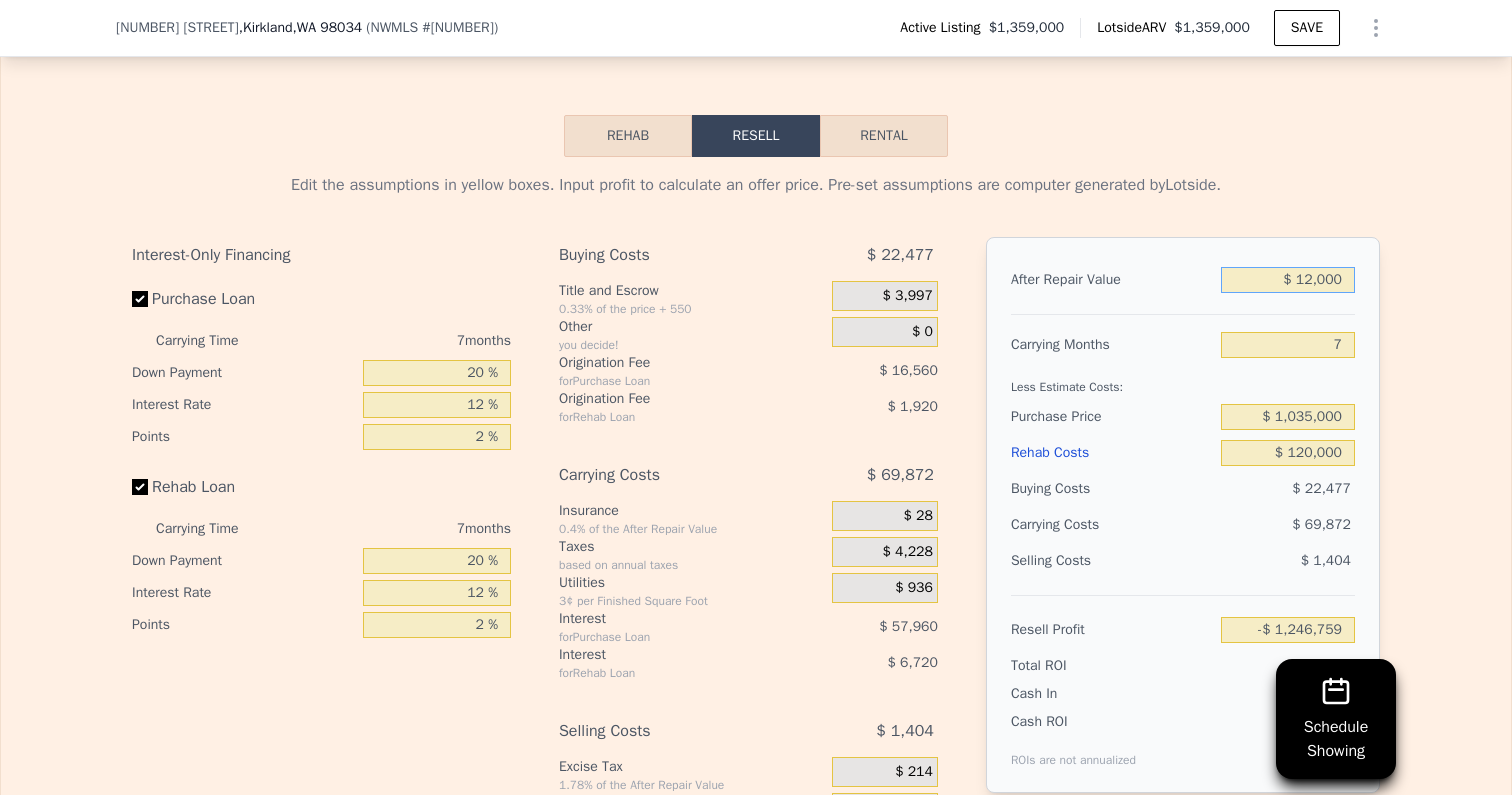 type on "-$ 1,236,753" 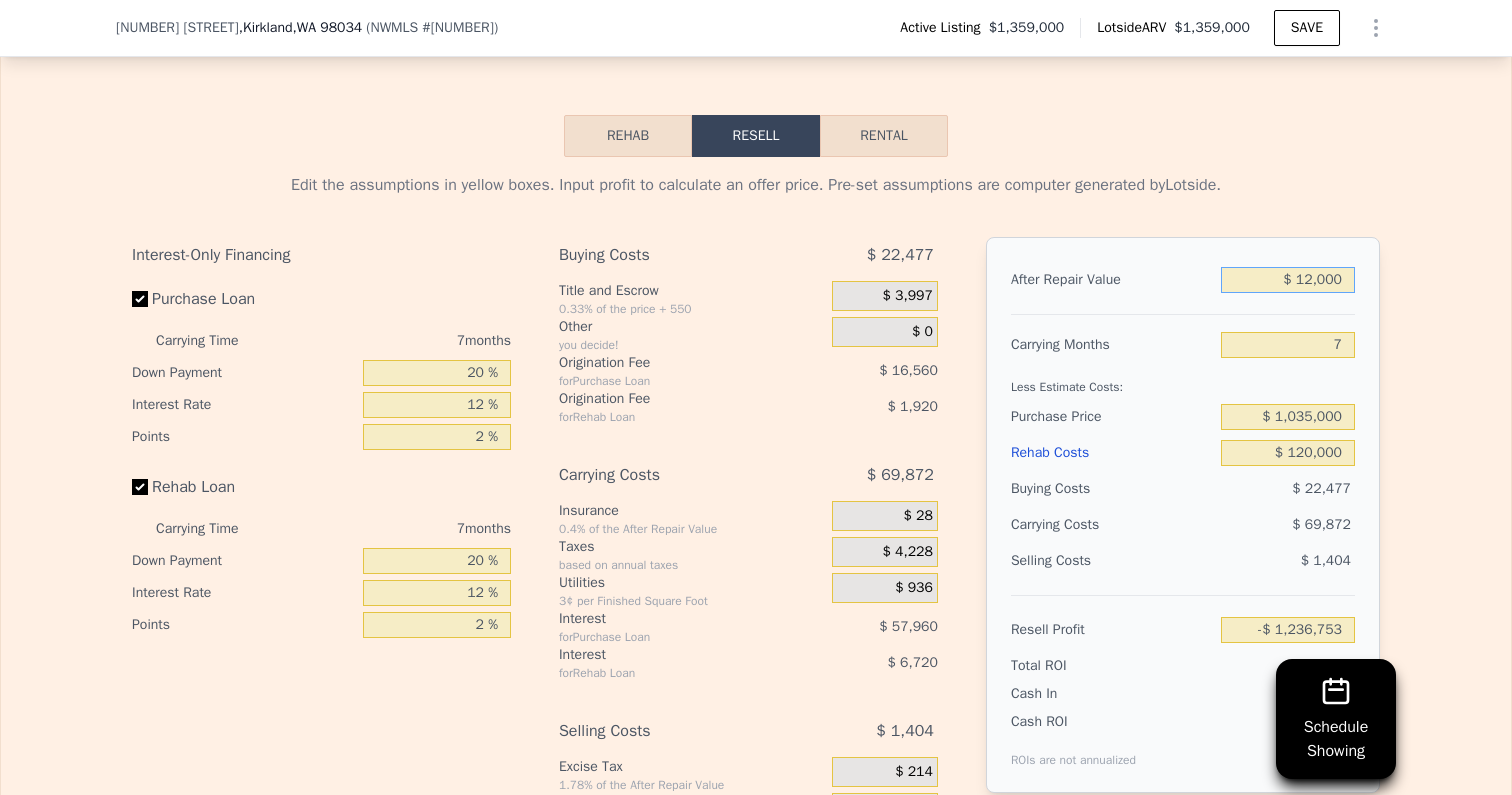 type on "$ 120,000" 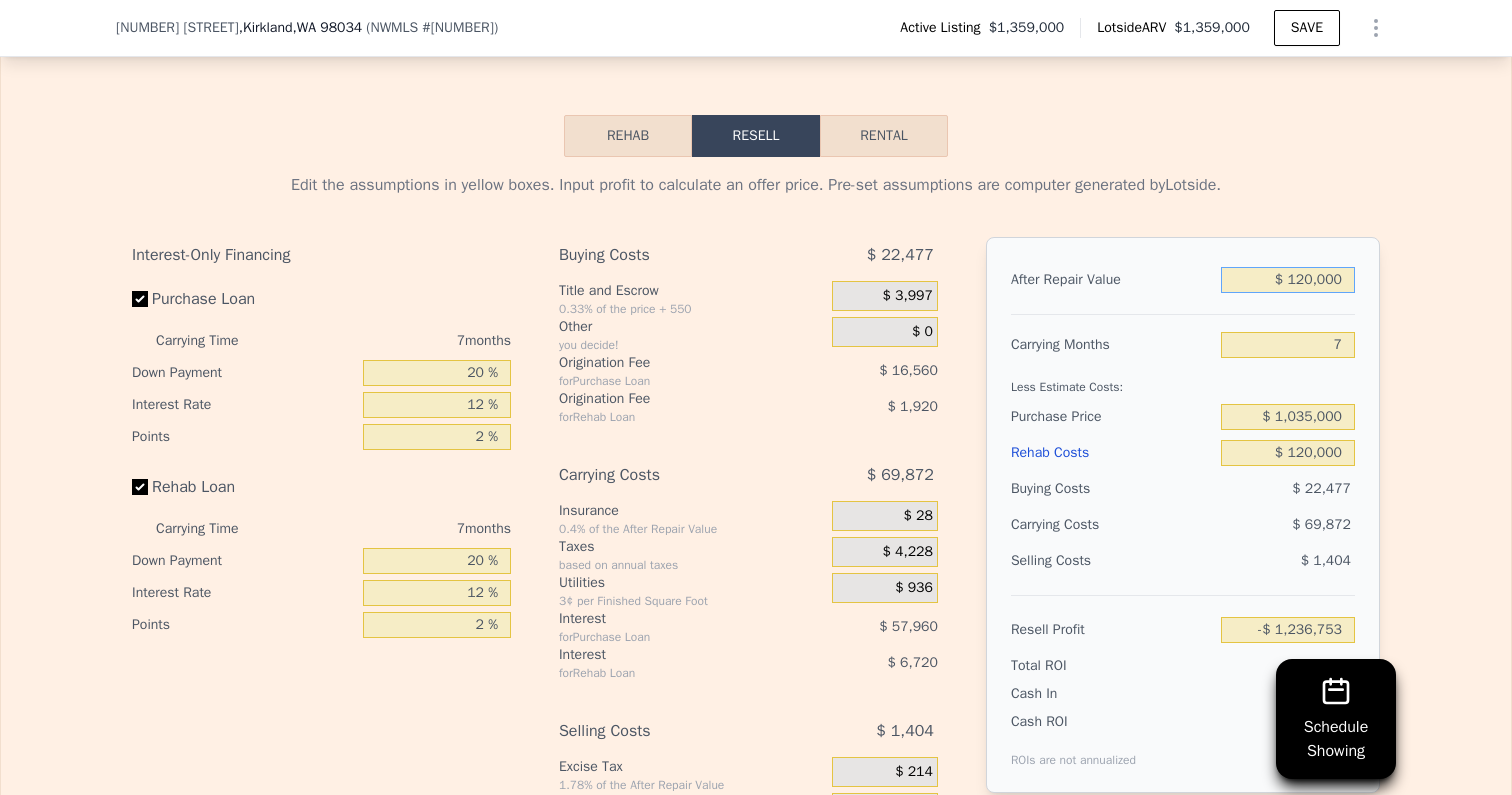 type on "-$ 1,136,687" 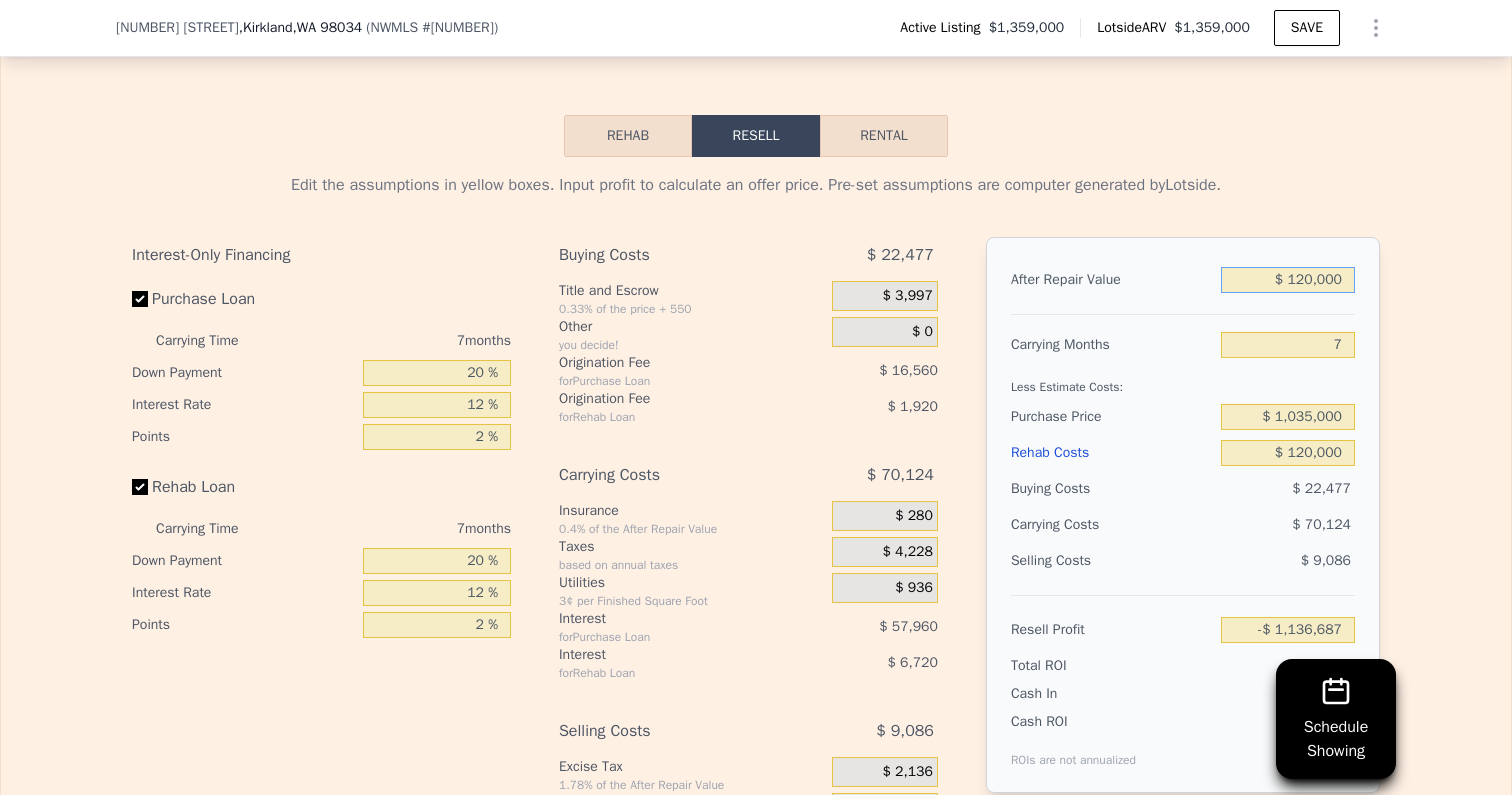 type on "$ 1,200,000" 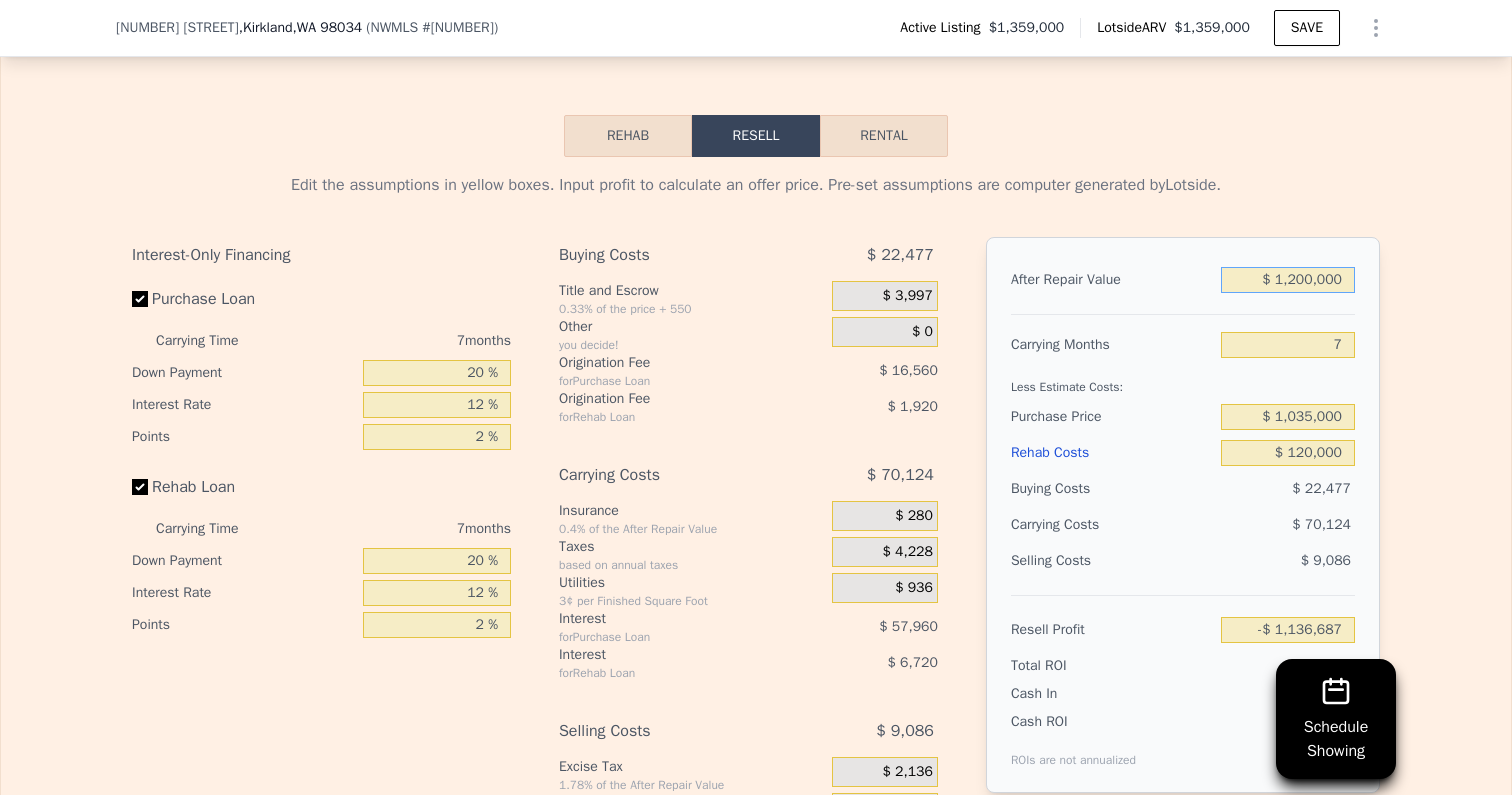 type on "$ [PRICE]" 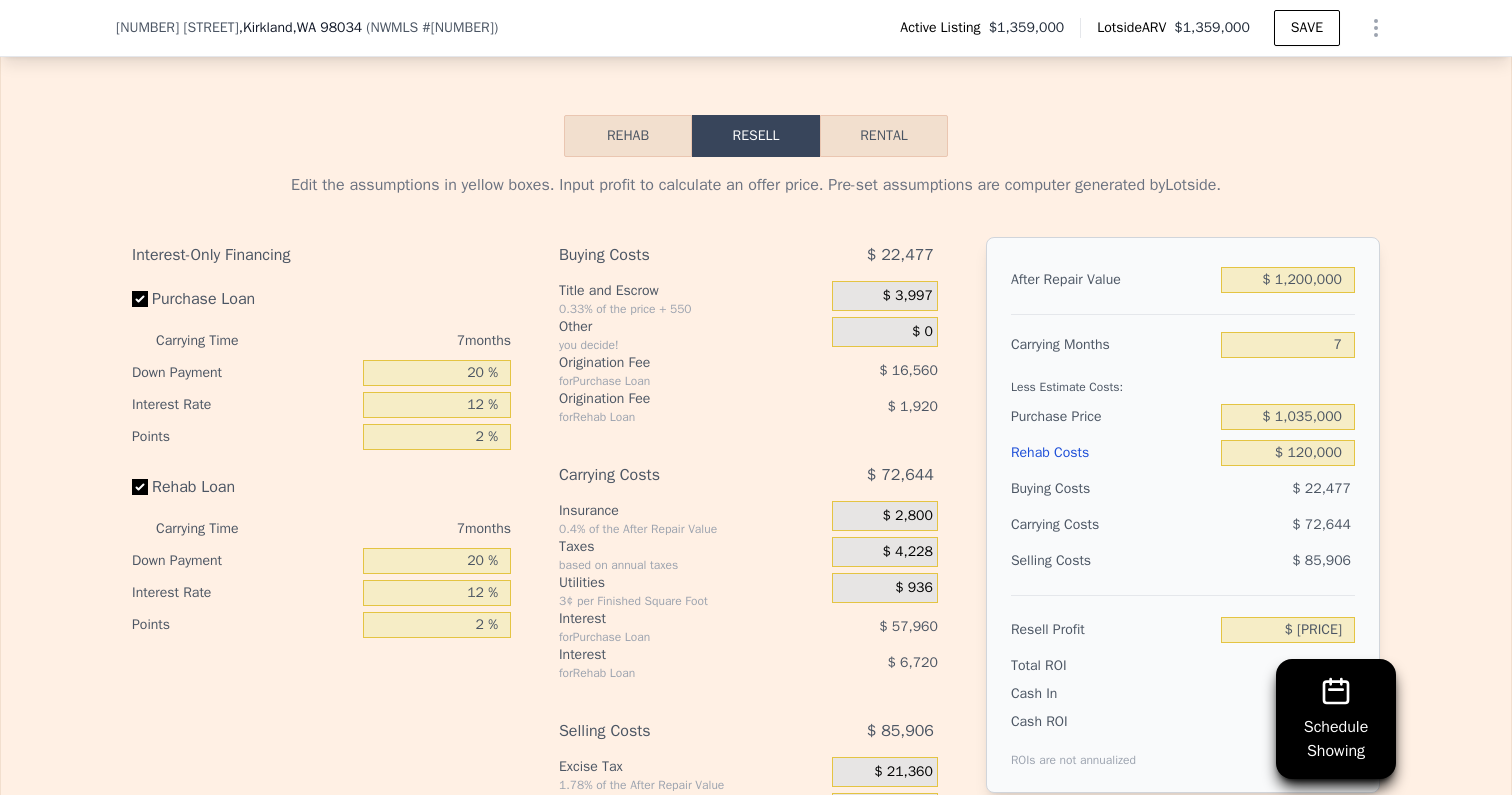 click on "After Repair Value [PRICE] Carrying Months 7 Less Estimate Costs: Purchase Price [PRICE] Rehab Costs [PRICE] Buying Costs [PRICE] Carrying Costs [PRICE] Selling Costs [PRICE] Resell Profit -[PRICE] Total ROI -10.88% Cash In [PRICE] Cash ROI ROIs are not annualized -41.71%" at bounding box center (1183, 515) 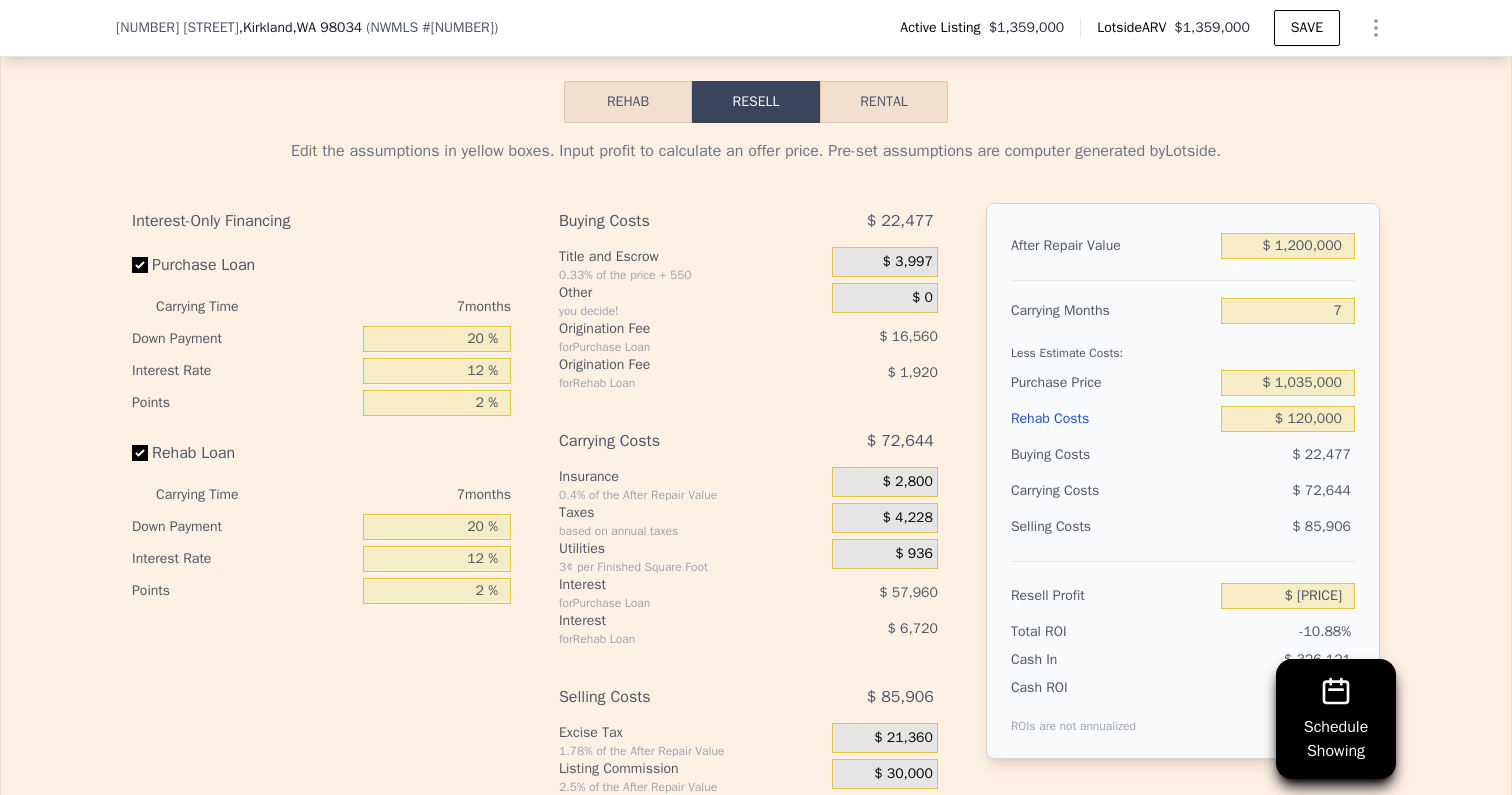 scroll, scrollTop: 3278, scrollLeft: 0, axis: vertical 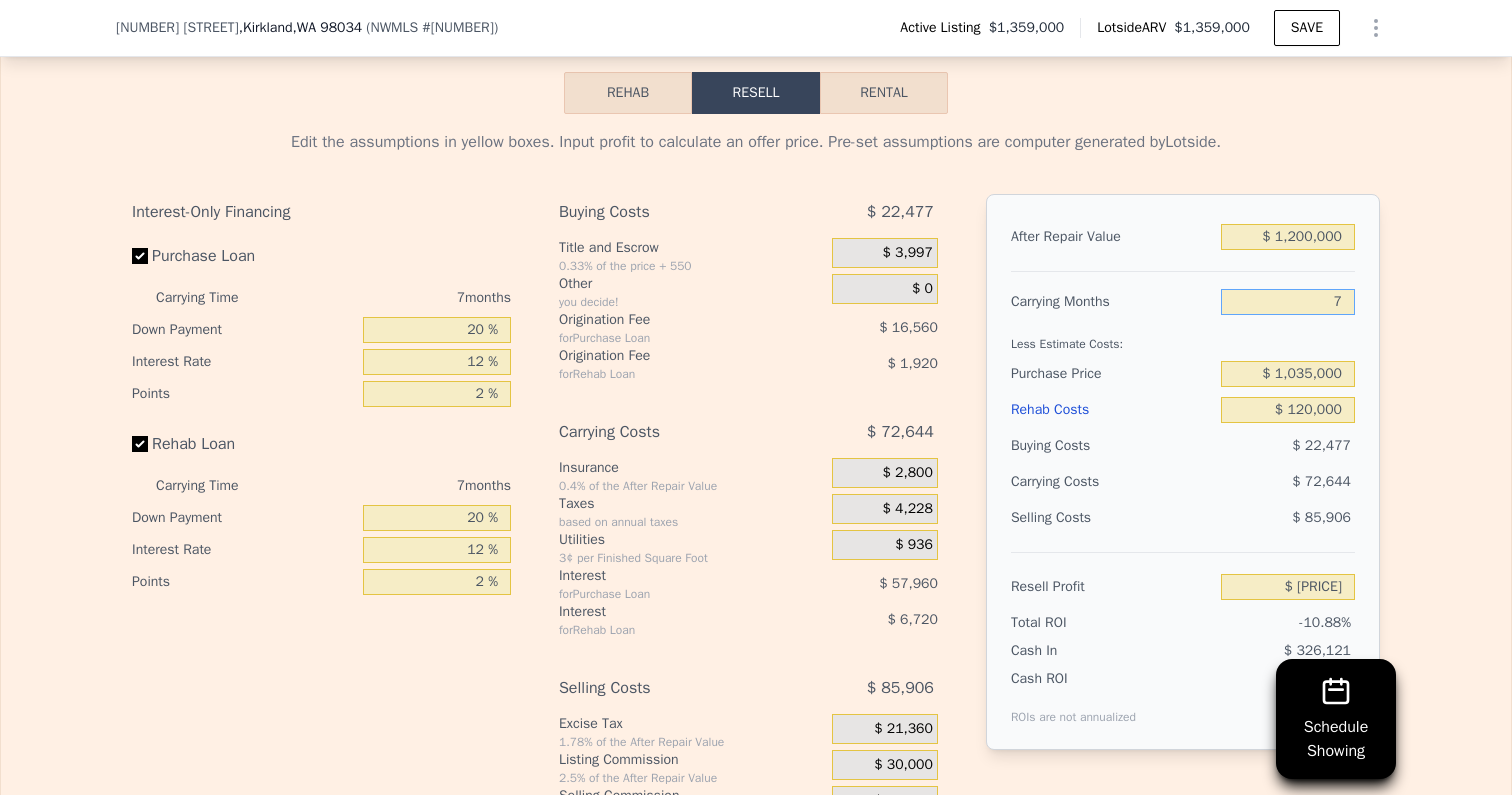 drag, startPoint x: 1337, startPoint y: 299, endPoint x: 1369, endPoint y: 299, distance: 32 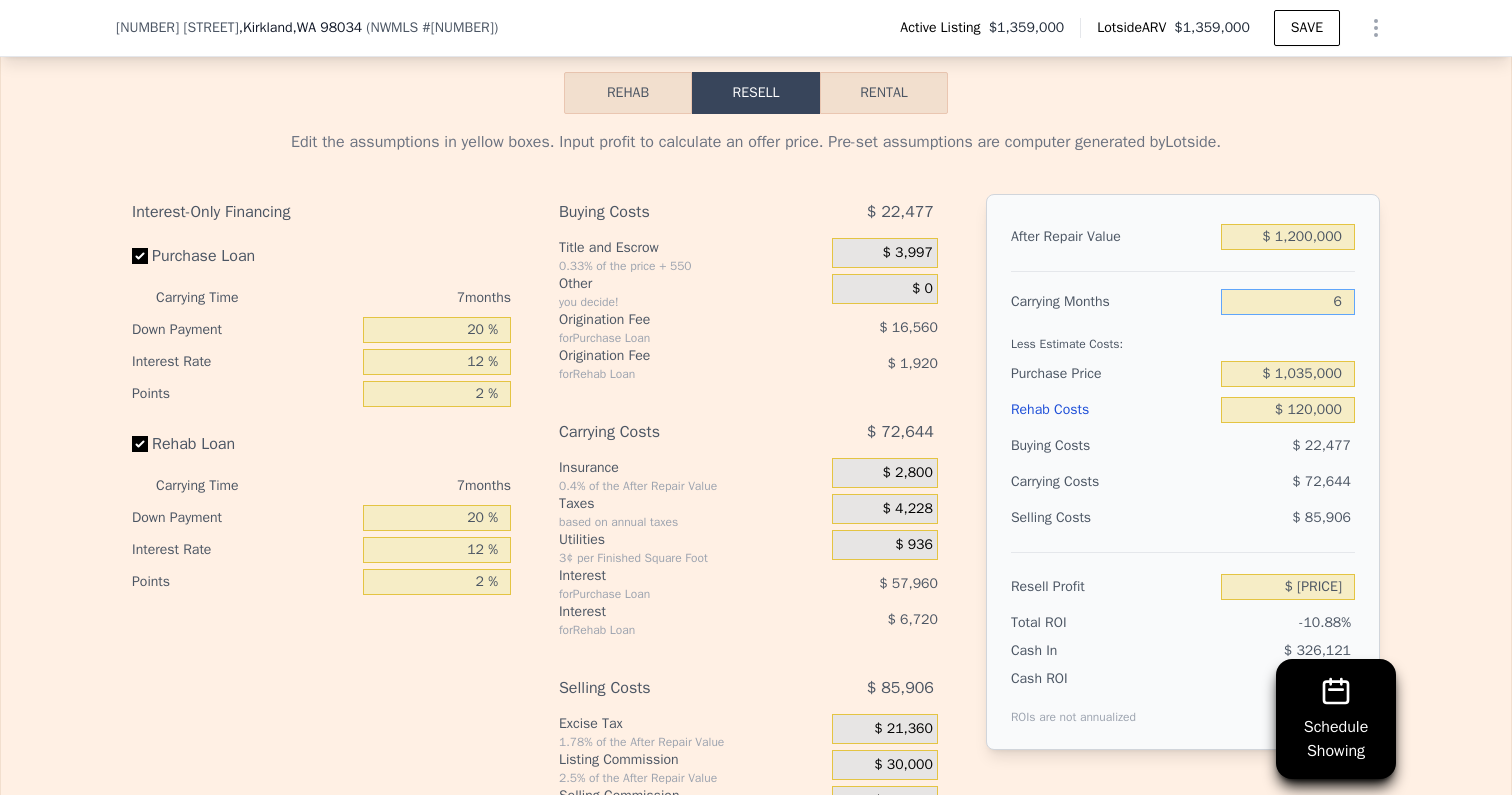 type on "-$ 125,649" 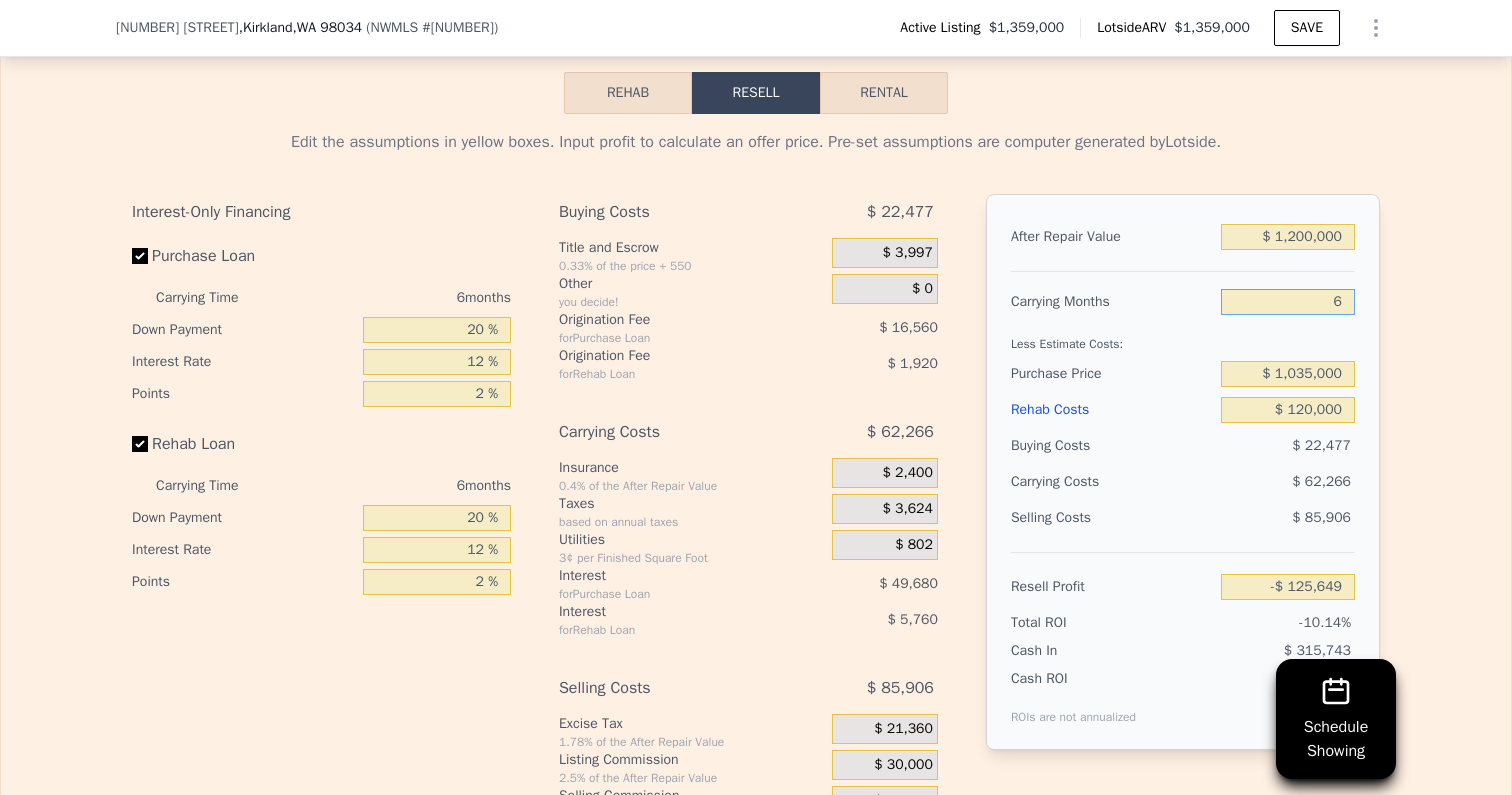 type on "6" 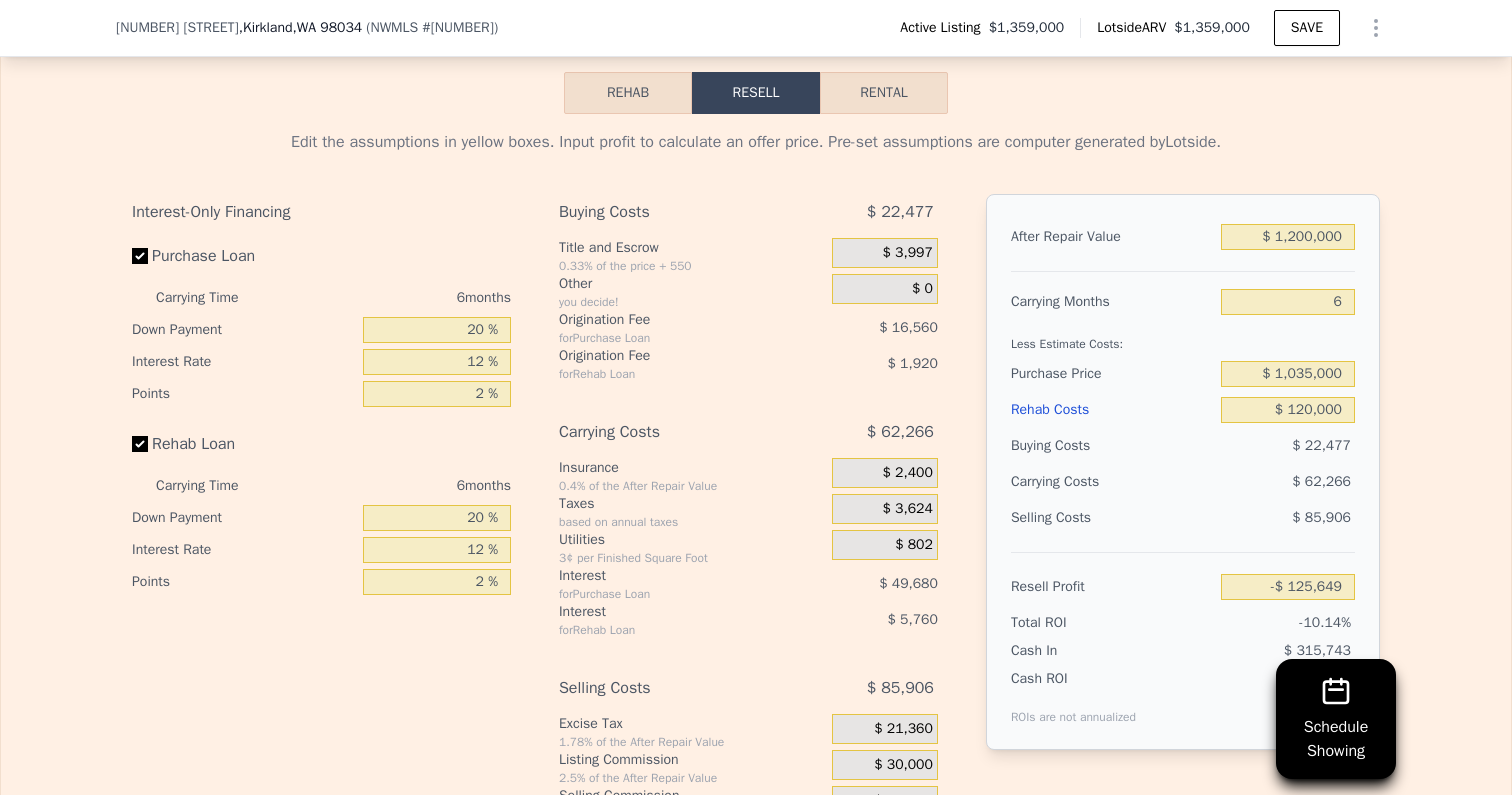 click on "Edit the assumptions in yellow boxes. Input profit to calculate an offer price. Pre-set assumptions are computer generated by  Lotside . Interest-Only Financing Purchase Loan Carrying Time 6  months Down Payment 20 % Interest Rate 12 % Points 2 % Rehab Loan Carrying Time 6  months Down Payment 20 % Interest Rate 12 % Points 2 % Buying Costs $ 22,477 Title and Escrow 0.33% of the price + 550 $ 3,997 Other you decide! $ 0 Origination Fee for  Purchase Loan $ 16,560 Origination Fee for  Rehab Loan $ 1,920 Carrying Costs $ 62,266 Insurance 0.4% of the After Repair Value $ 2,400 Taxes based on annual taxes $ 3,624 Utilities 3¢ per Finished Square Foot $ 802 Interest for  Purchase Loan $ 49,680 Interest for  Rehab Loan $ 5,760 Selling Costs $ 85,906 Excise Tax 1.78% of the After Repair Value $ 21,360 Listing Commission 2.5% of the After Repair Value $ 30,000 Selling Commission 2.5% of the After Repair Value $ 30,000 Title and Escrow 0.33% of the After Repair Value $ 4,546 After Repair Value $ 1,200,000 6 $ 120,000" at bounding box center (756, 486) 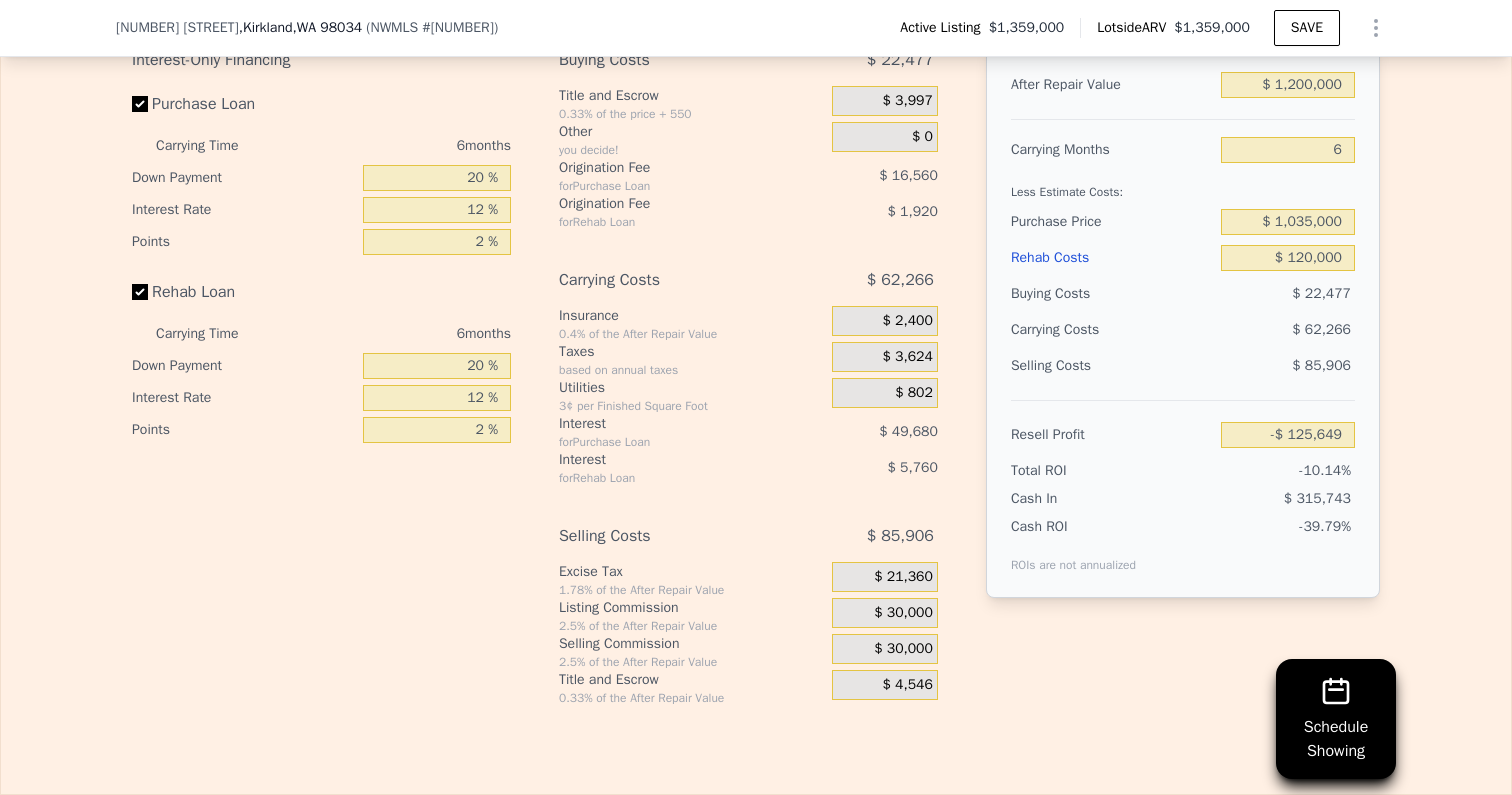 scroll, scrollTop: 3467, scrollLeft: 0, axis: vertical 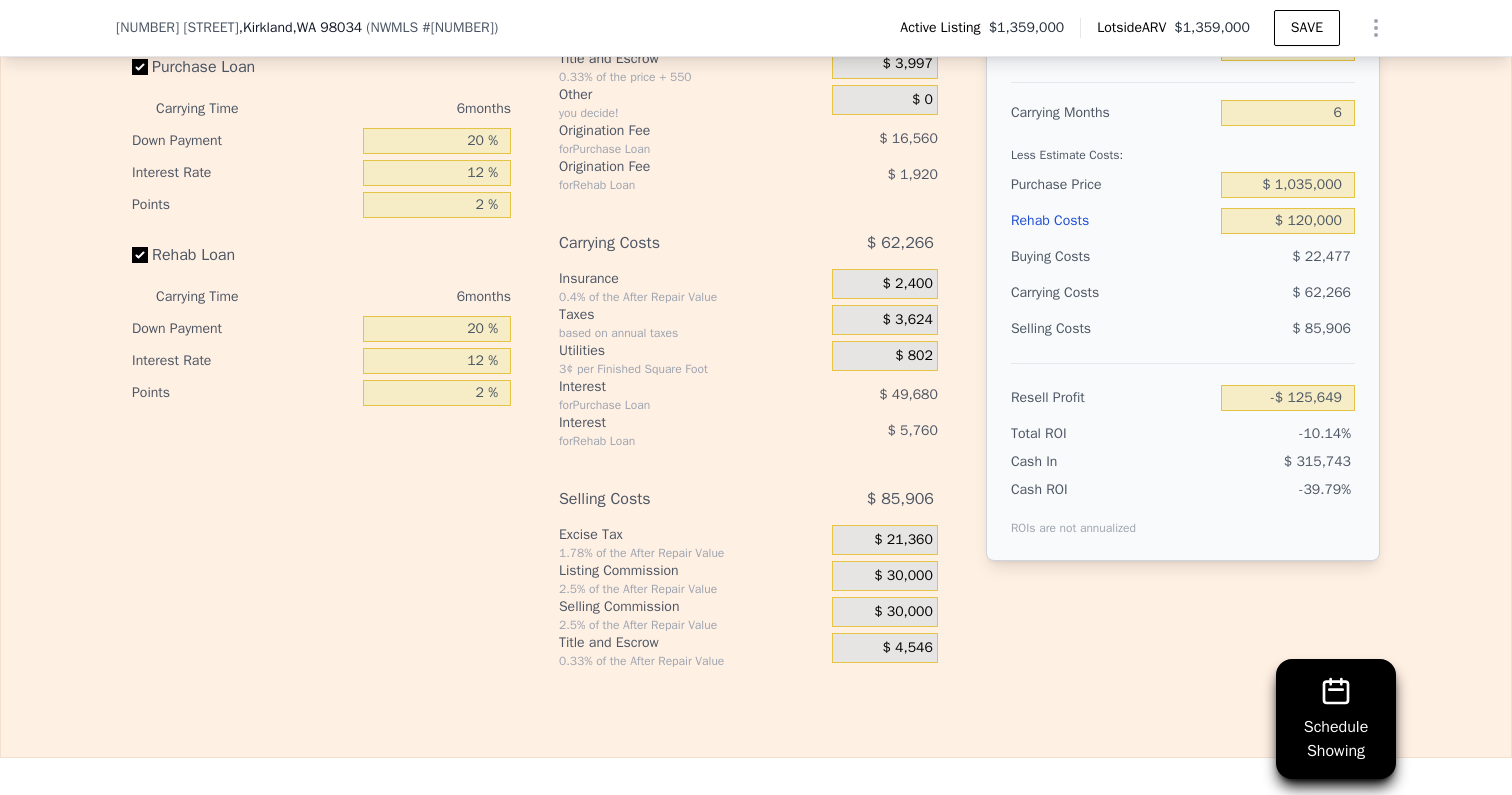 click on "$ 30,000" at bounding box center (903, 576) 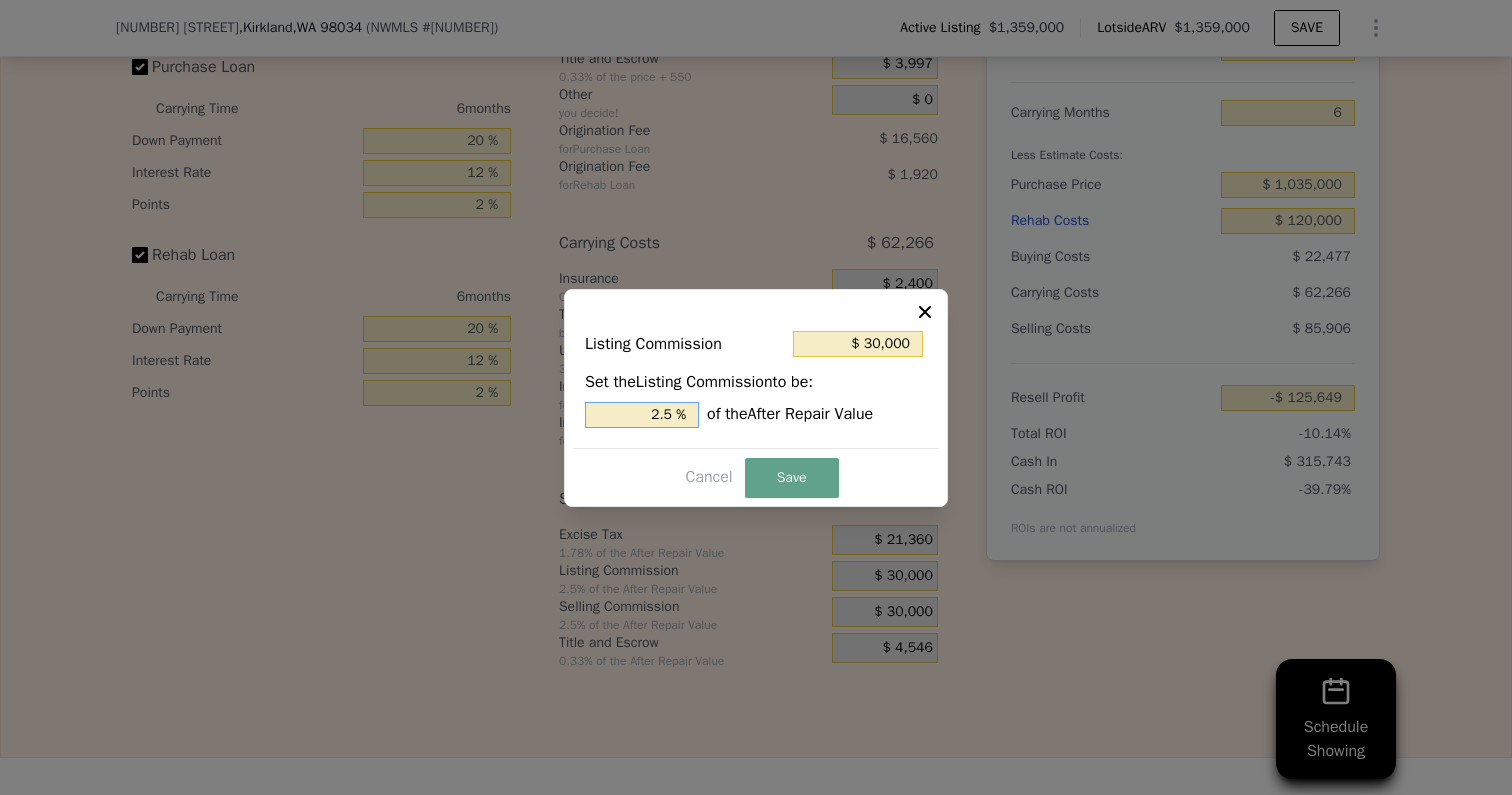 drag, startPoint x: 631, startPoint y: 417, endPoint x: 715, endPoint y: 417, distance: 84 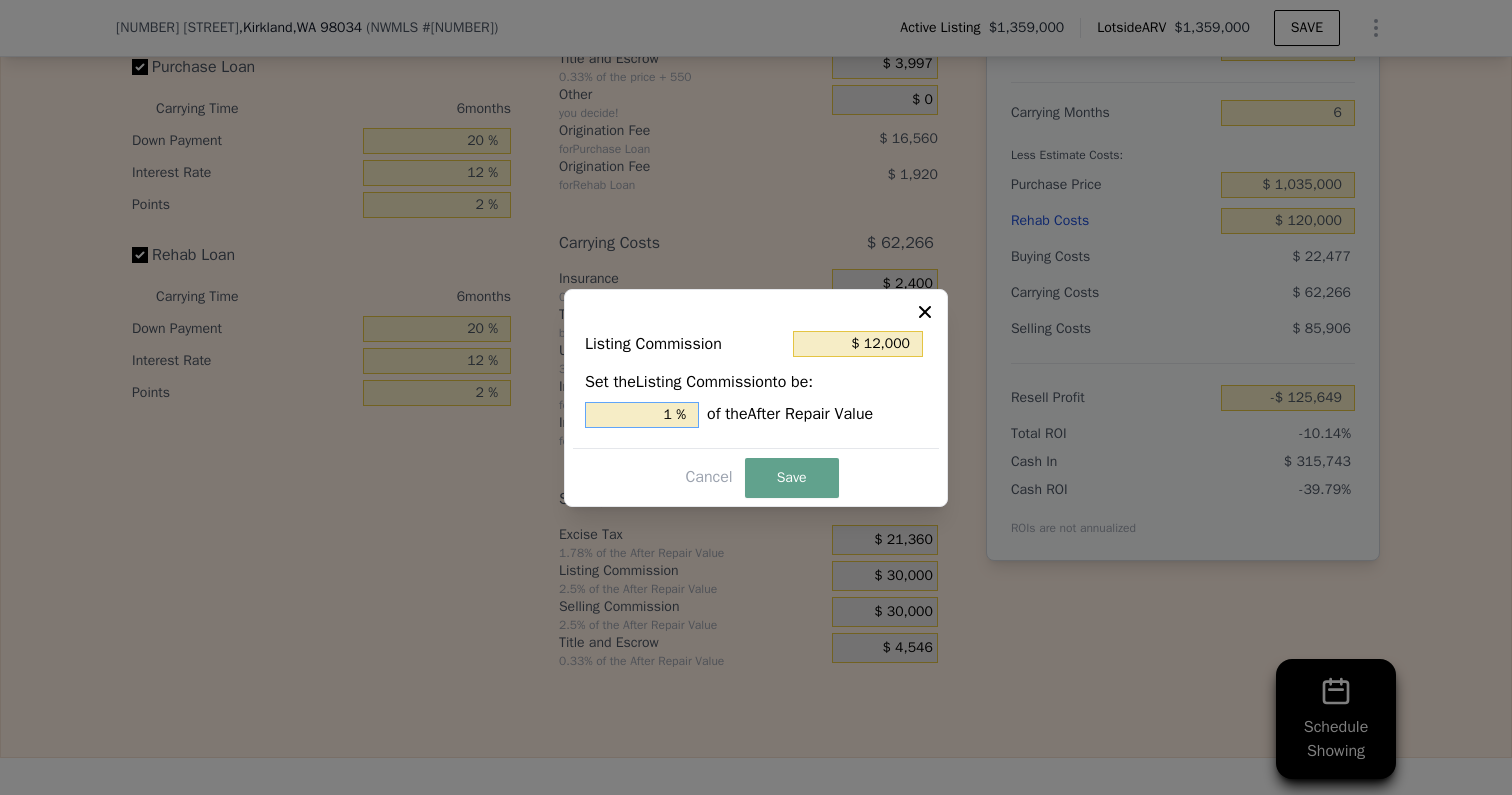 type on "1. %" 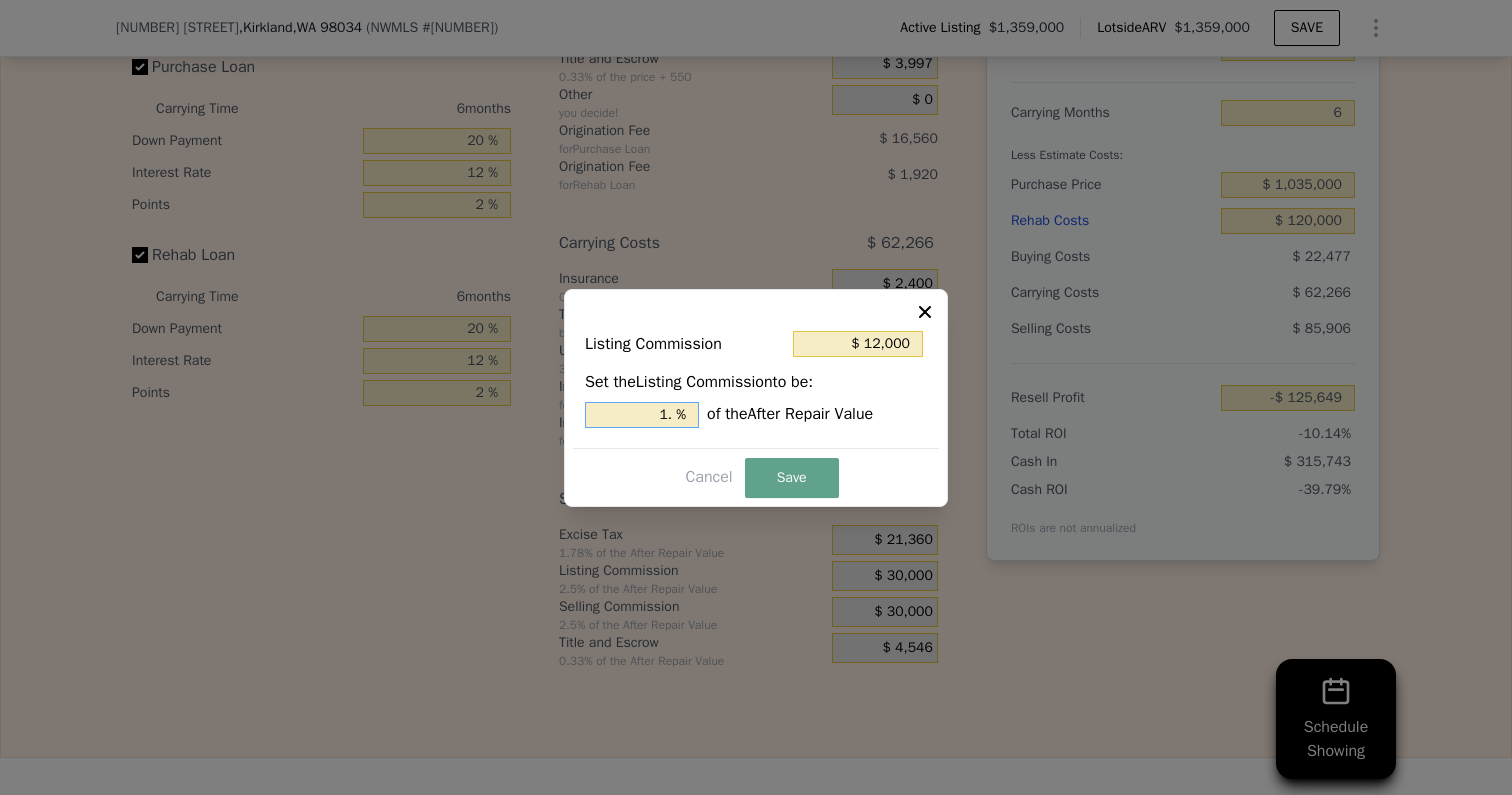 type on "$ 18,000" 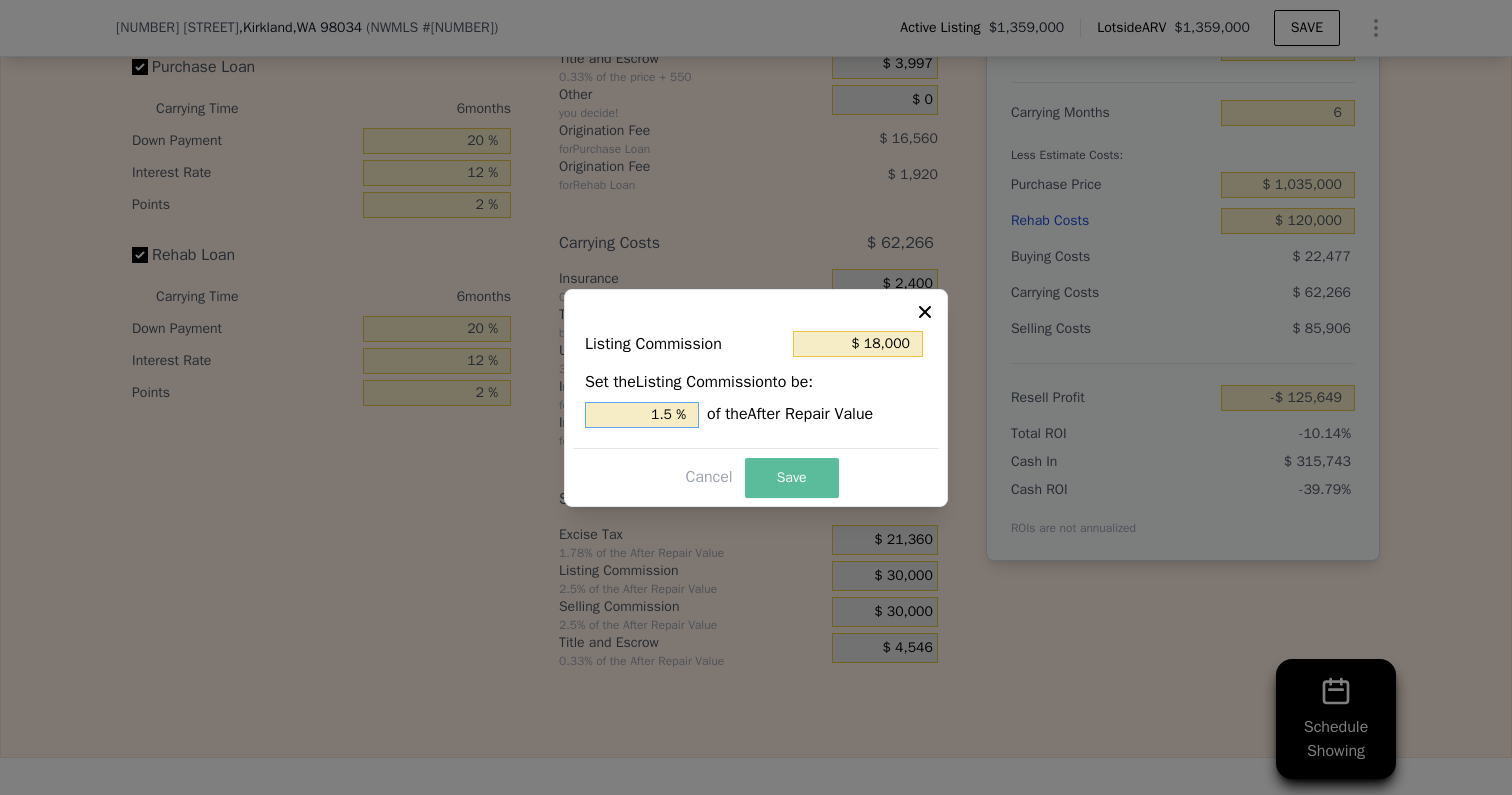 type on "1.5 %" 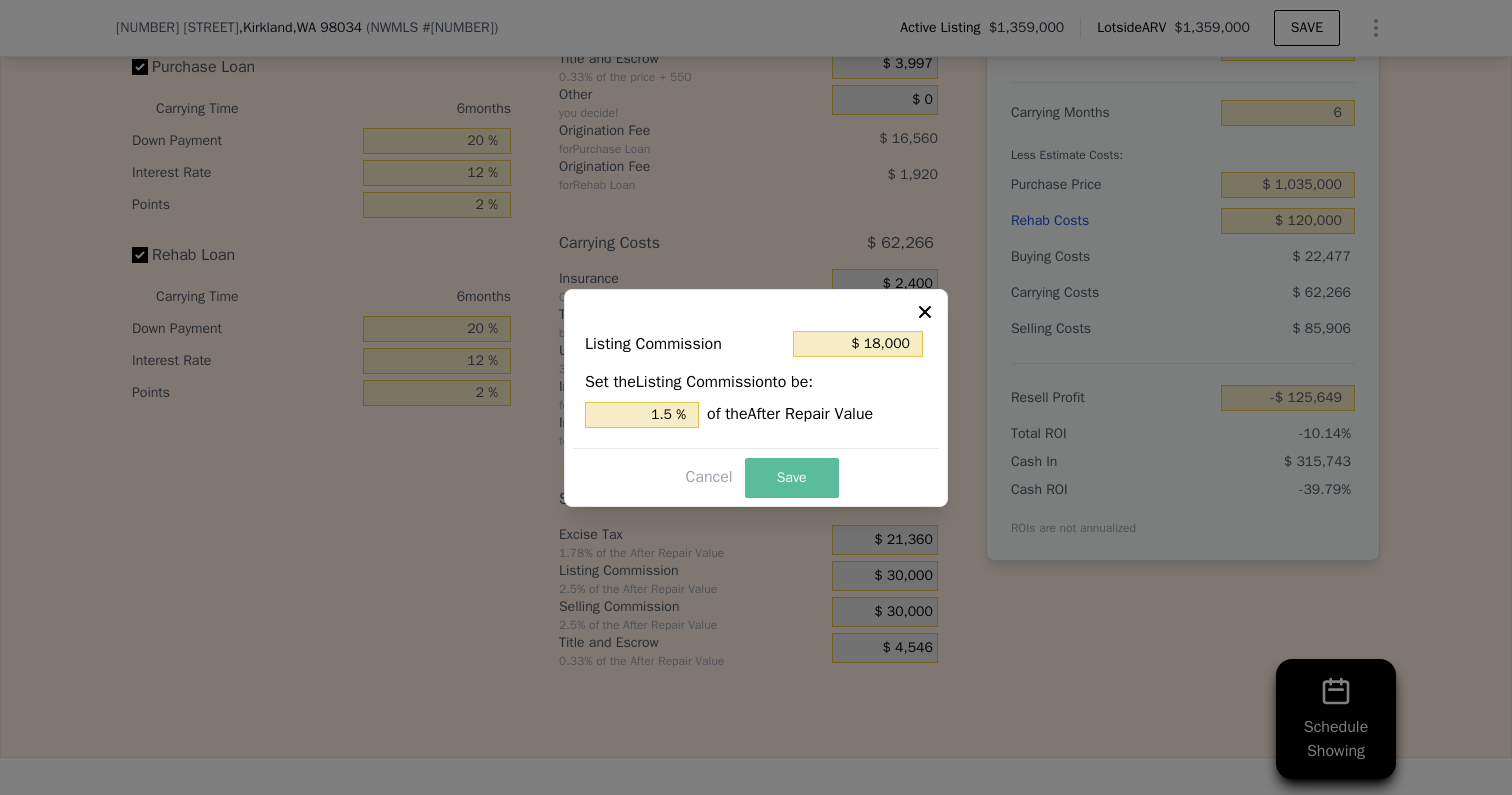 click on "Save" at bounding box center [792, 478] 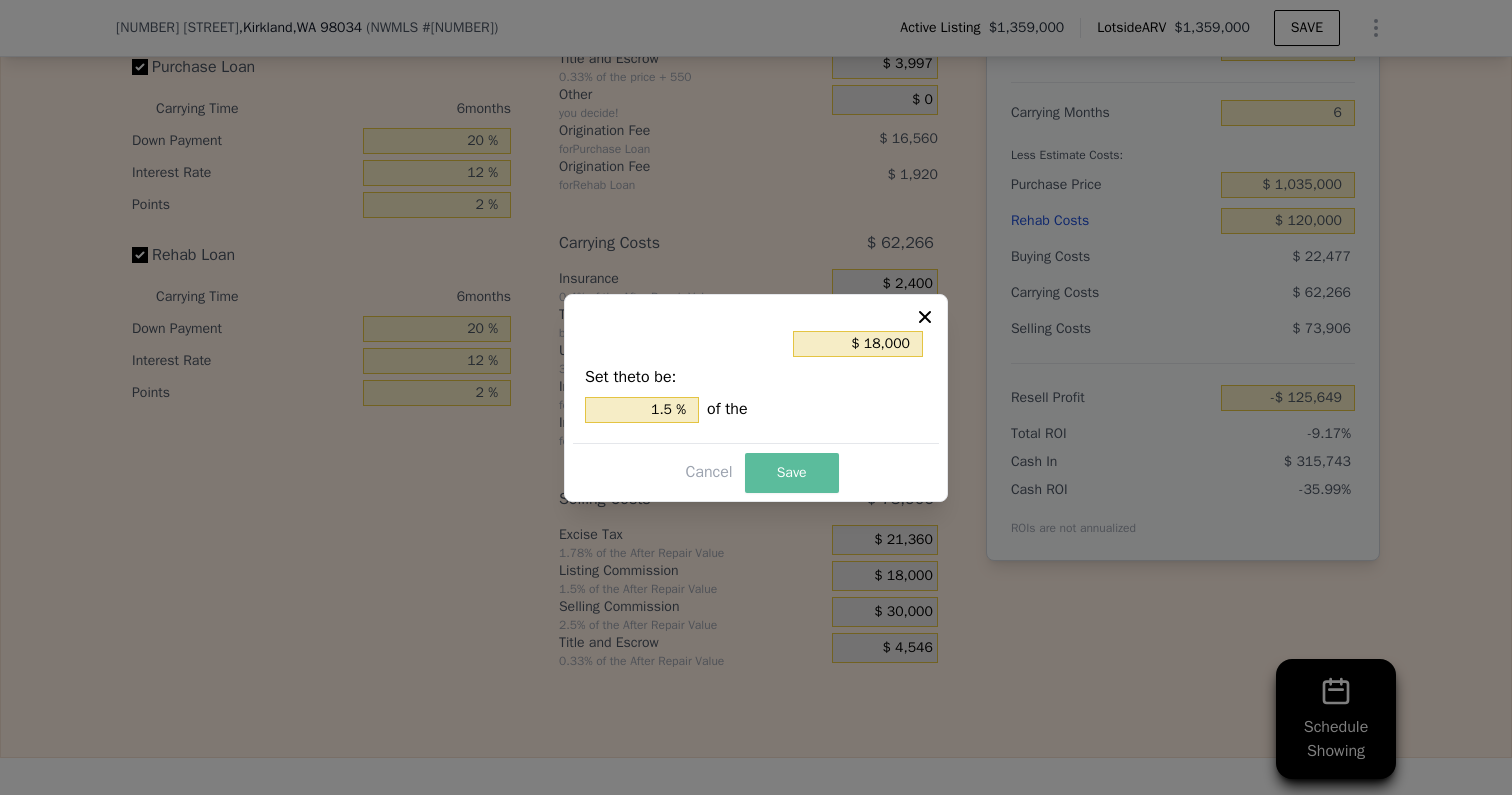 type on "-$ 113,649" 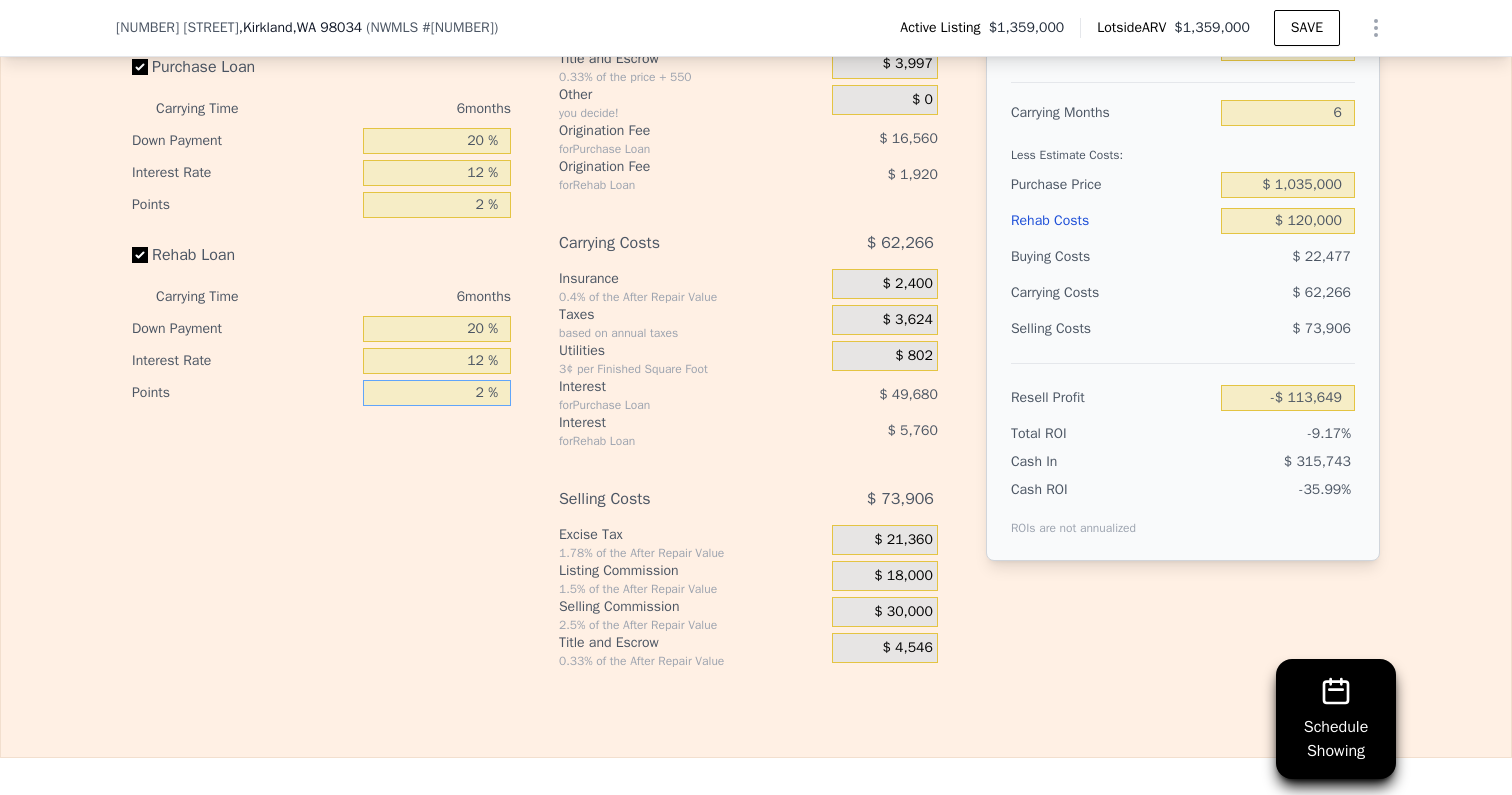 drag, startPoint x: 462, startPoint y: 396, endPoint x: 483, endPoint y: 396, distance: 21 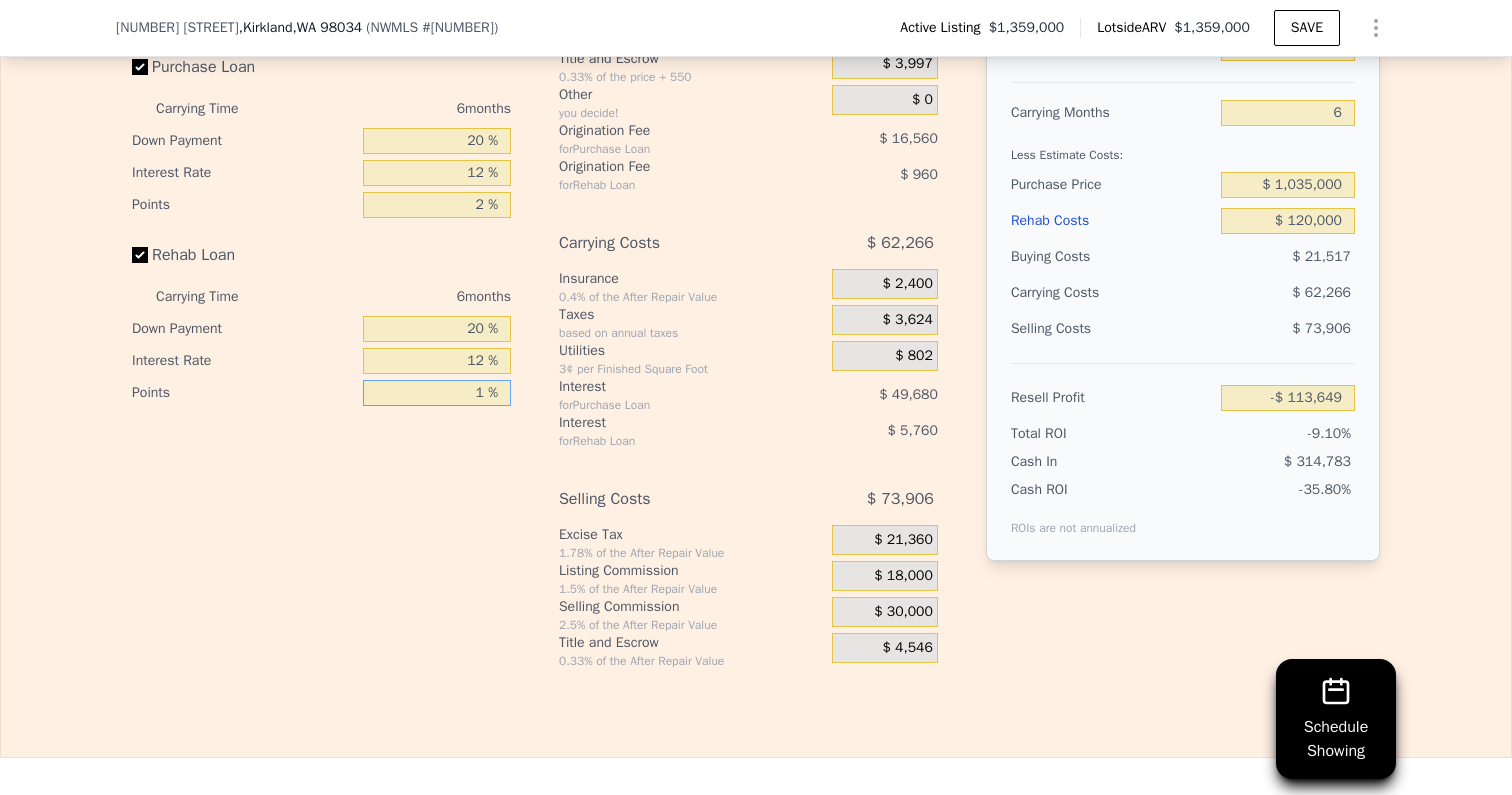 type on "-$ 112,689" 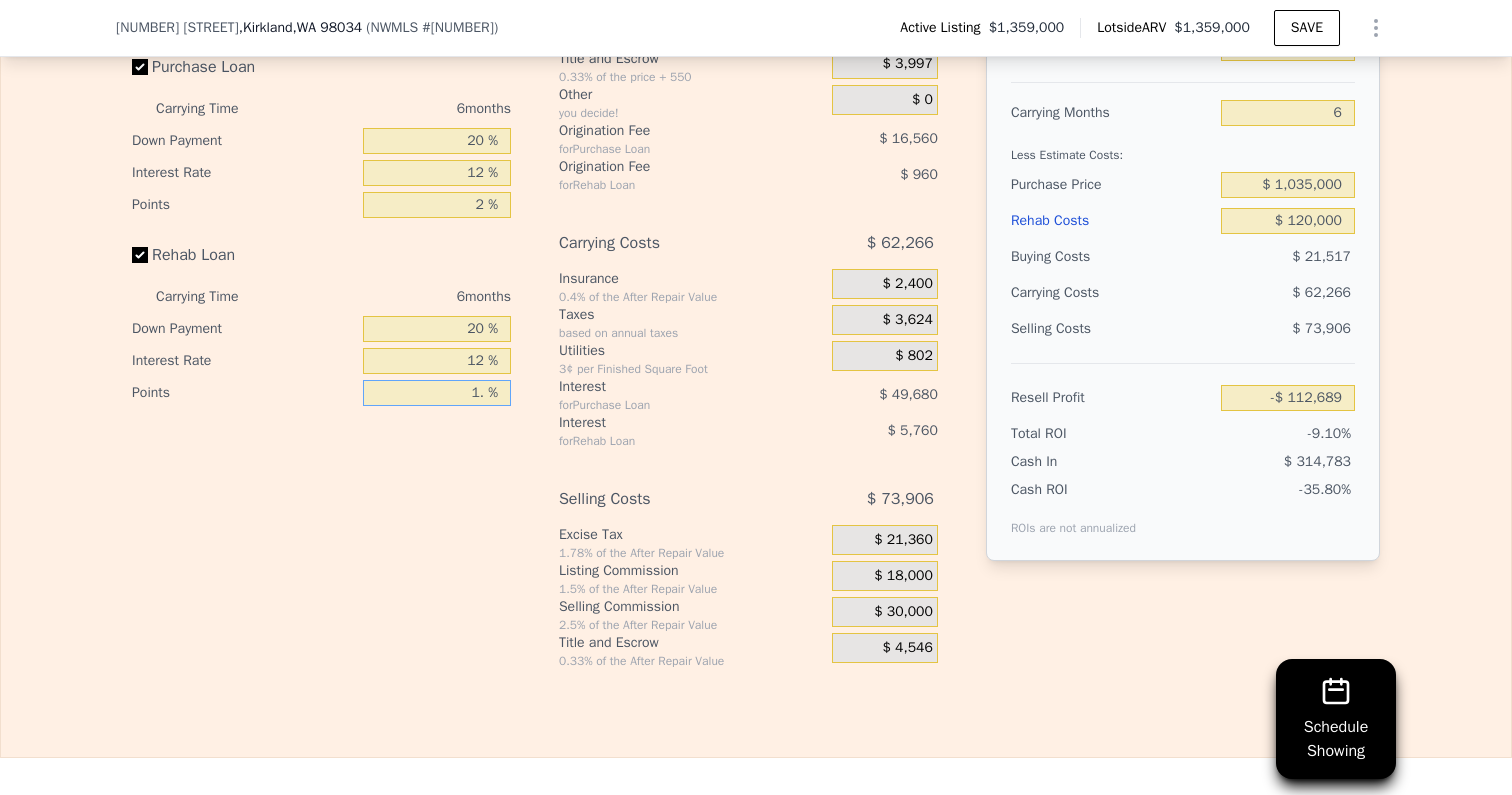 type on "1.5 %" 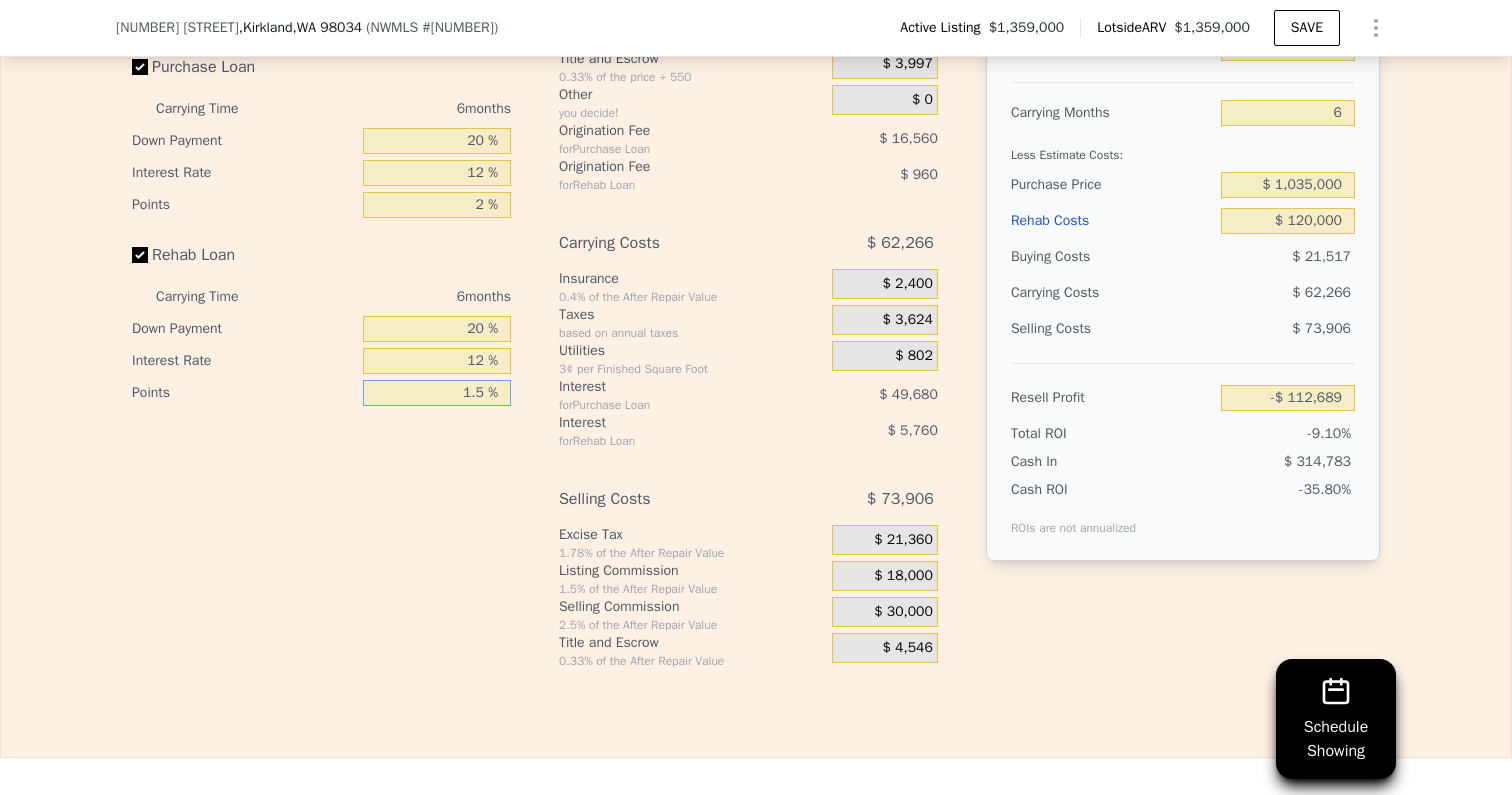 type on "-$ 113,169" 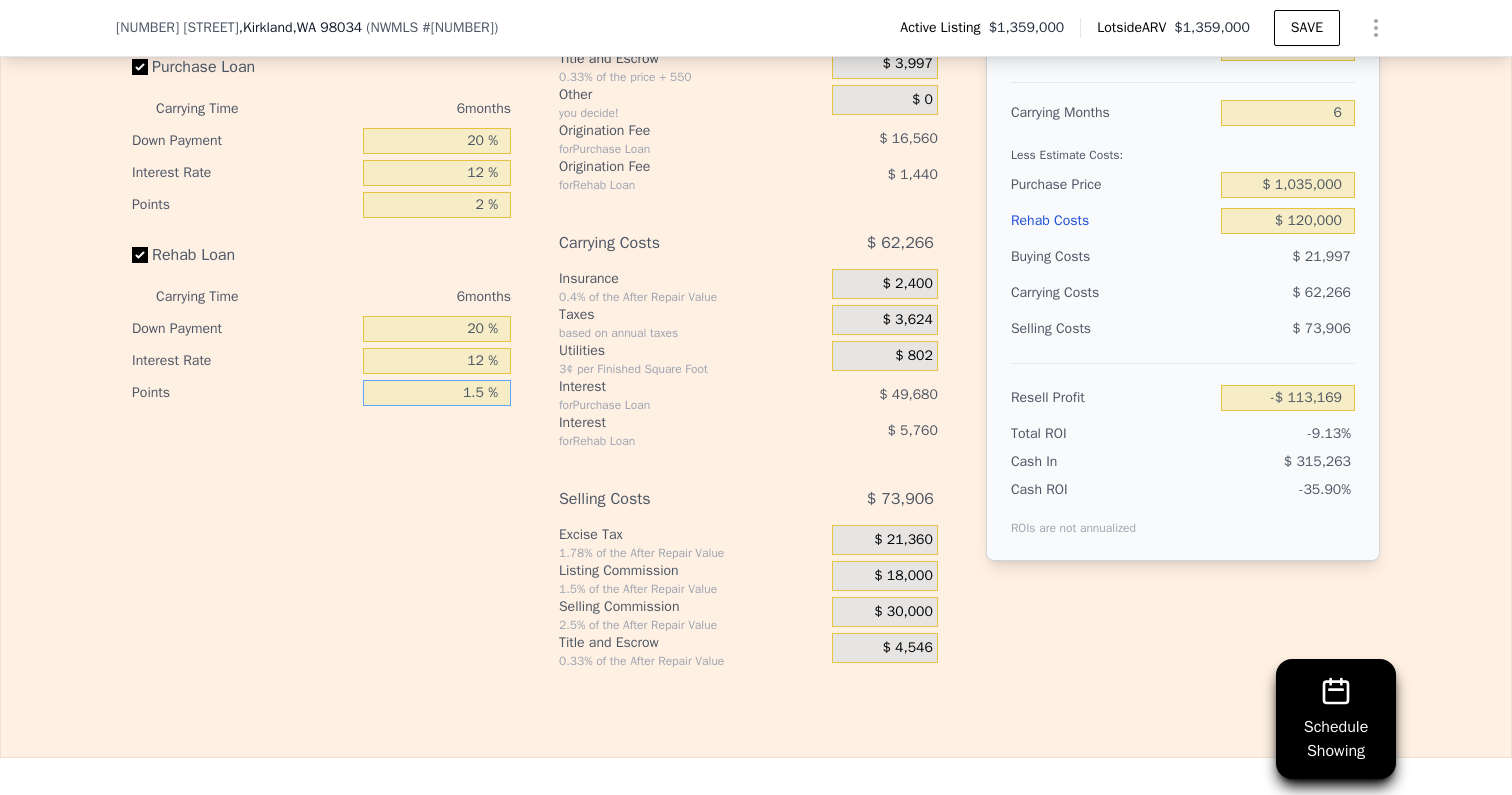 type on "1.5 %" 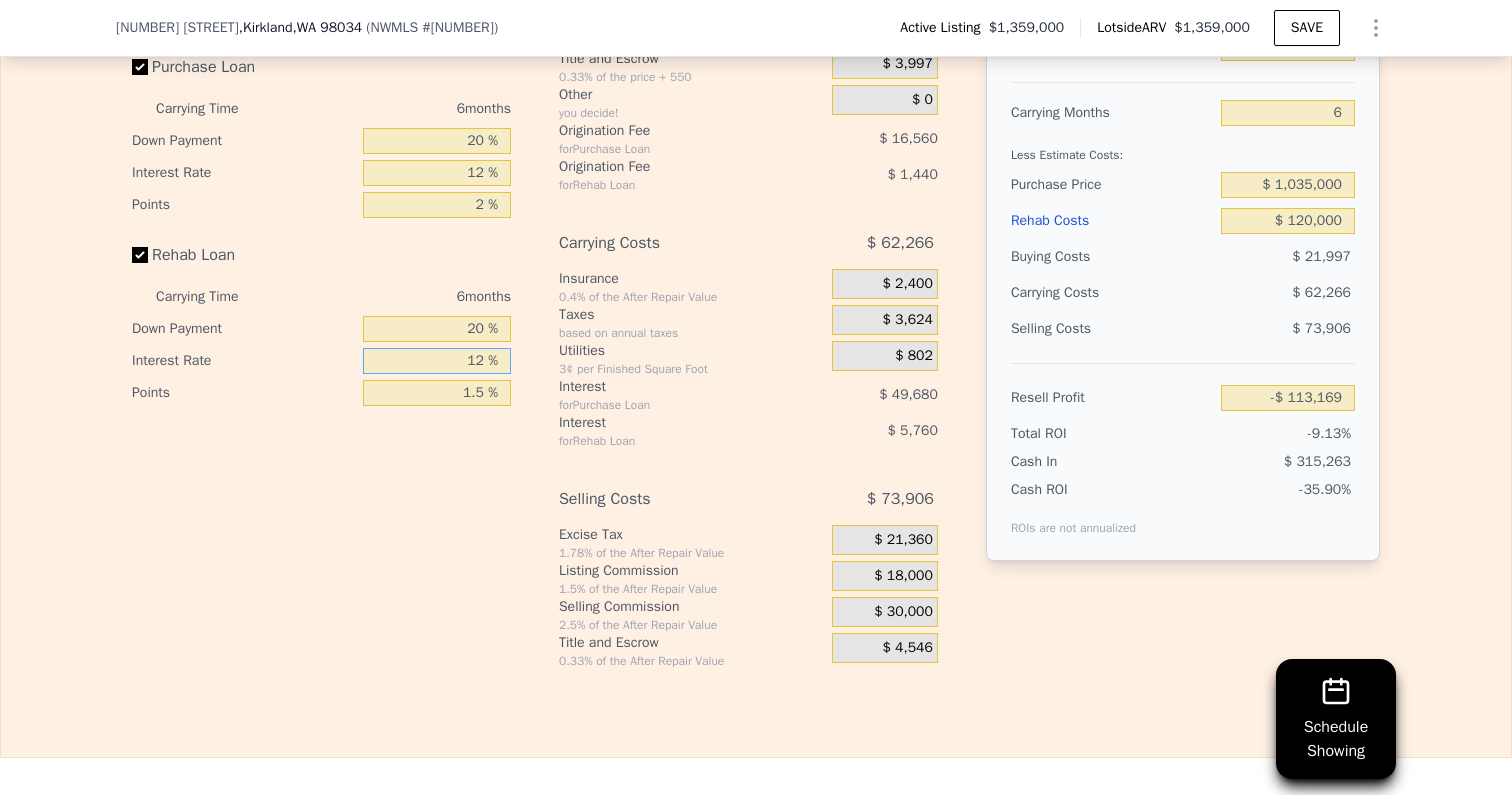 drag, startPoint x: 452, startPoint y: 357, endPoint x: 549, endPoint y: 353, distance: 97.082436 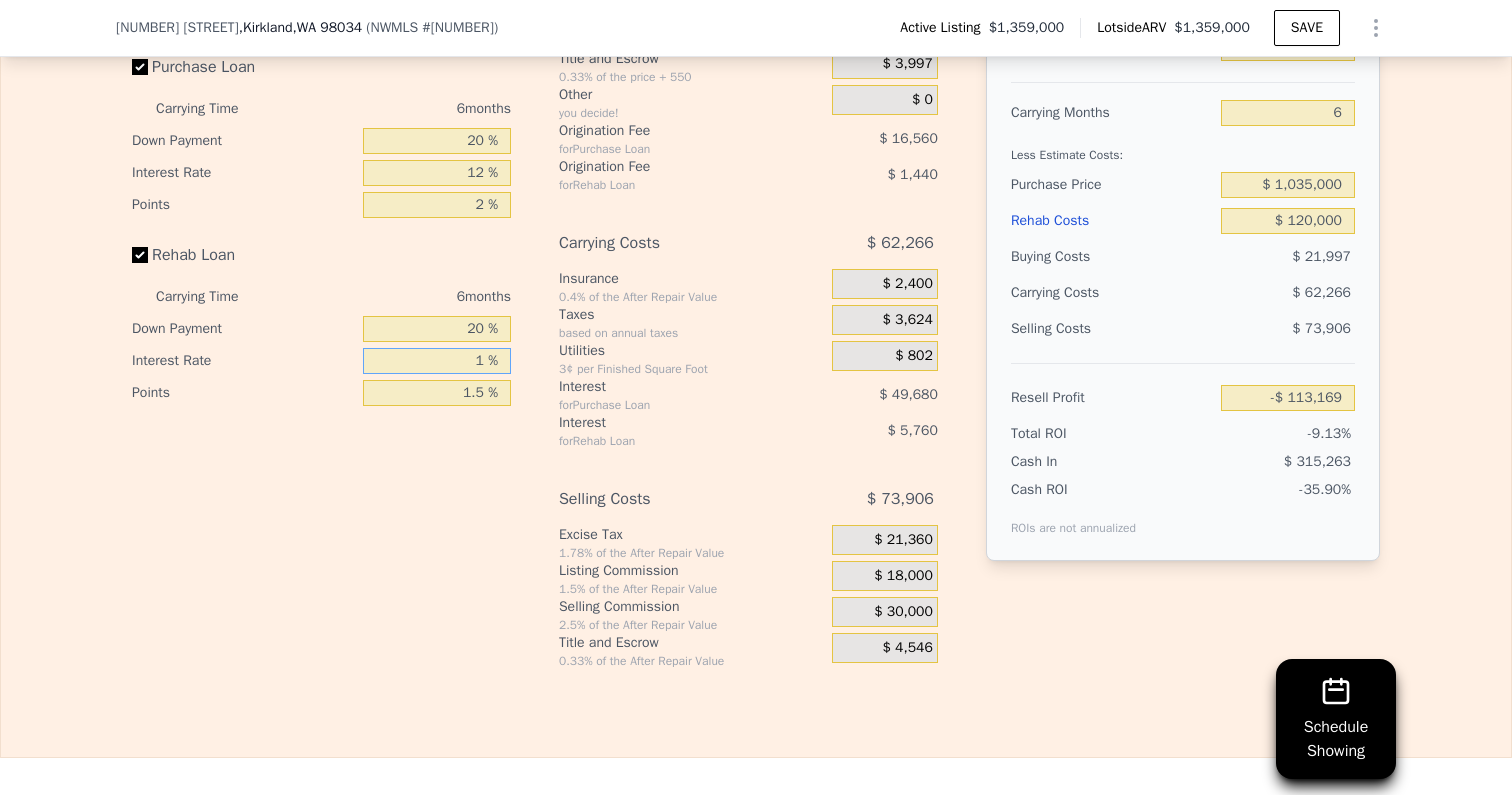 type on "-$ 107,889" 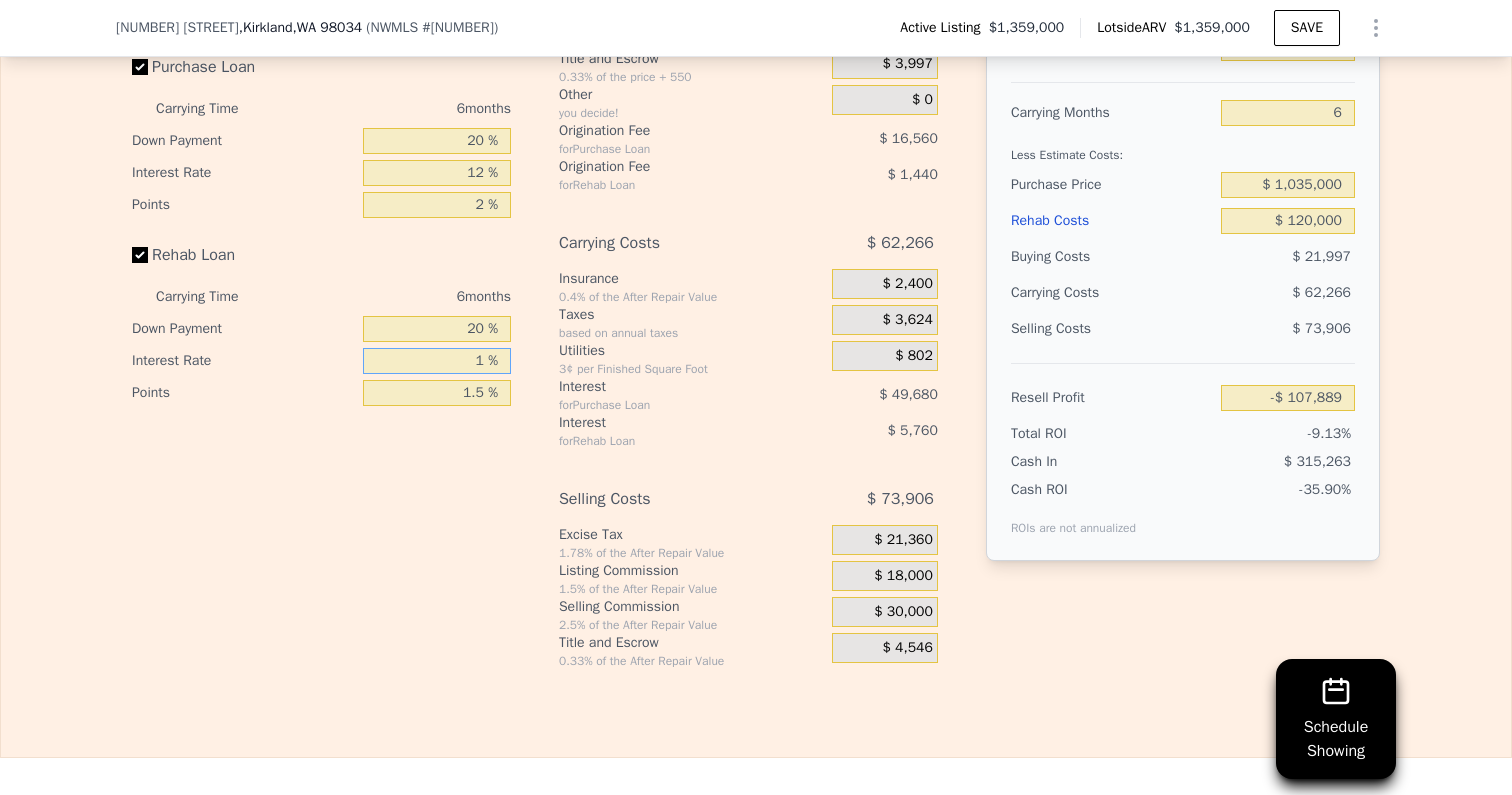 type on "10 %" 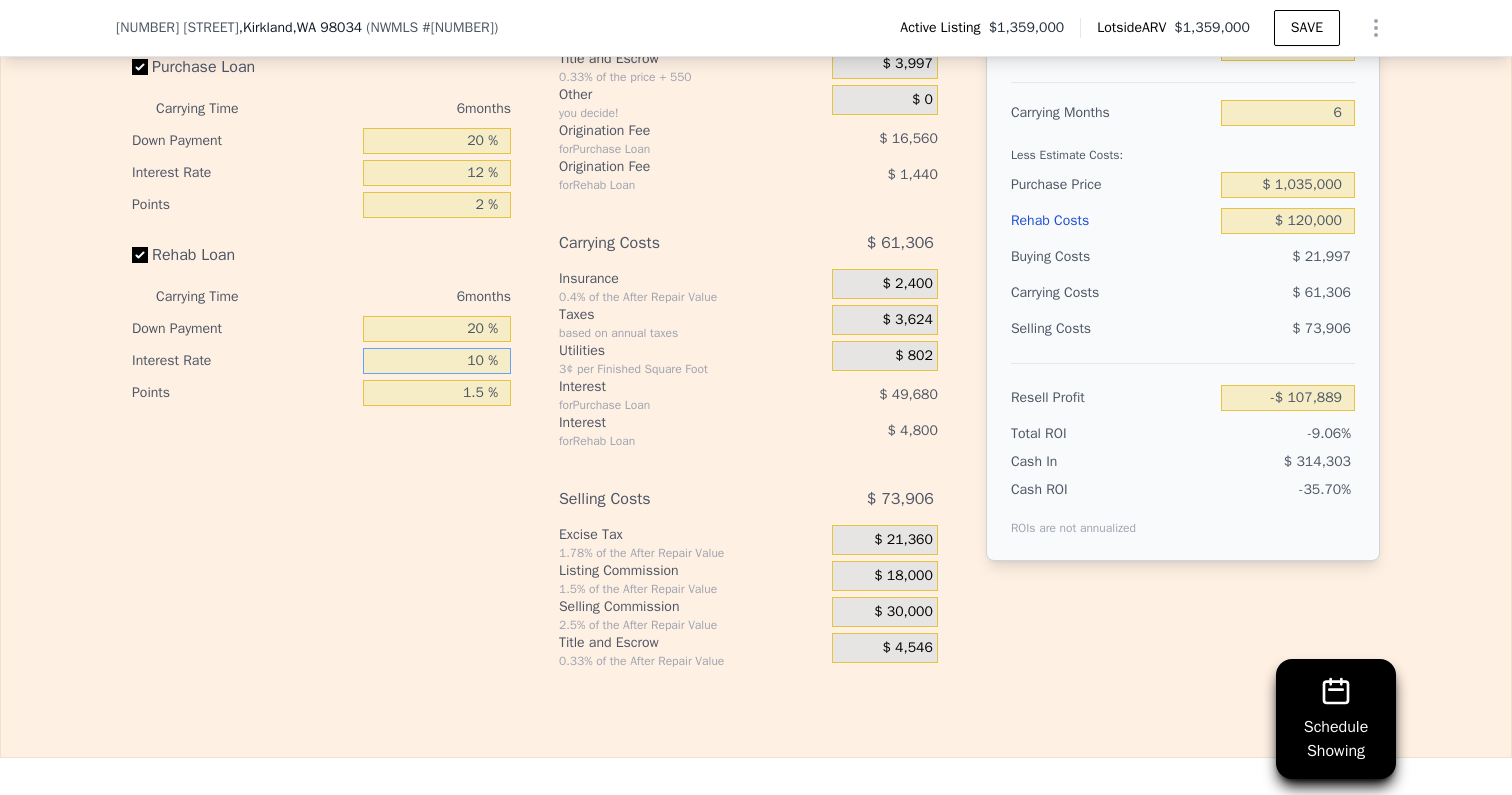 type on "-$ 112,209" 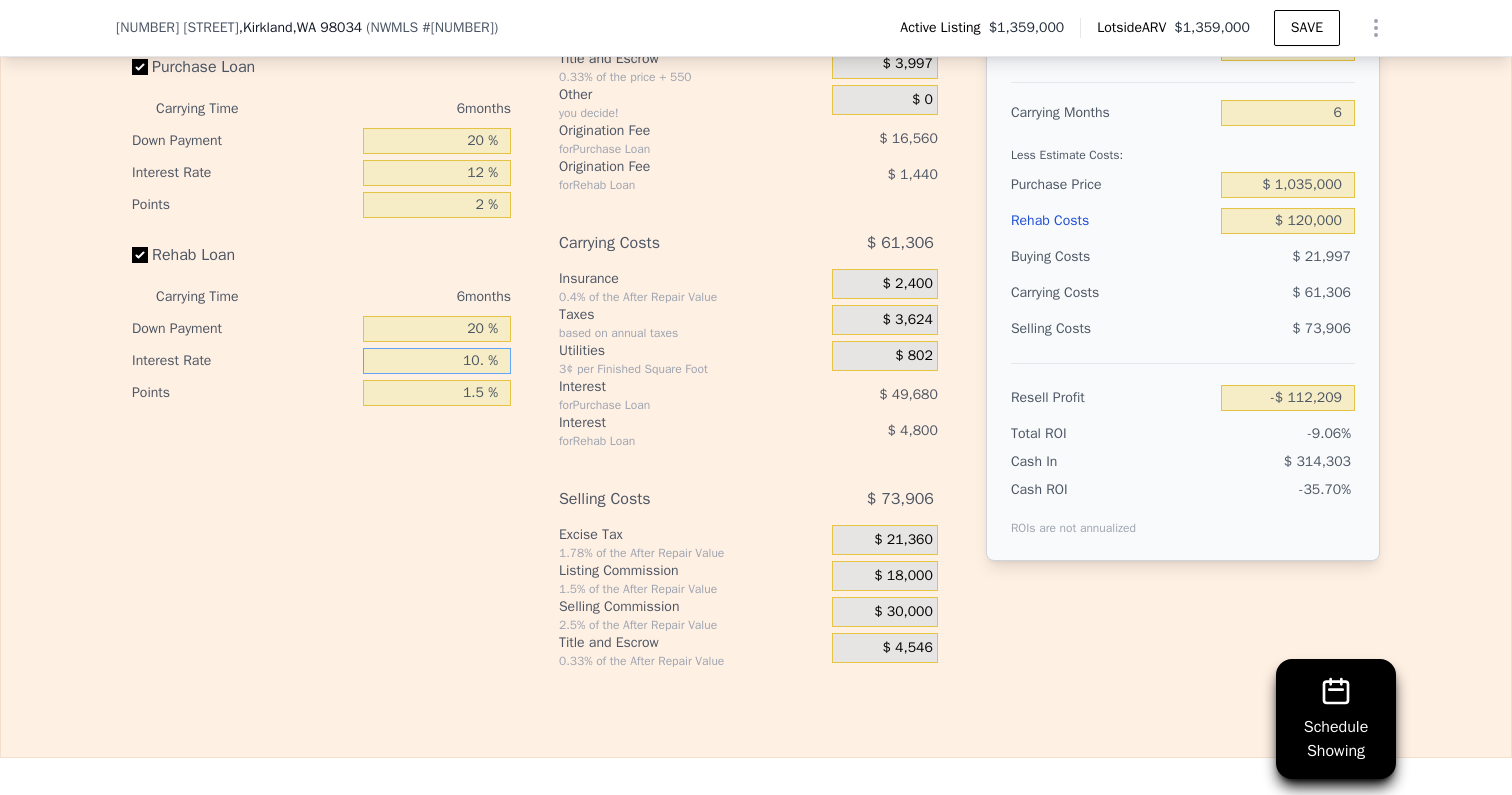 type on "10.5 %" 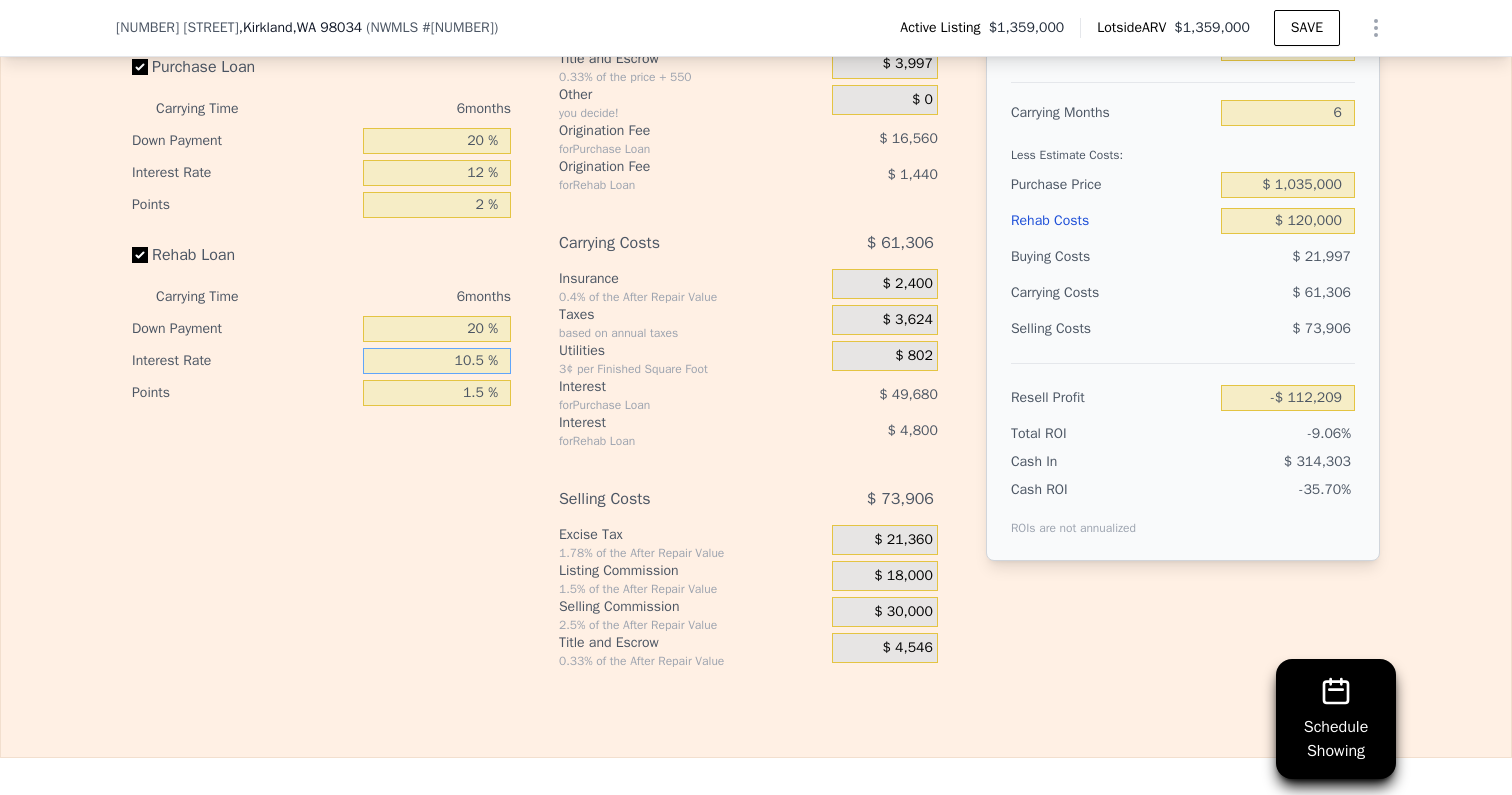 type on "-$ 112,449" 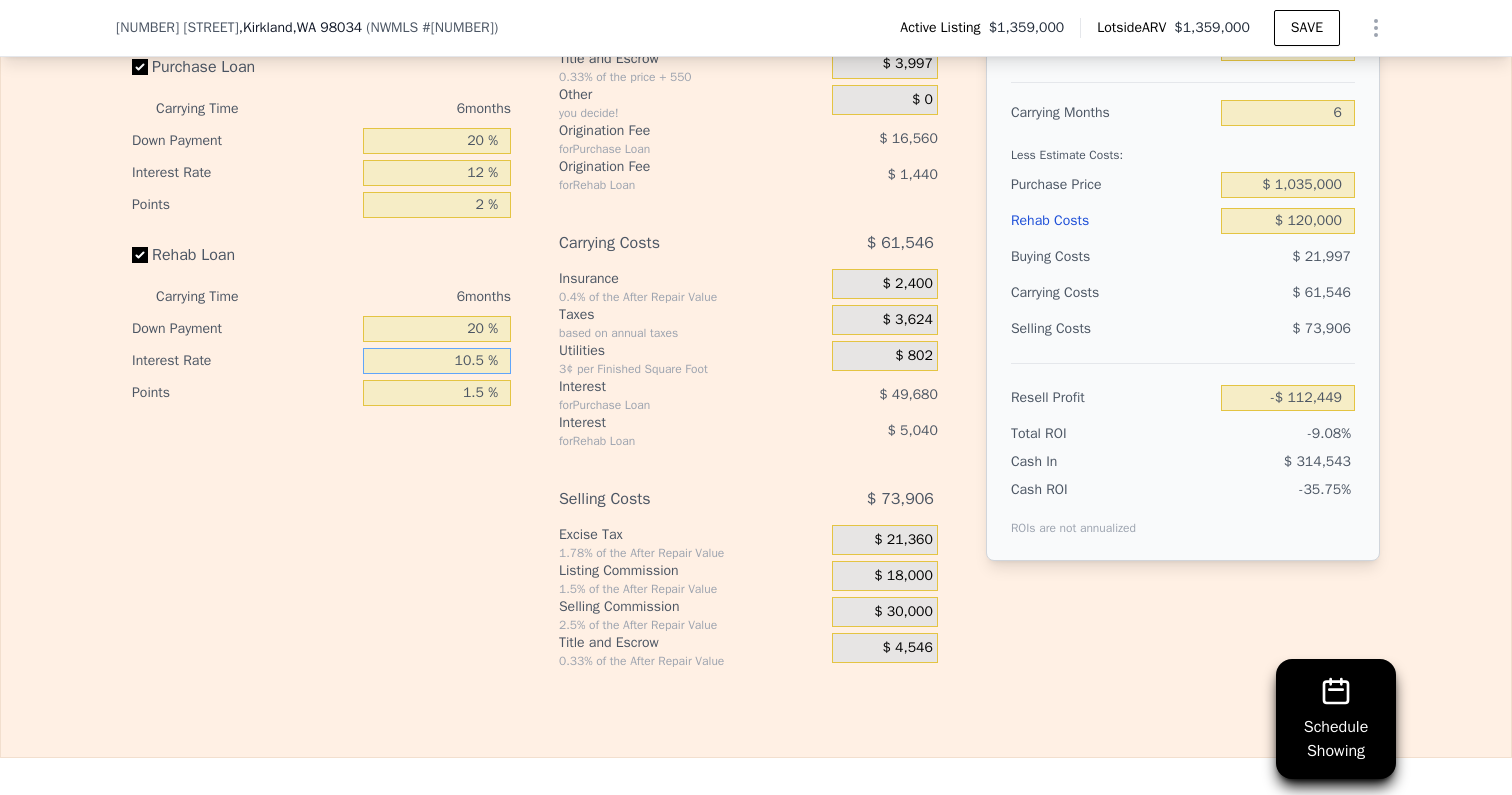 type on "10.5 %" 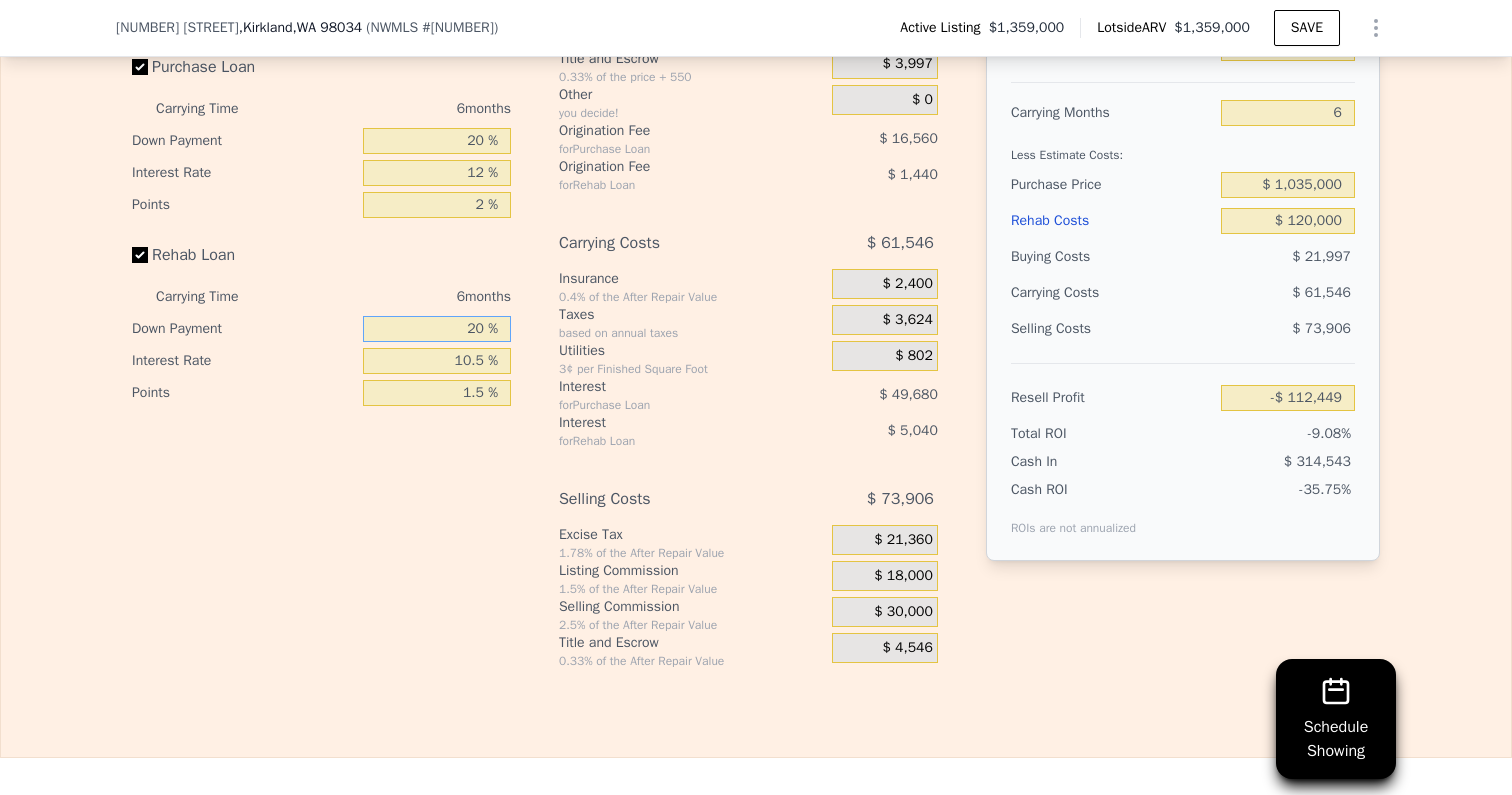 drag, startPoint x: 453, startPoint y: 333, endPoint x: 493, endPoint y: 333, distance: 40 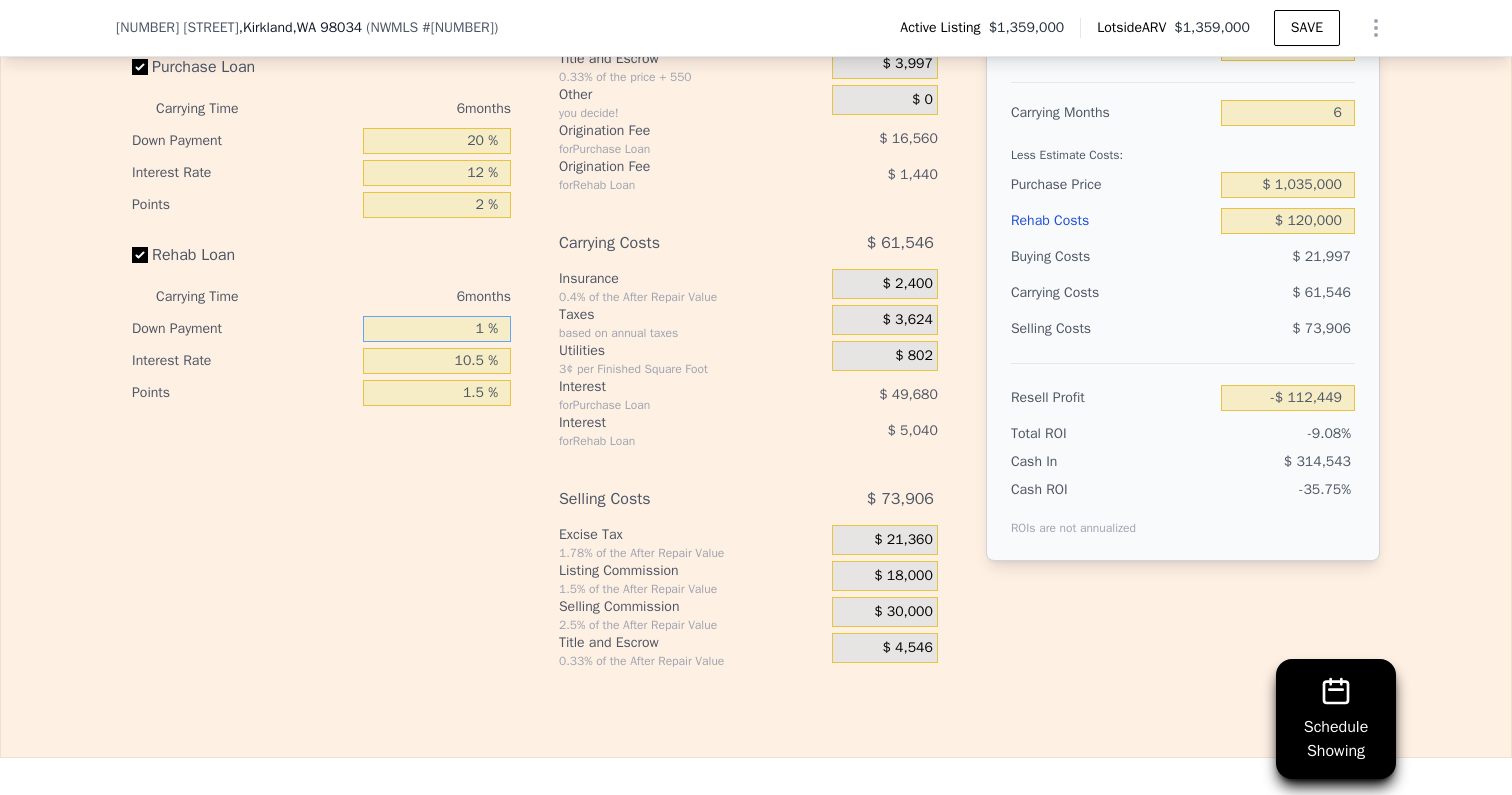 type on "-$ 113,991" 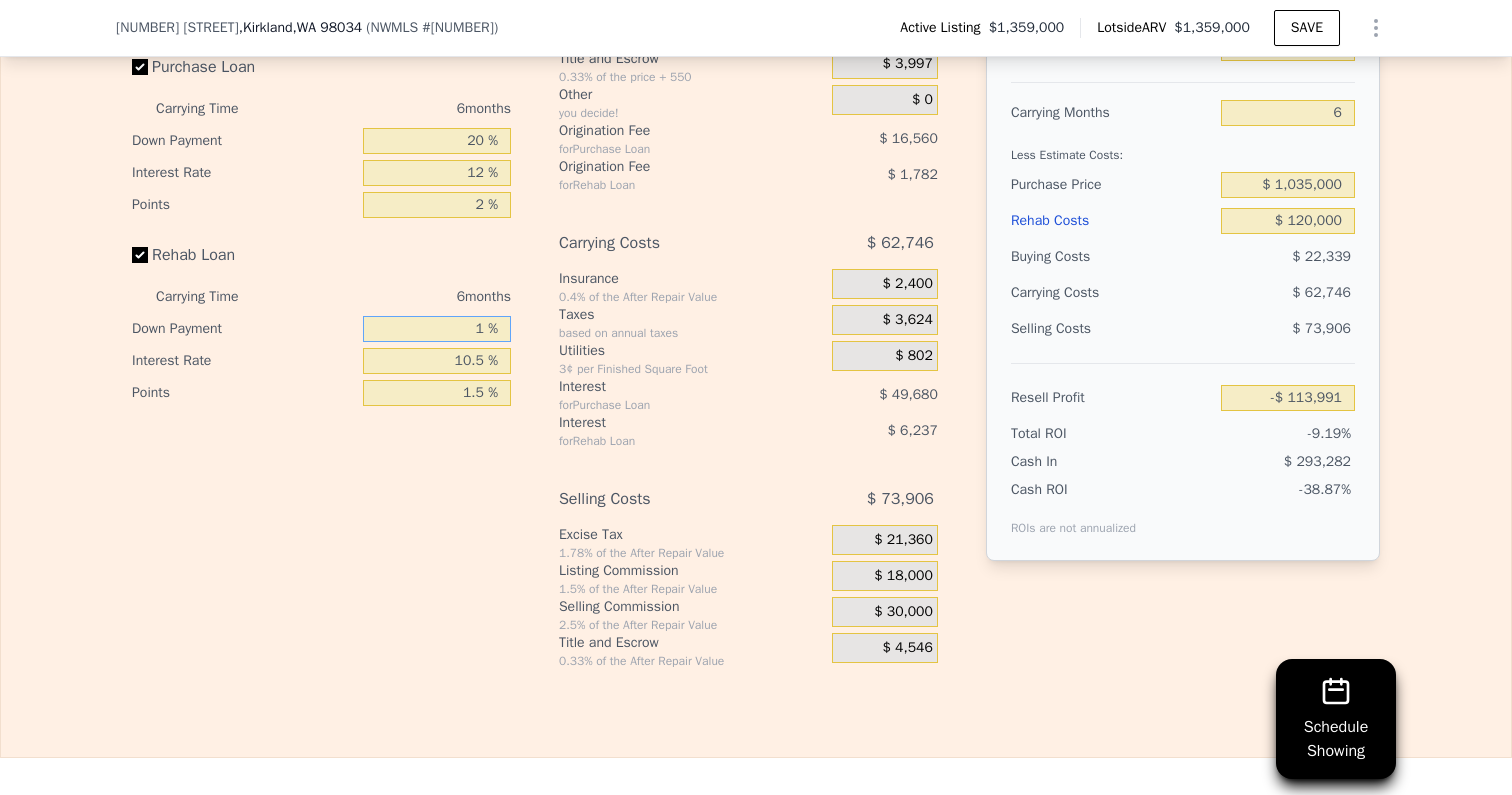 type on "10 %" 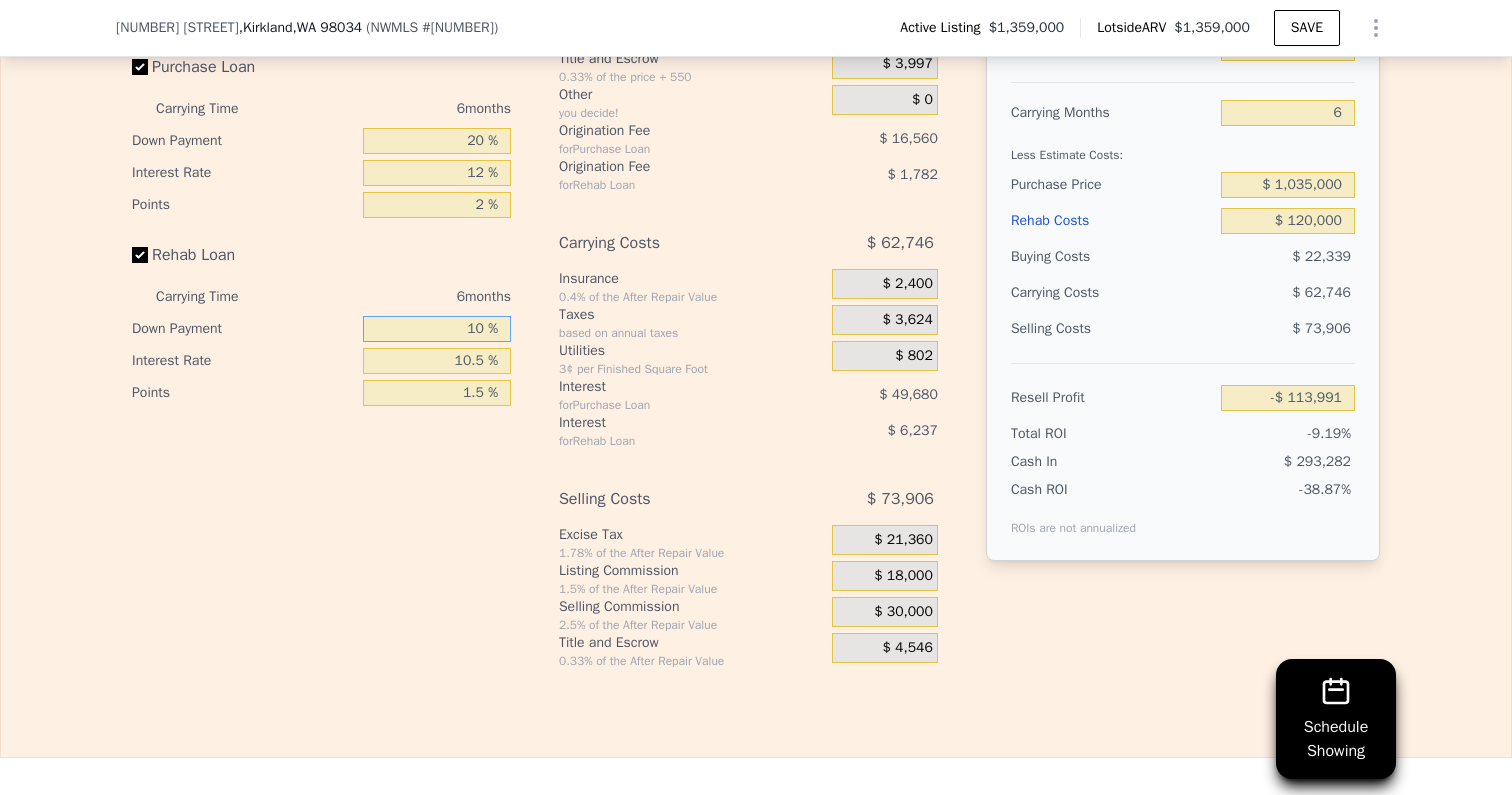 type on "-$ 113,259" 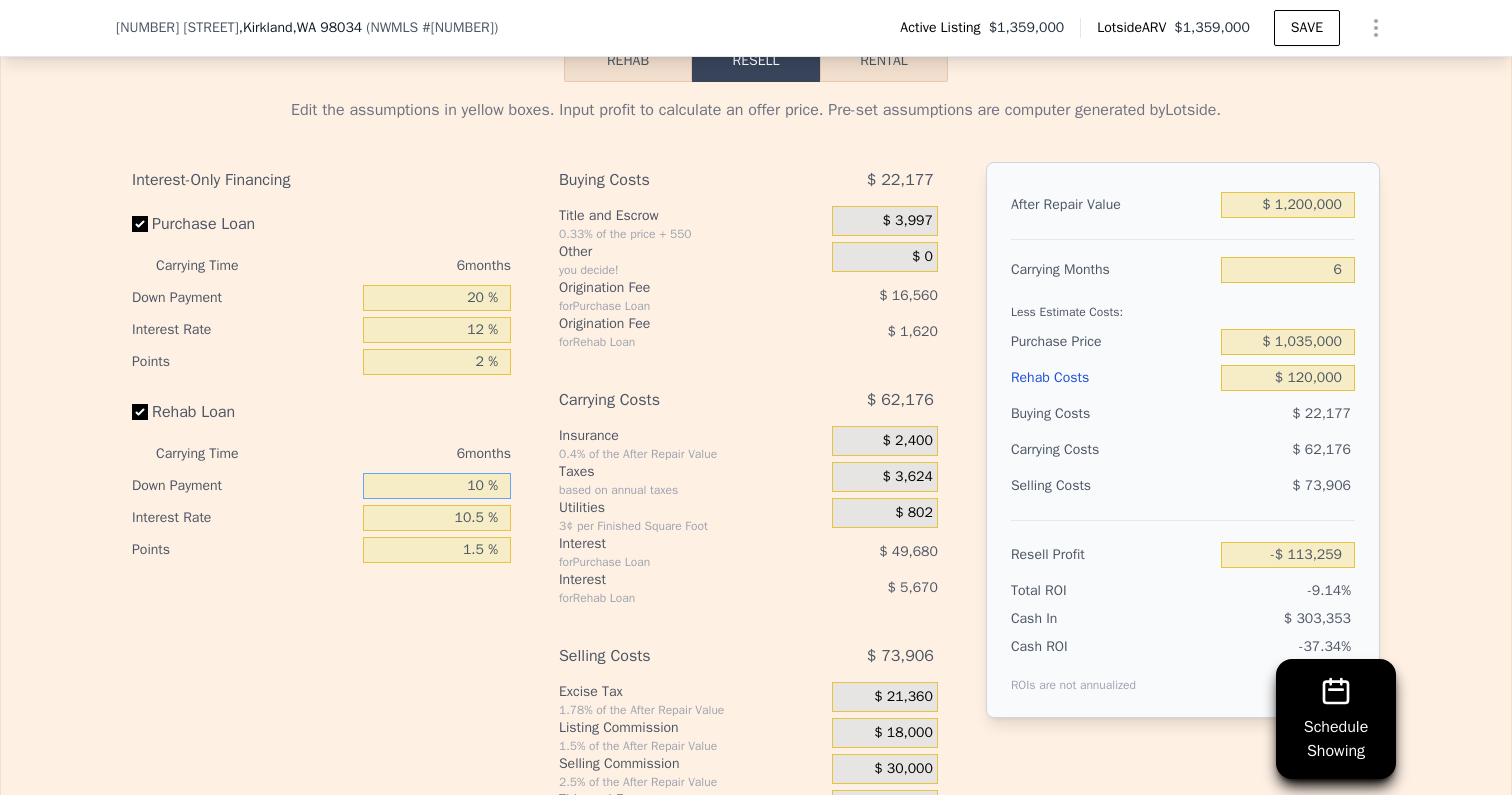 scroll, scrollTop: 3285, scrollLeft: 0, axis: vertical 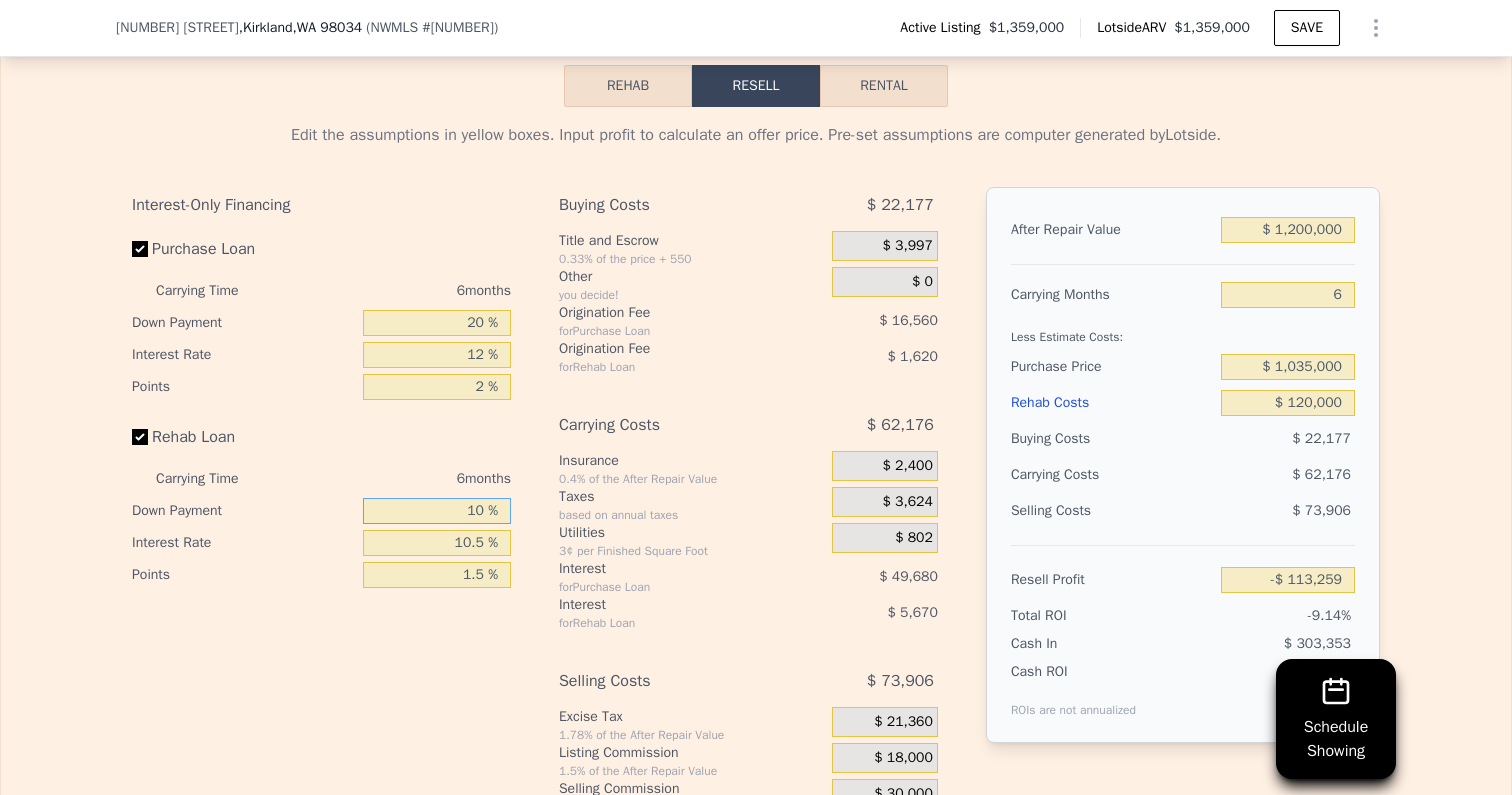 type on "10 %" 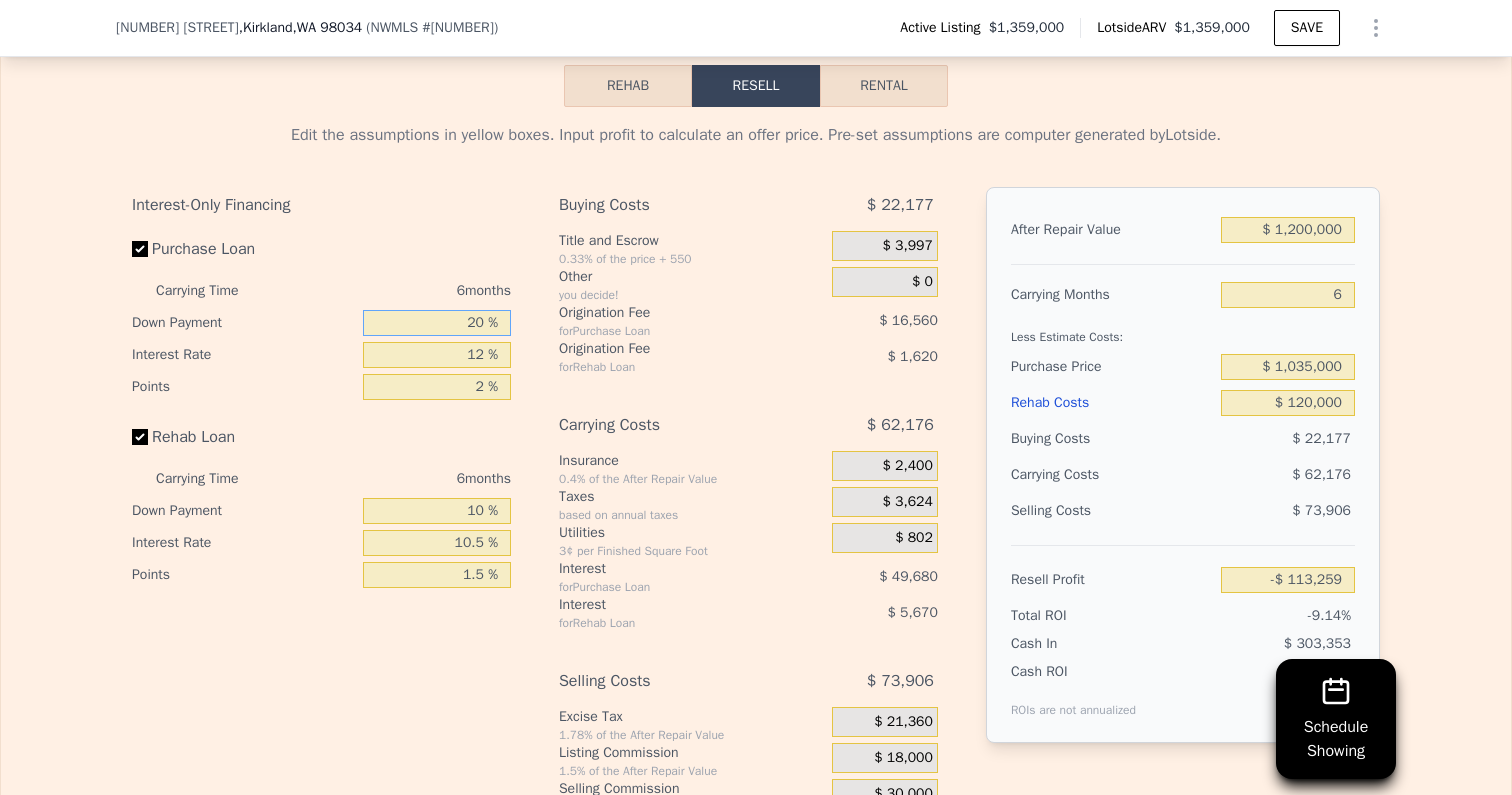 drag, startPoint x: 457, startPoint y: 318, endPoint x: 504, endPoint y: 318, distance: 47 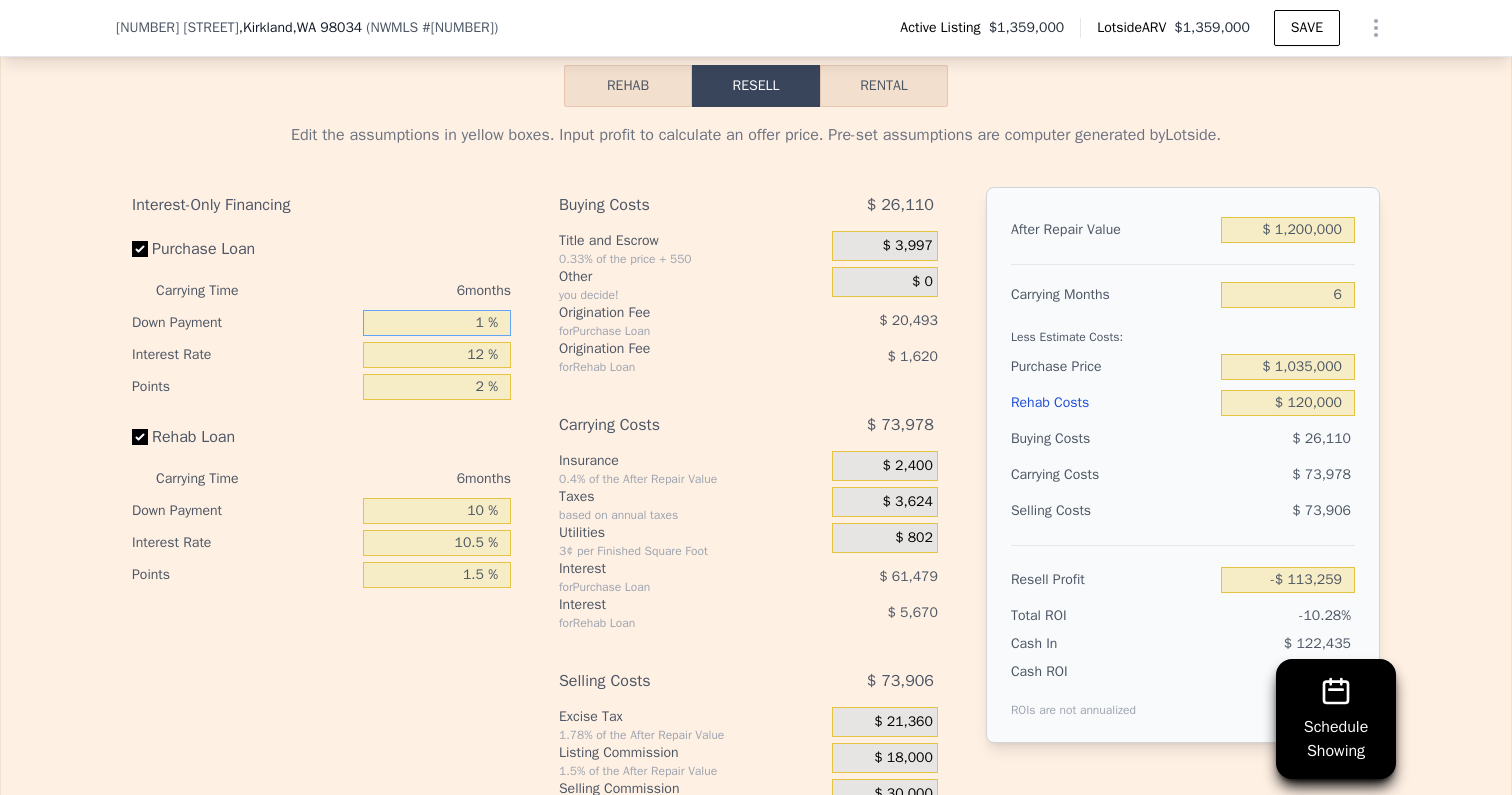 type on "-$ 128,994" 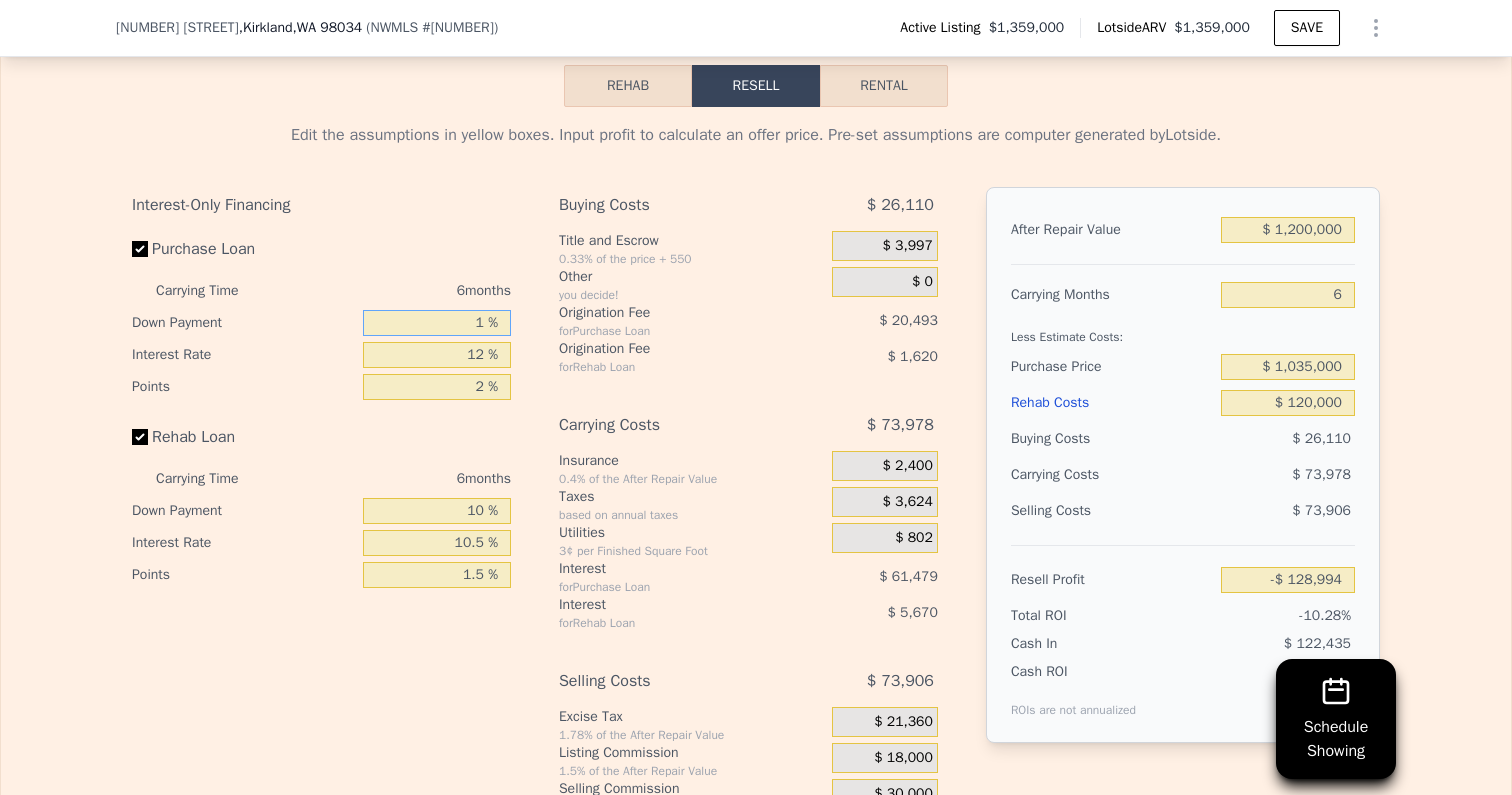 type on "10 %" 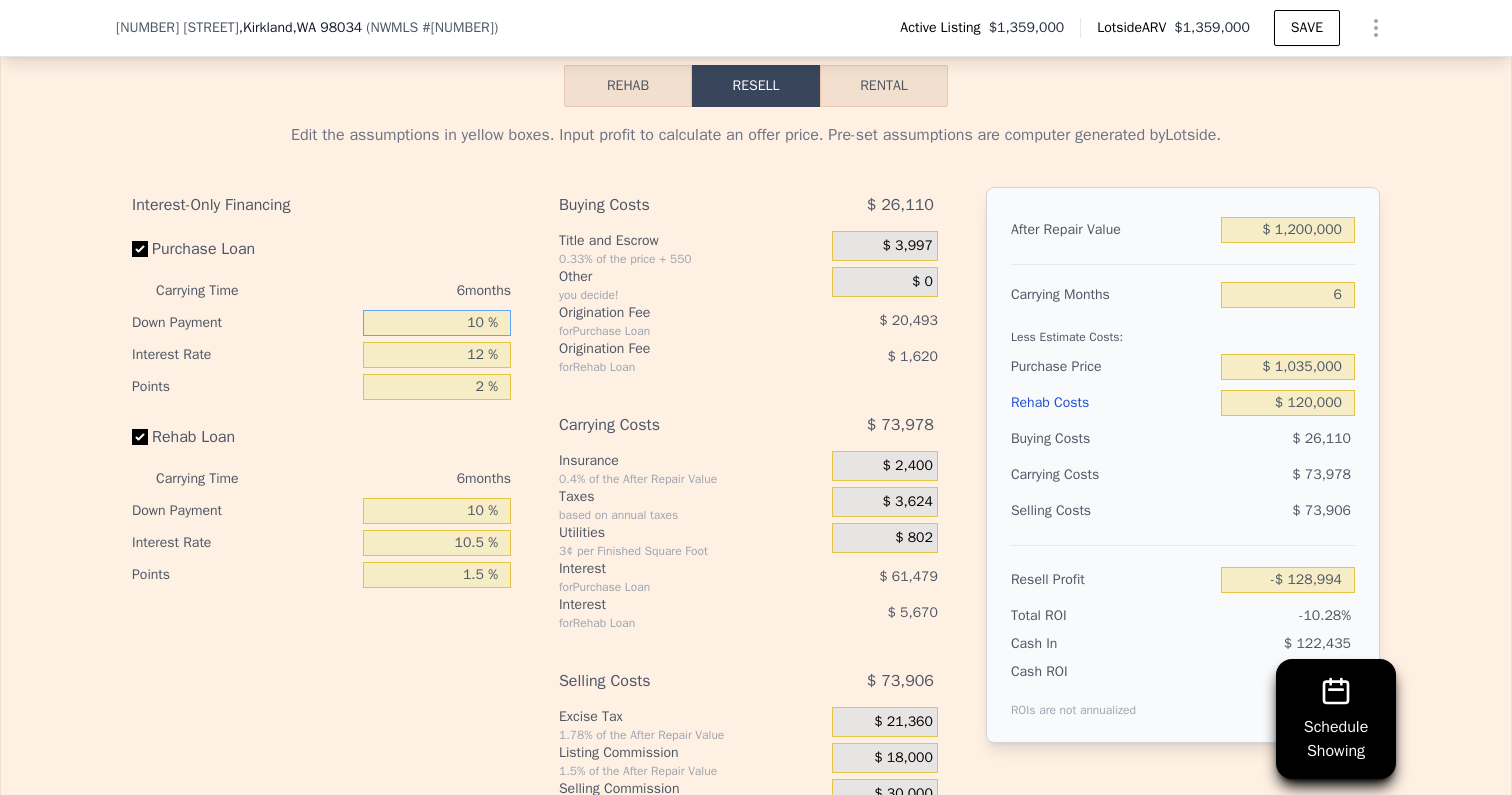 type on "-$ 121,539" 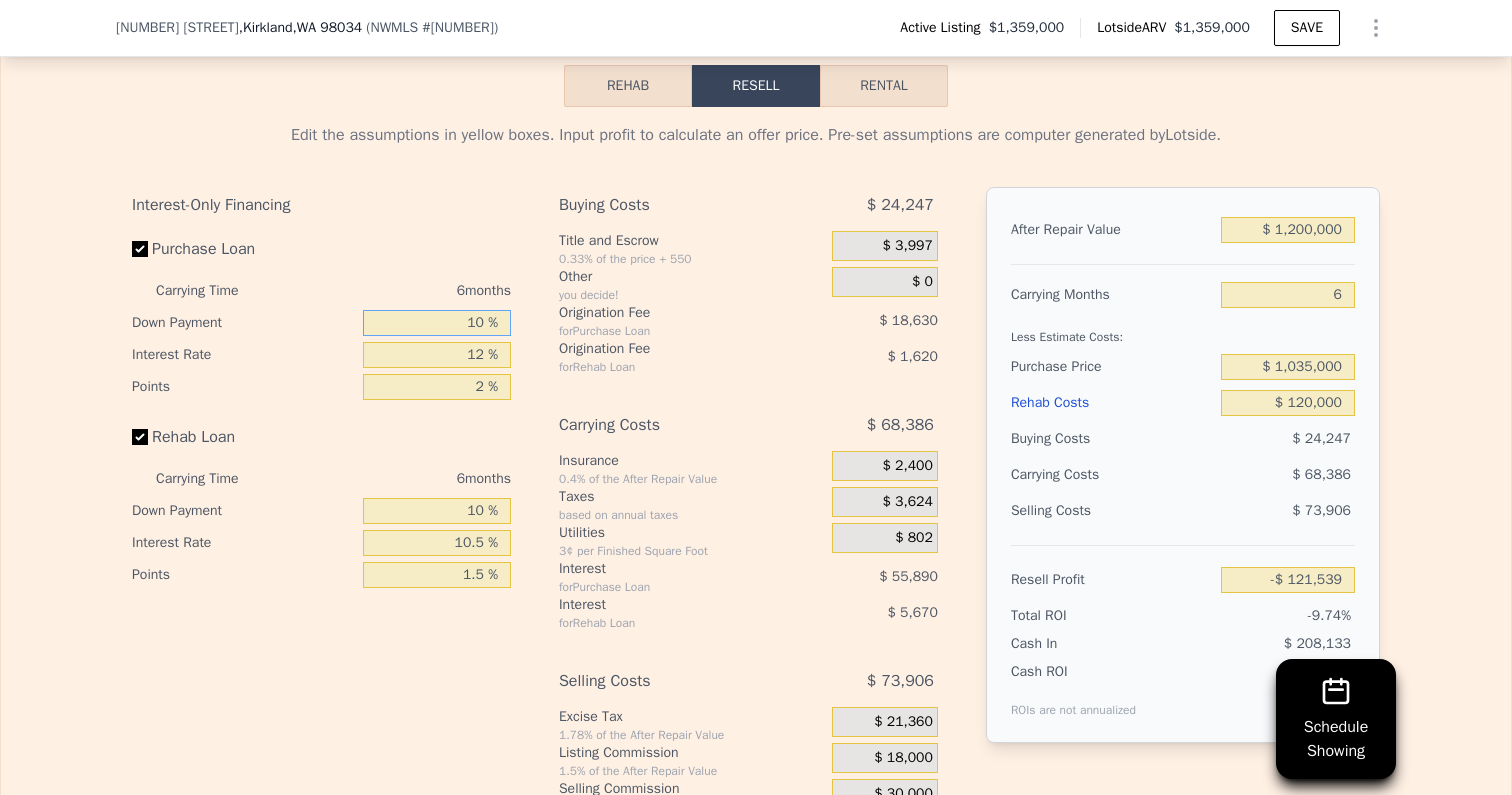 type on "10 %" 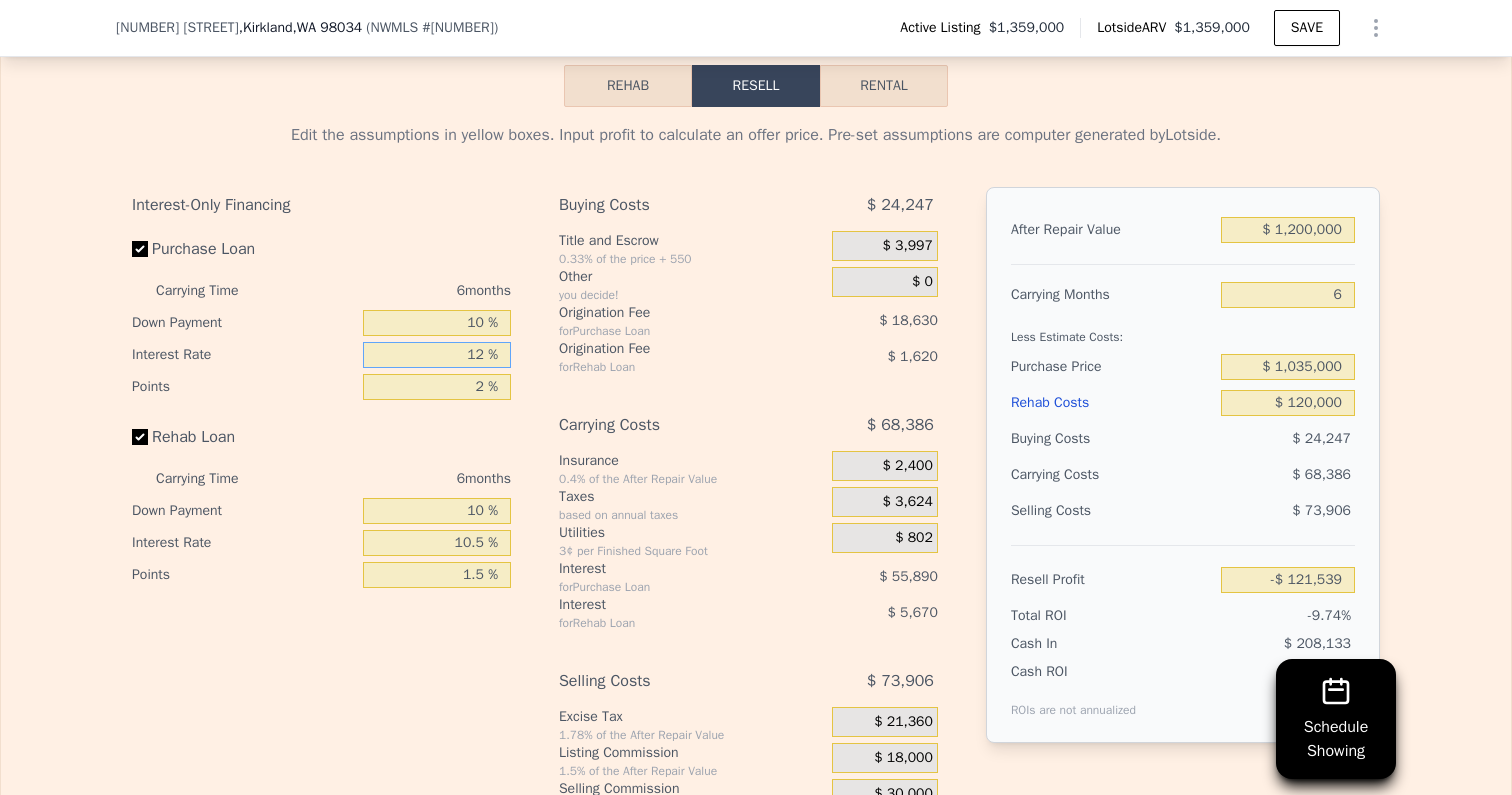 drag, startPoint x: 457, startPoint y: 355, endPoint x: 506, endPoint y: 355, distance: 49 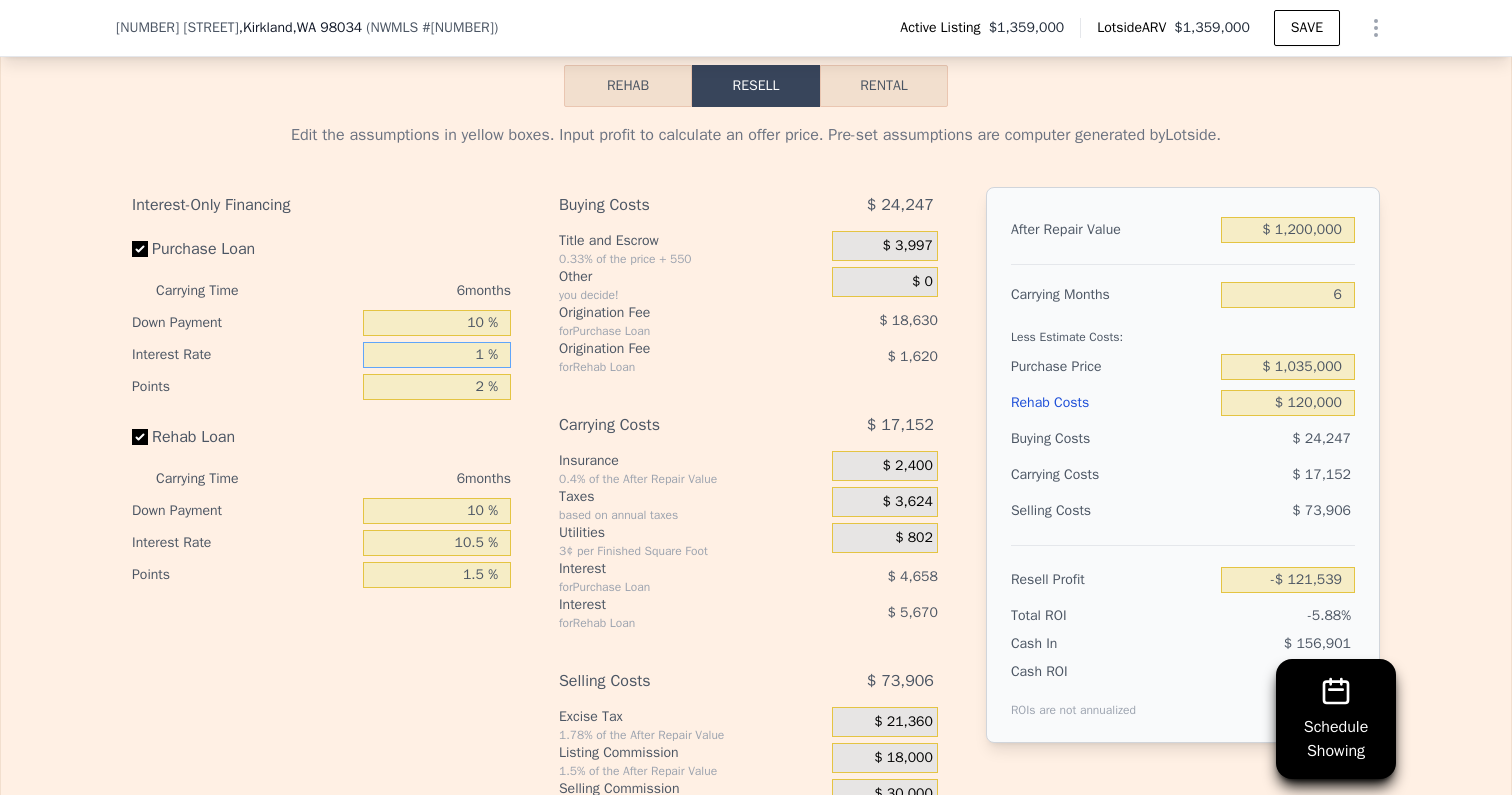type on "-$ 70,305" 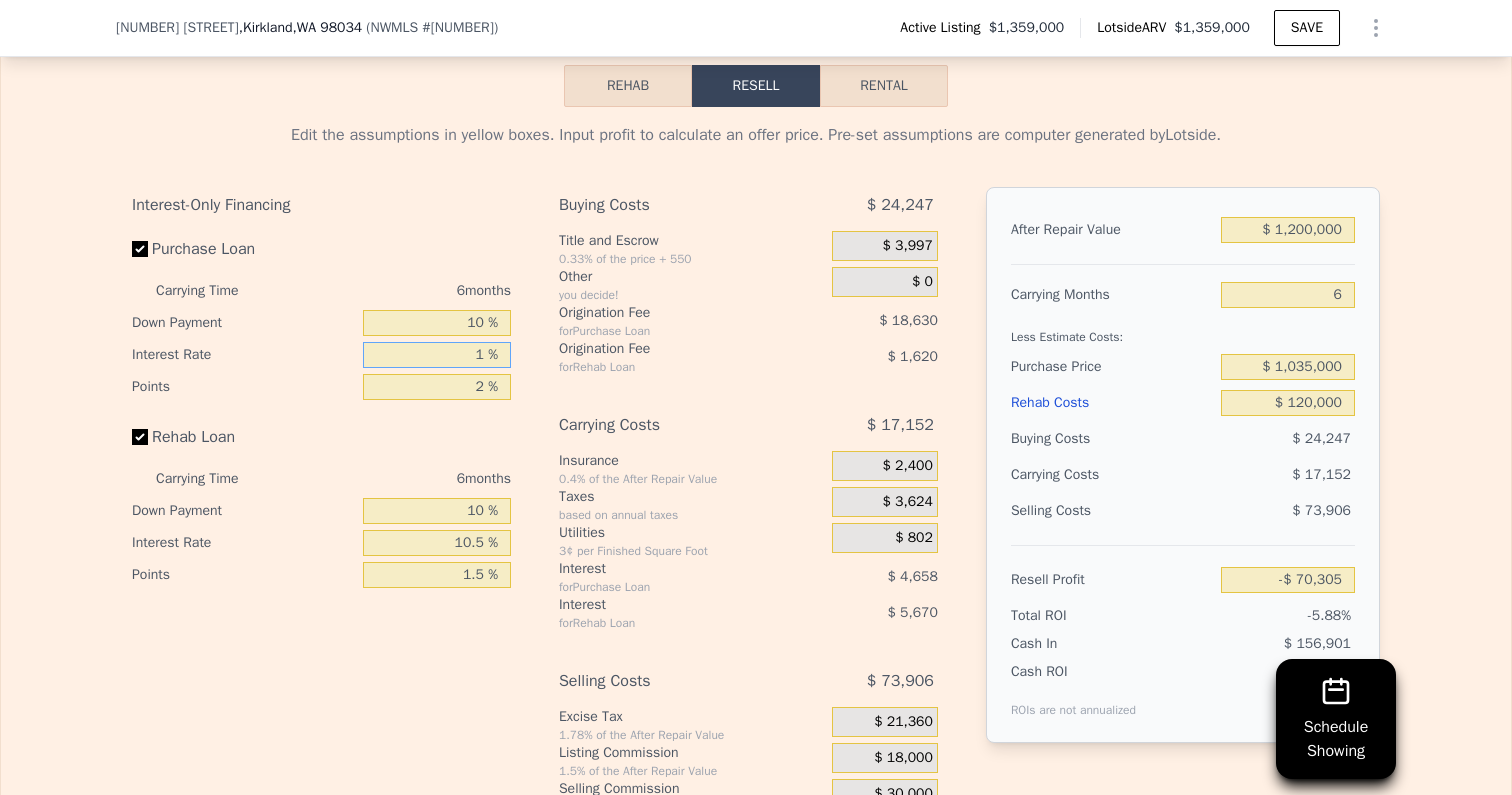 type on "10 %" 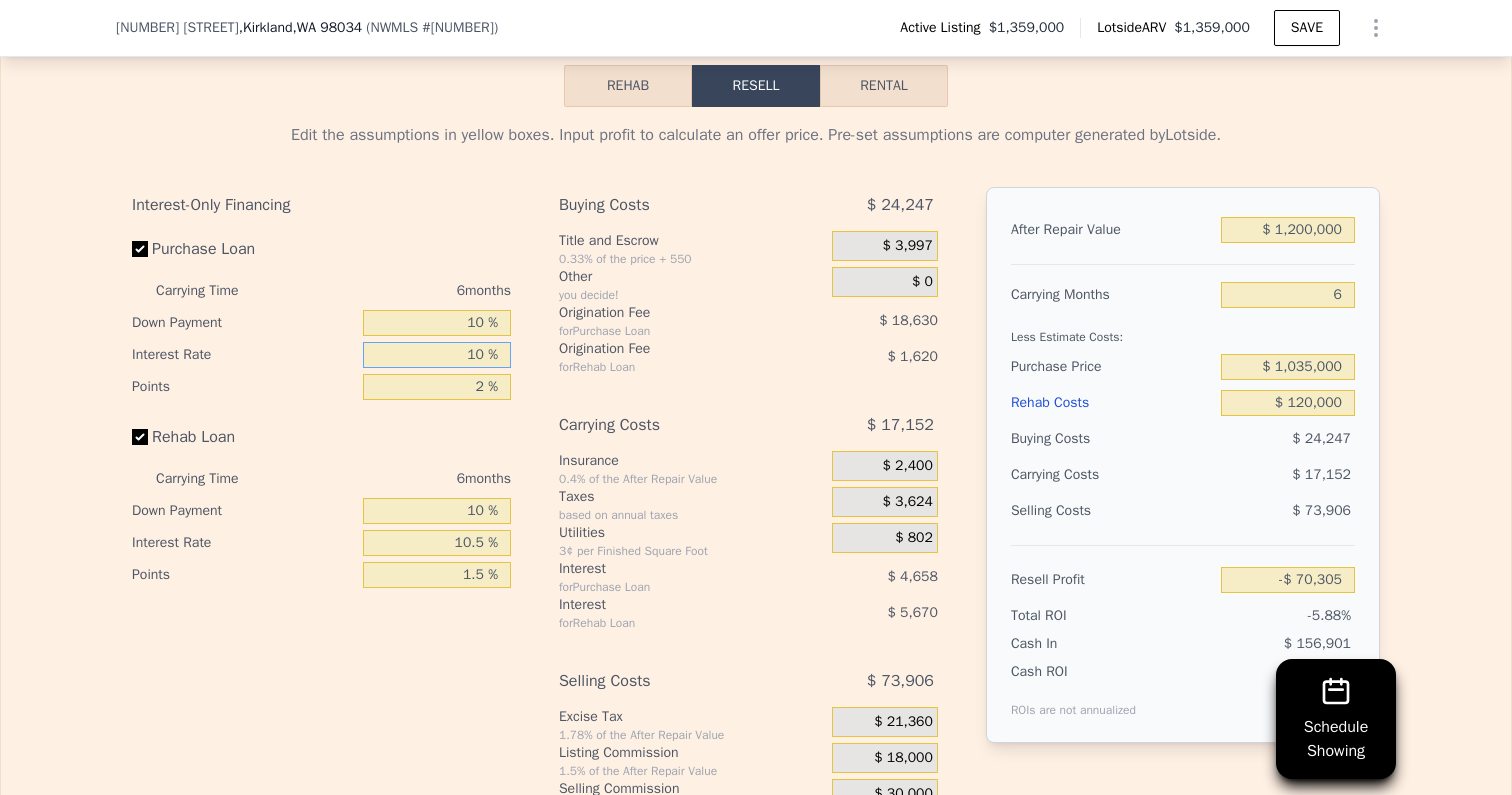 type on "-$ 112,227" 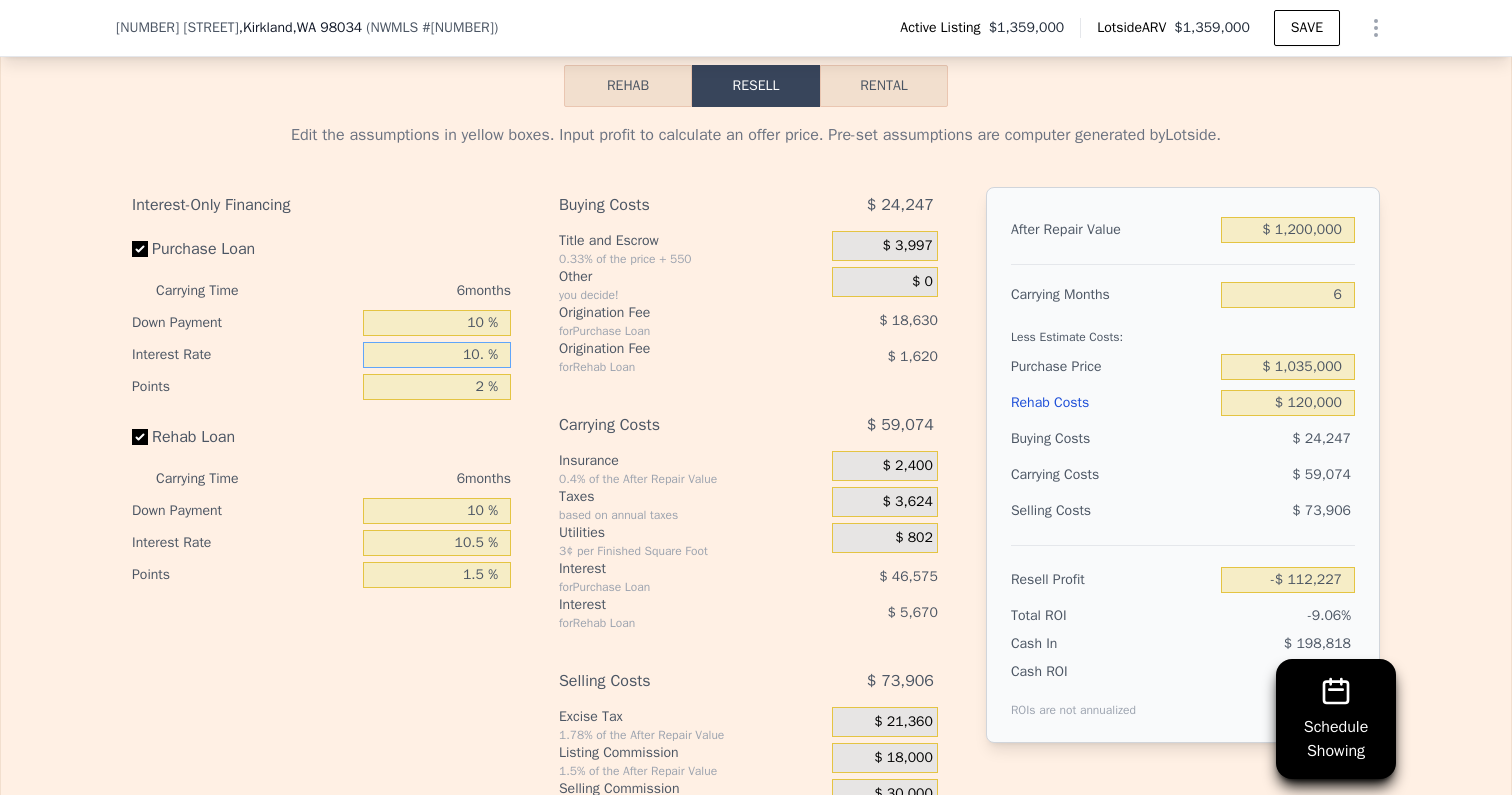 type on "10.5 %" 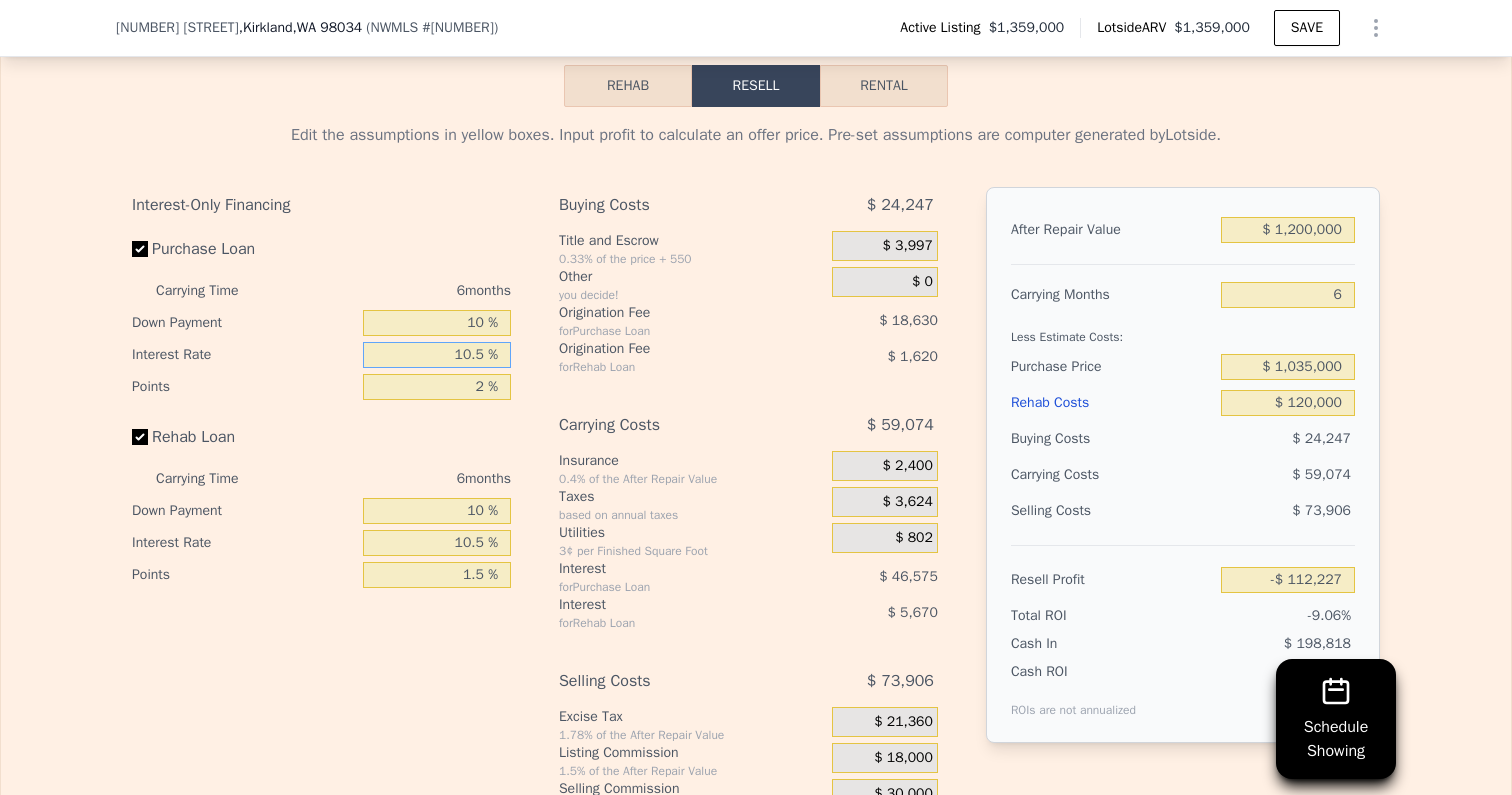 type on "-$ 114,555" 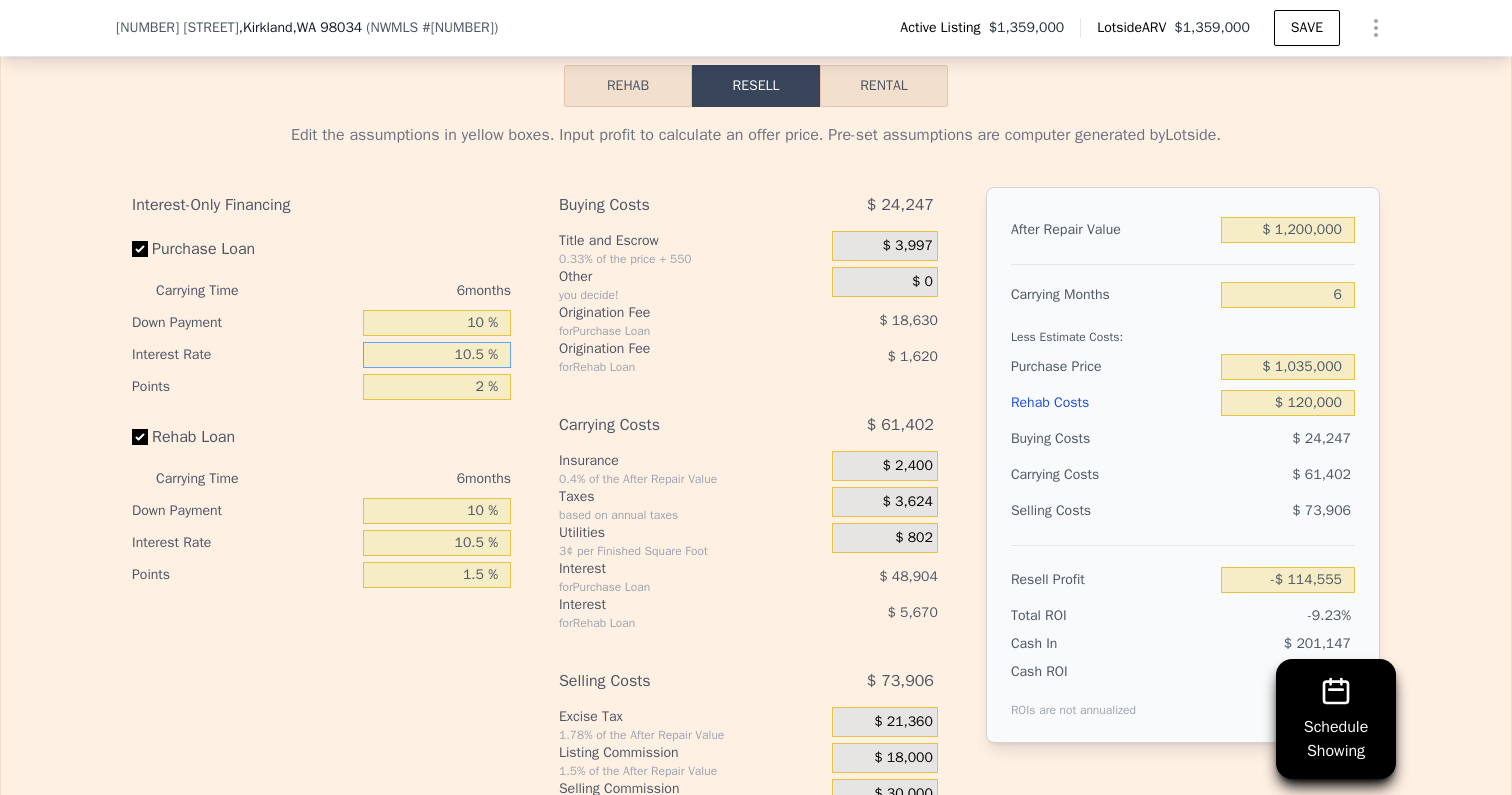 type on "10.5 %" 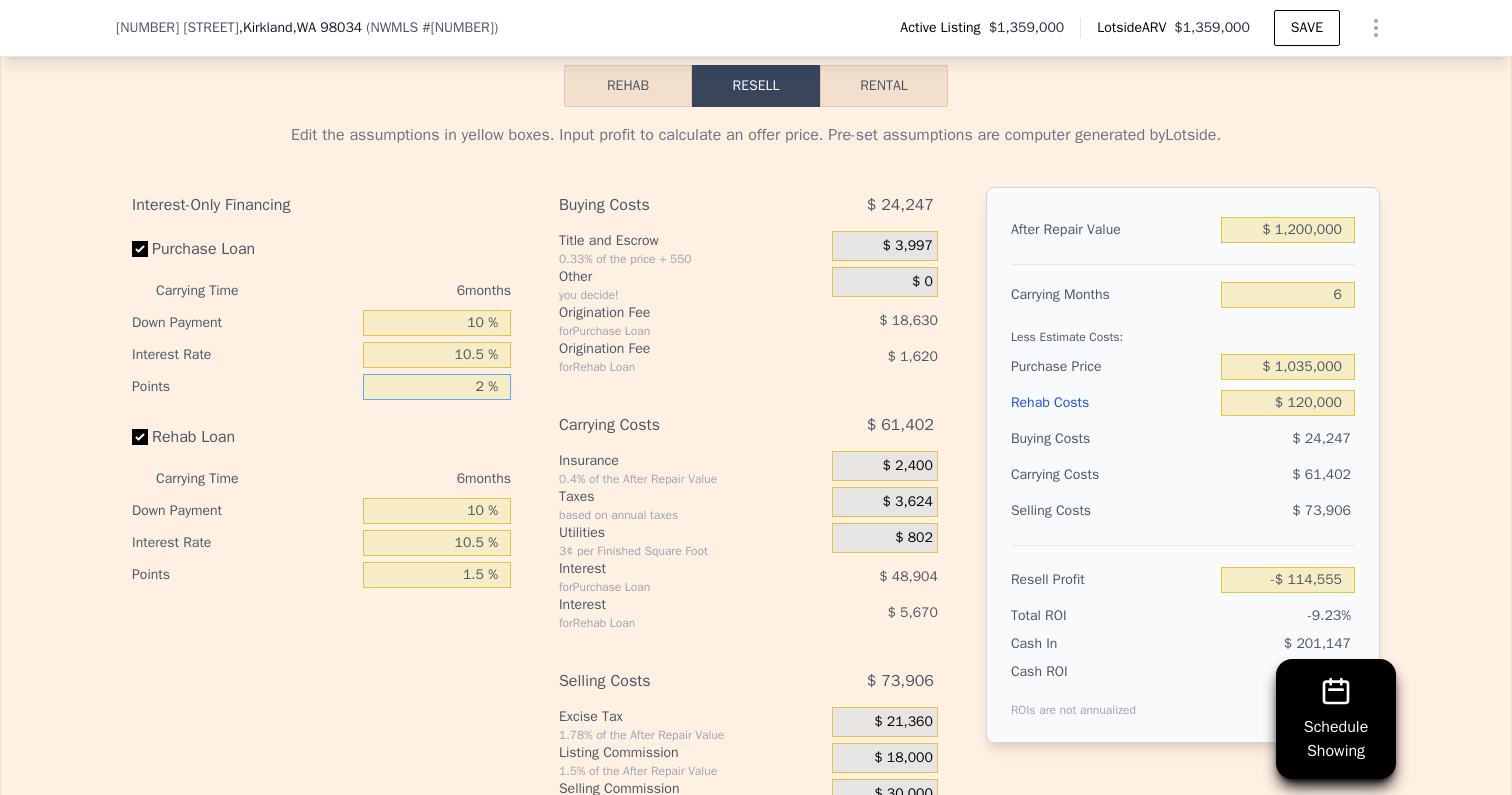drag, startPoint x: 504, startPoint y: 382, endPoint x: 519, endPoint y: 382, distance: 15 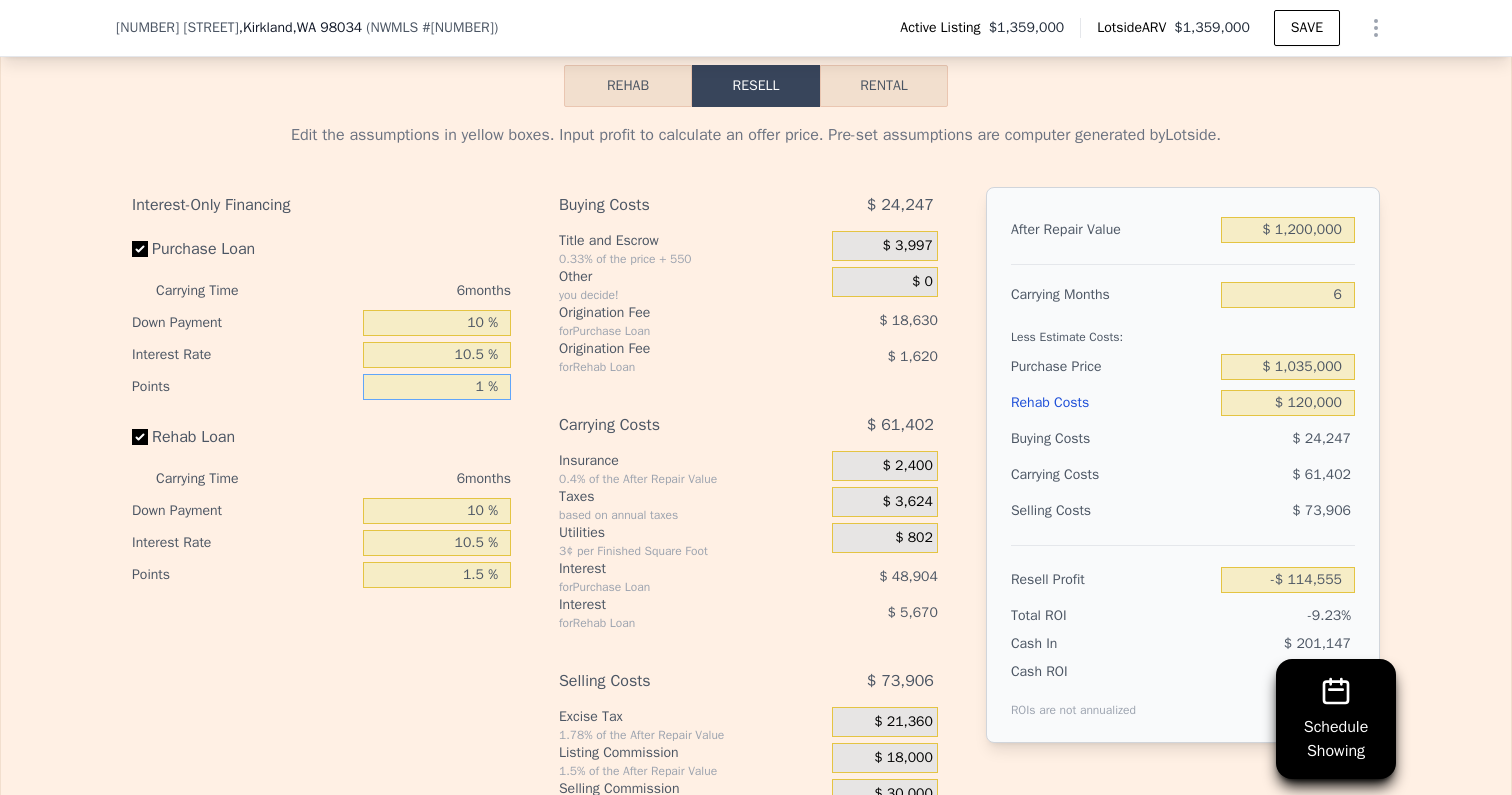 type on "-$ 105,240" 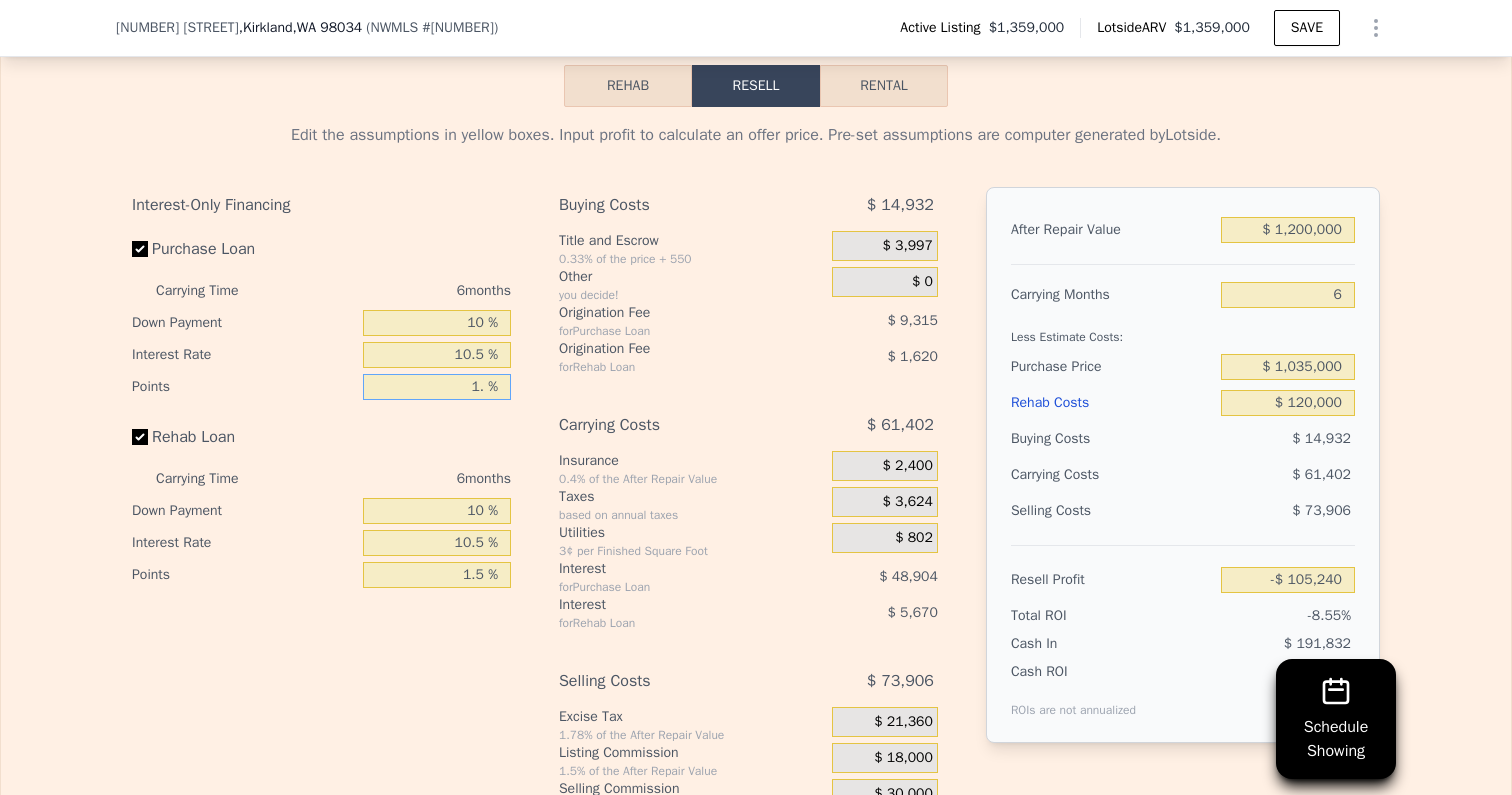 type on "1.5 %" 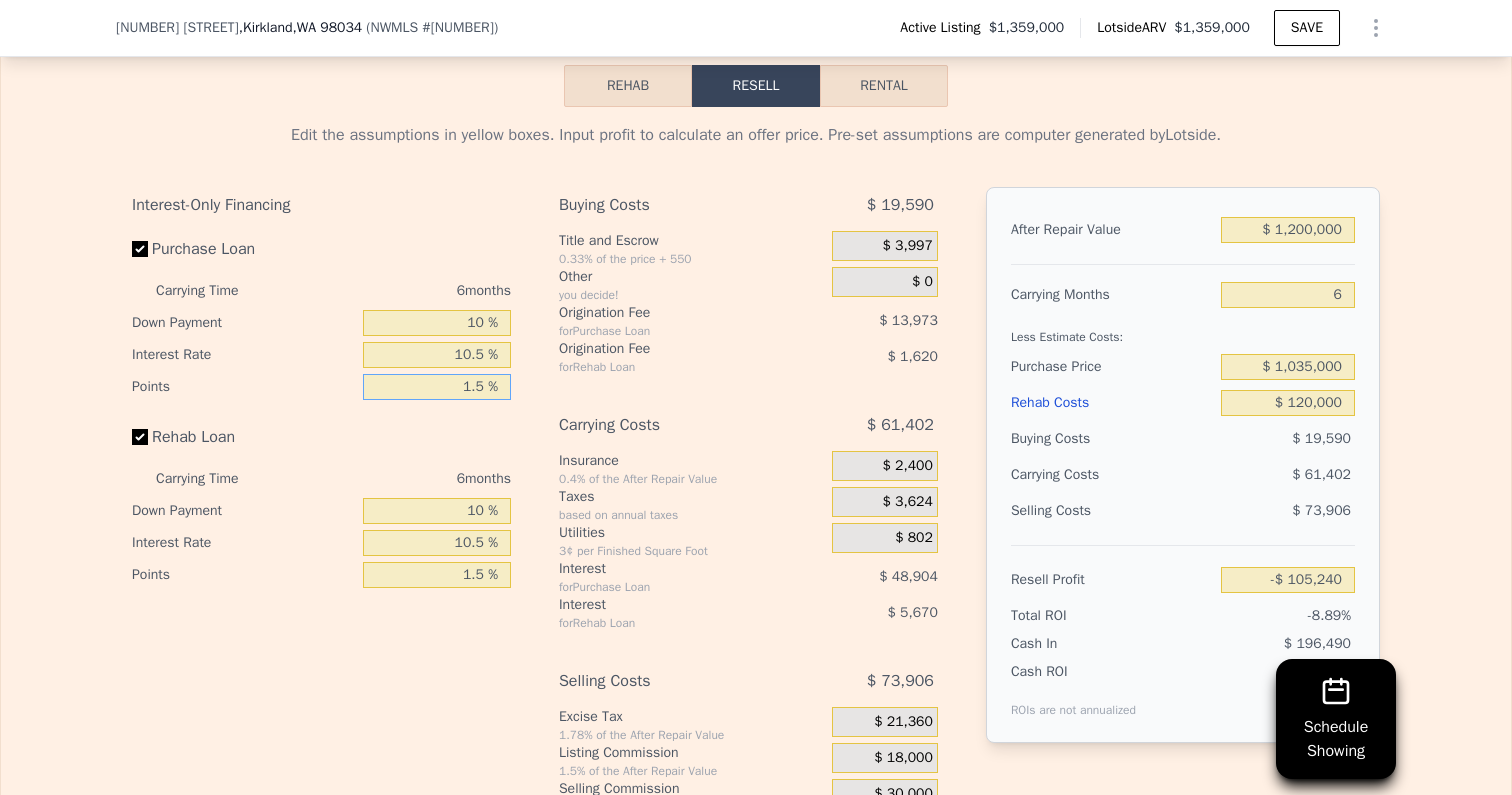 type on "-$ 109,898" 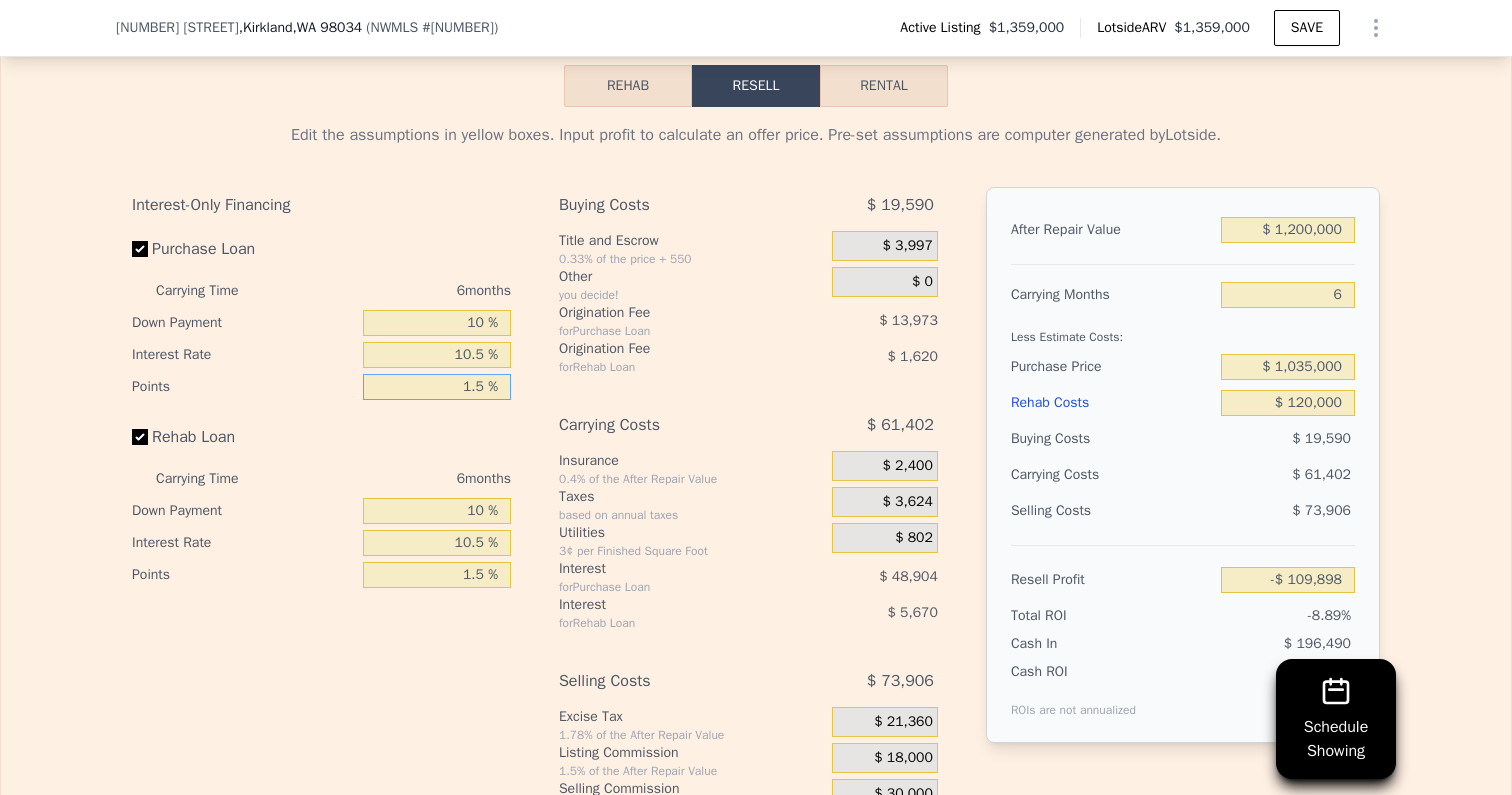 type on "1.5 %" 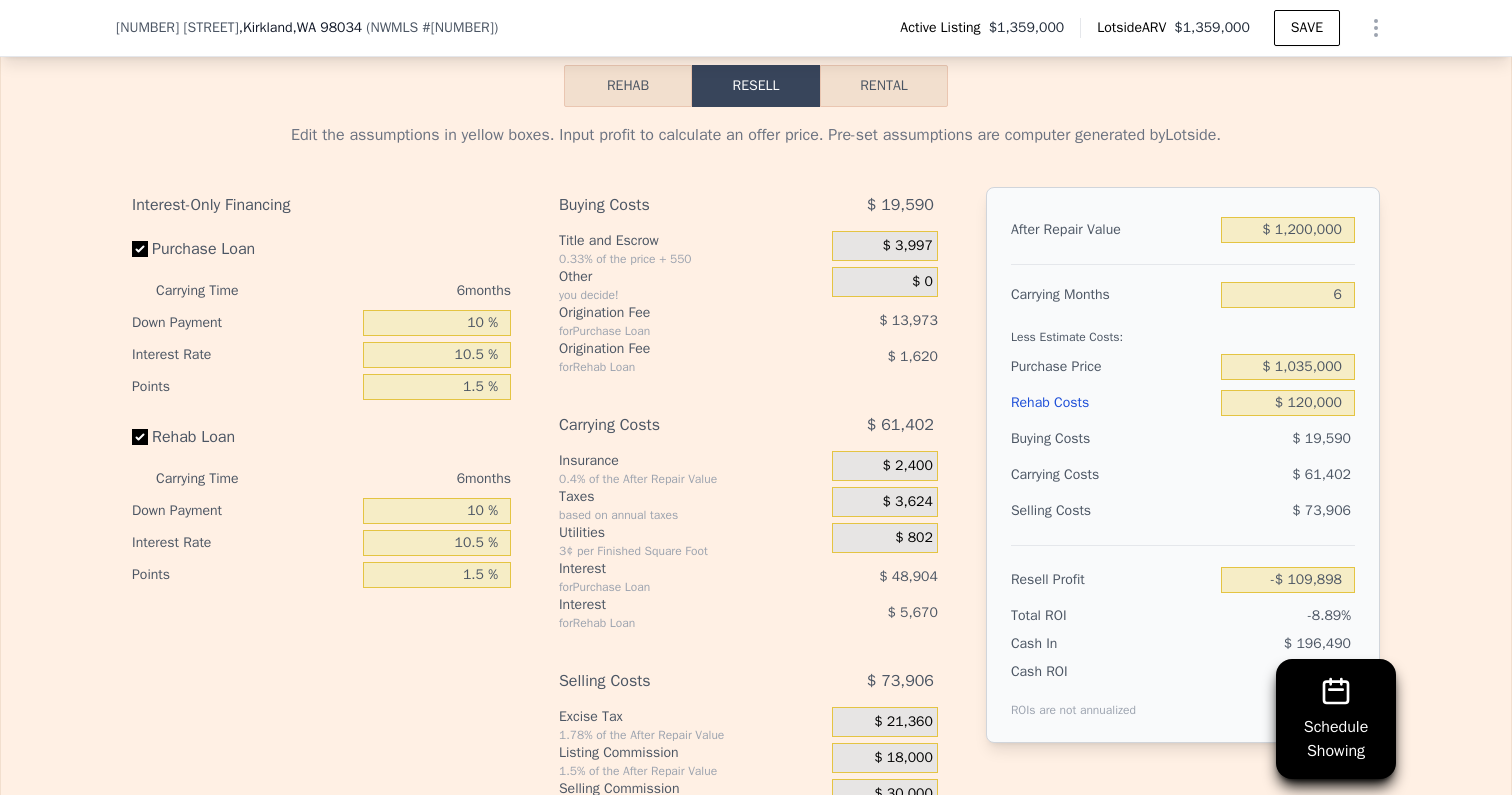 click on "Rehab Loan" at bounding box center (321, 441) 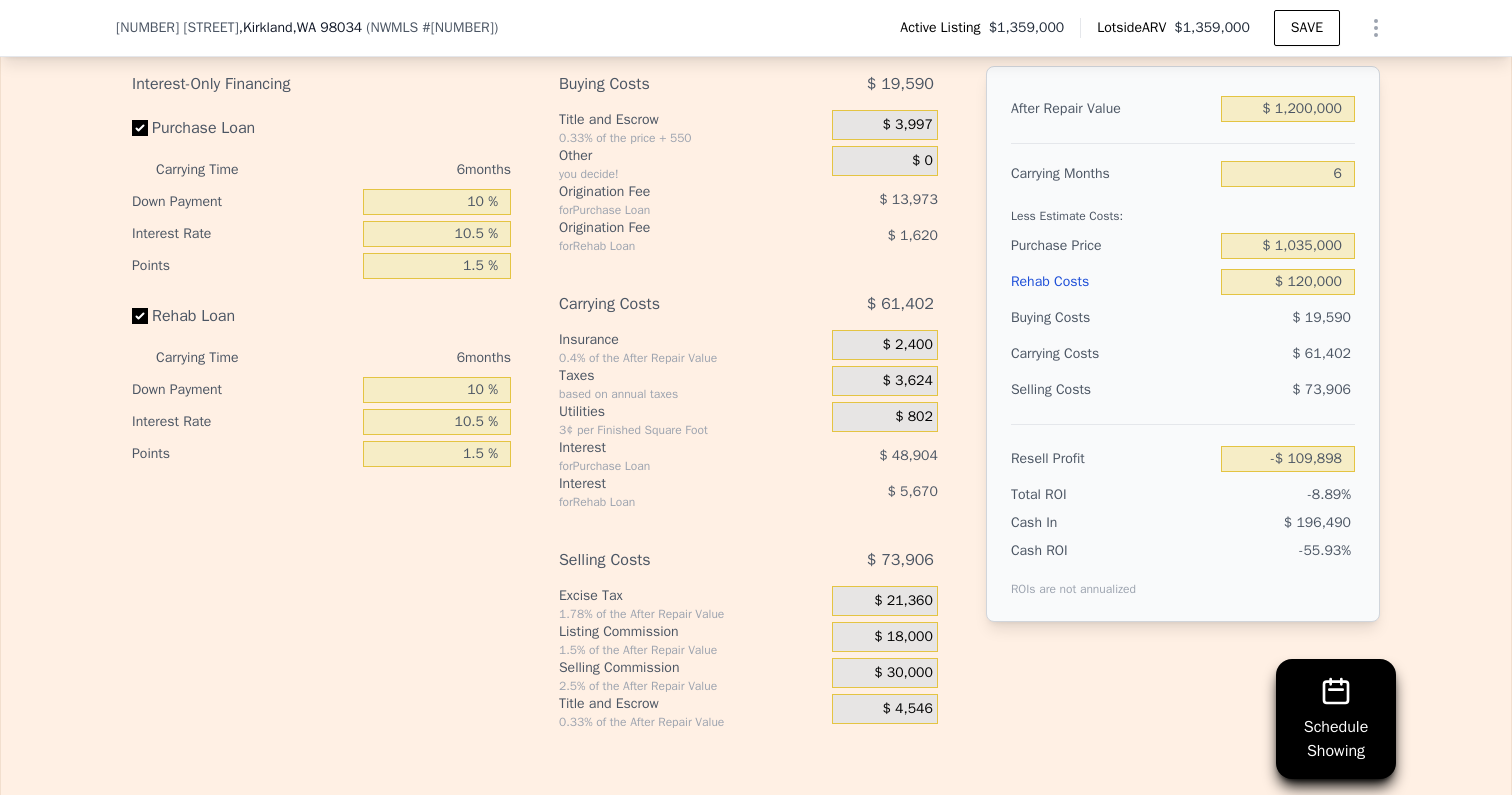 scroll, scrollTop: 3283, scrollLeft: 0, axis: vertical 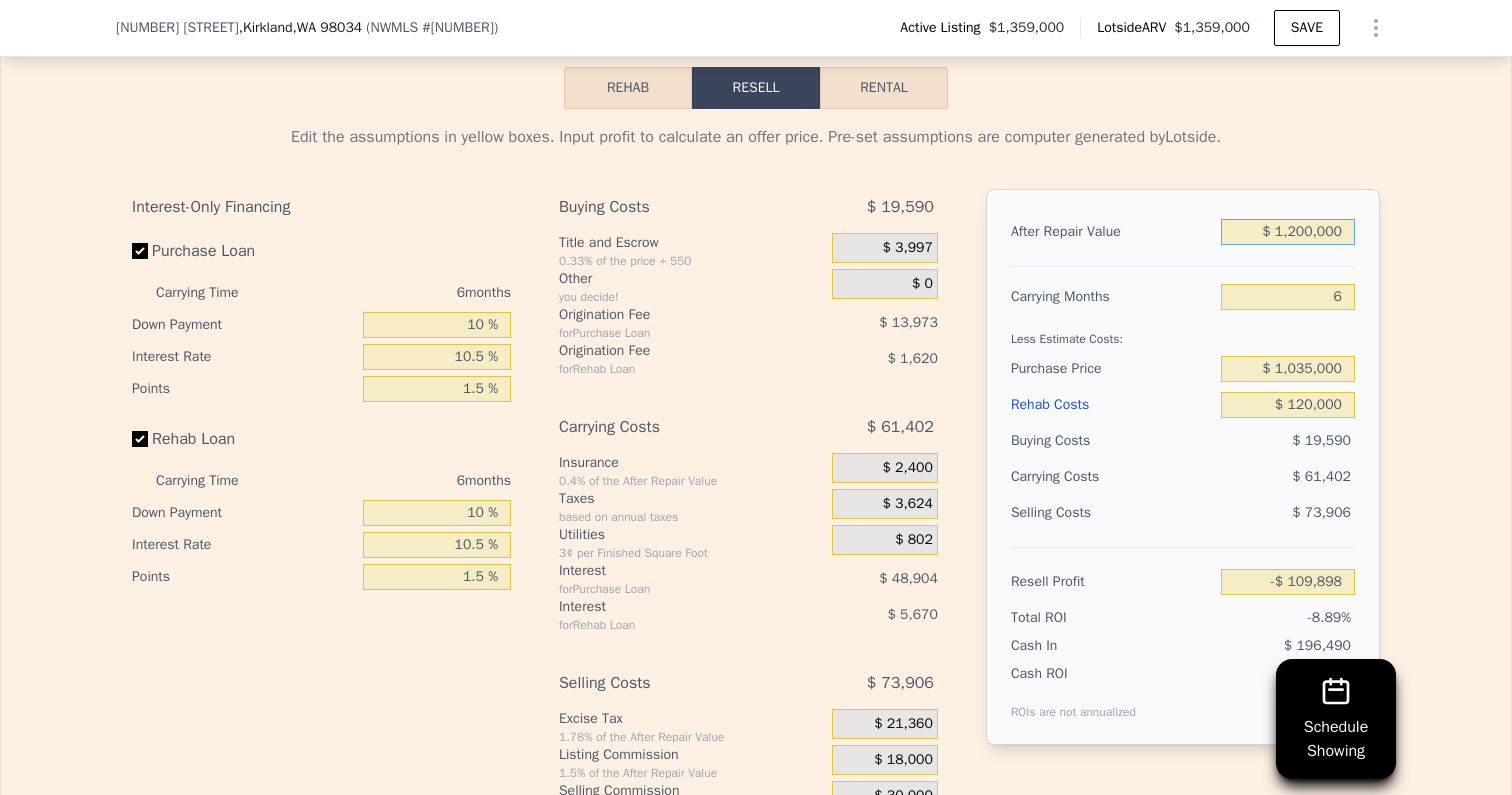 drag, startPoint x: 1291, startPoint y: 230, endPoint x: 1439, endPoint y: 231, distance: 148.00337 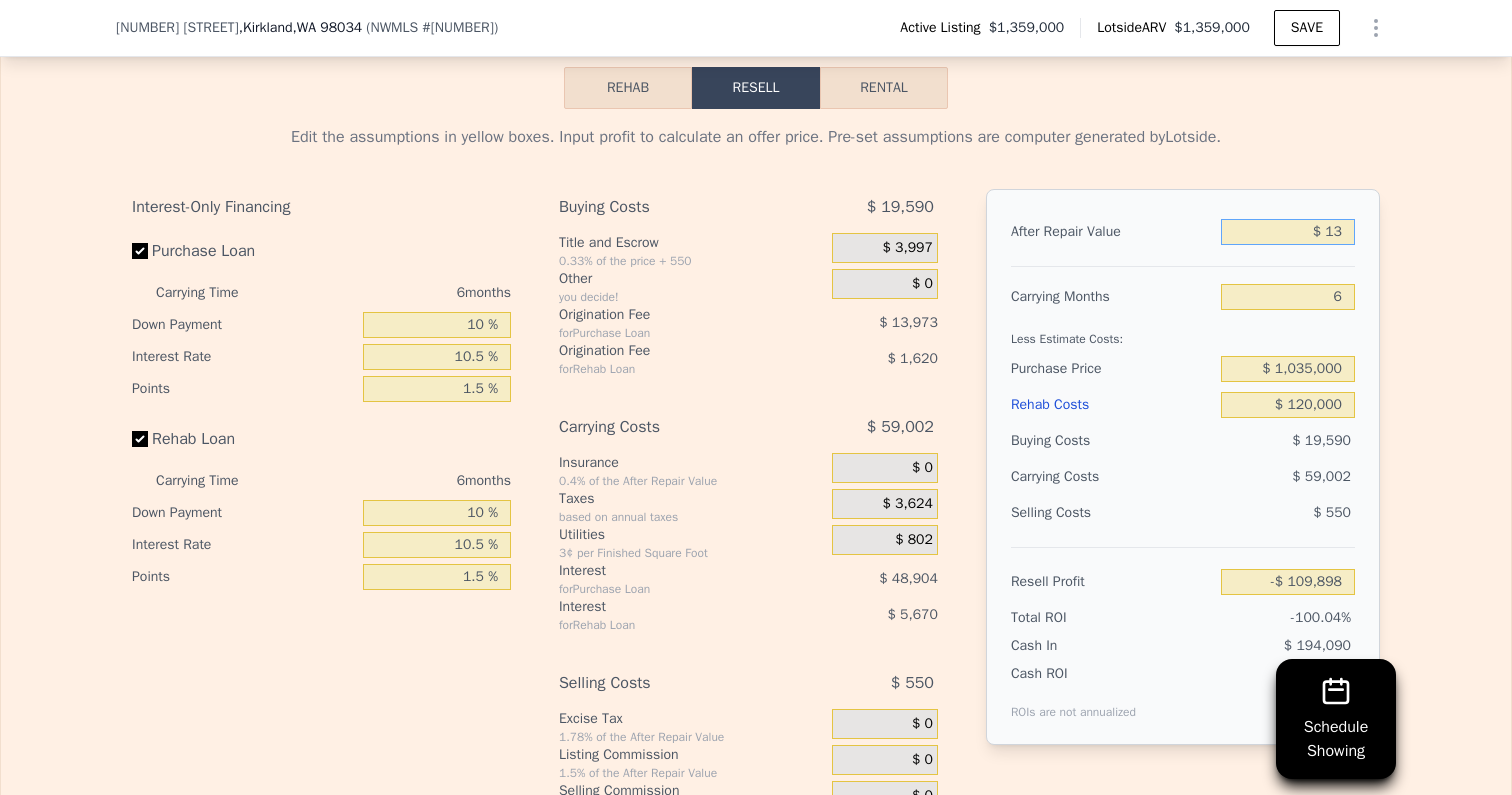 type on "-$ 1,234,129" 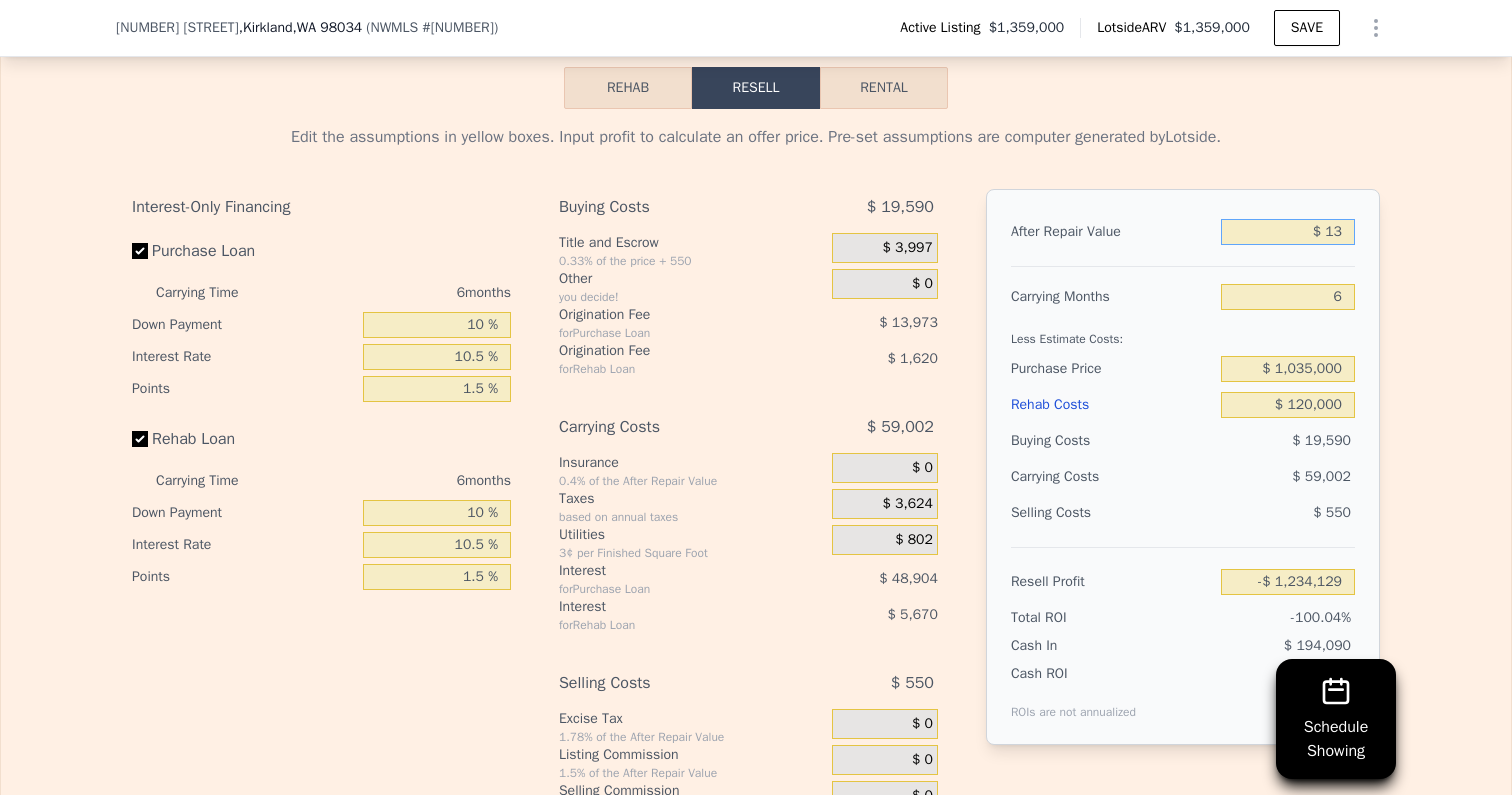 type on "$ 130" 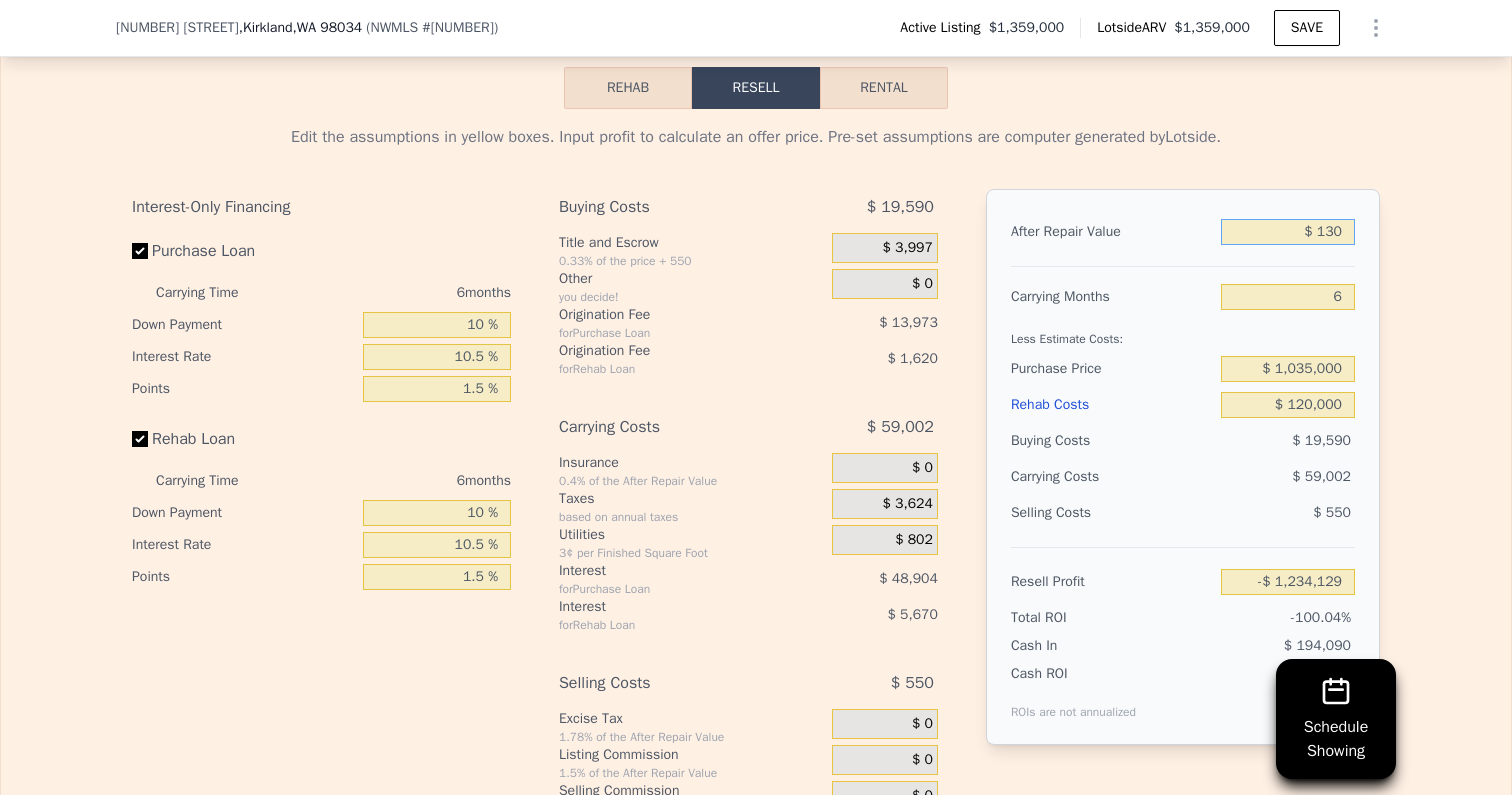 type on "-$ 1,234,019" 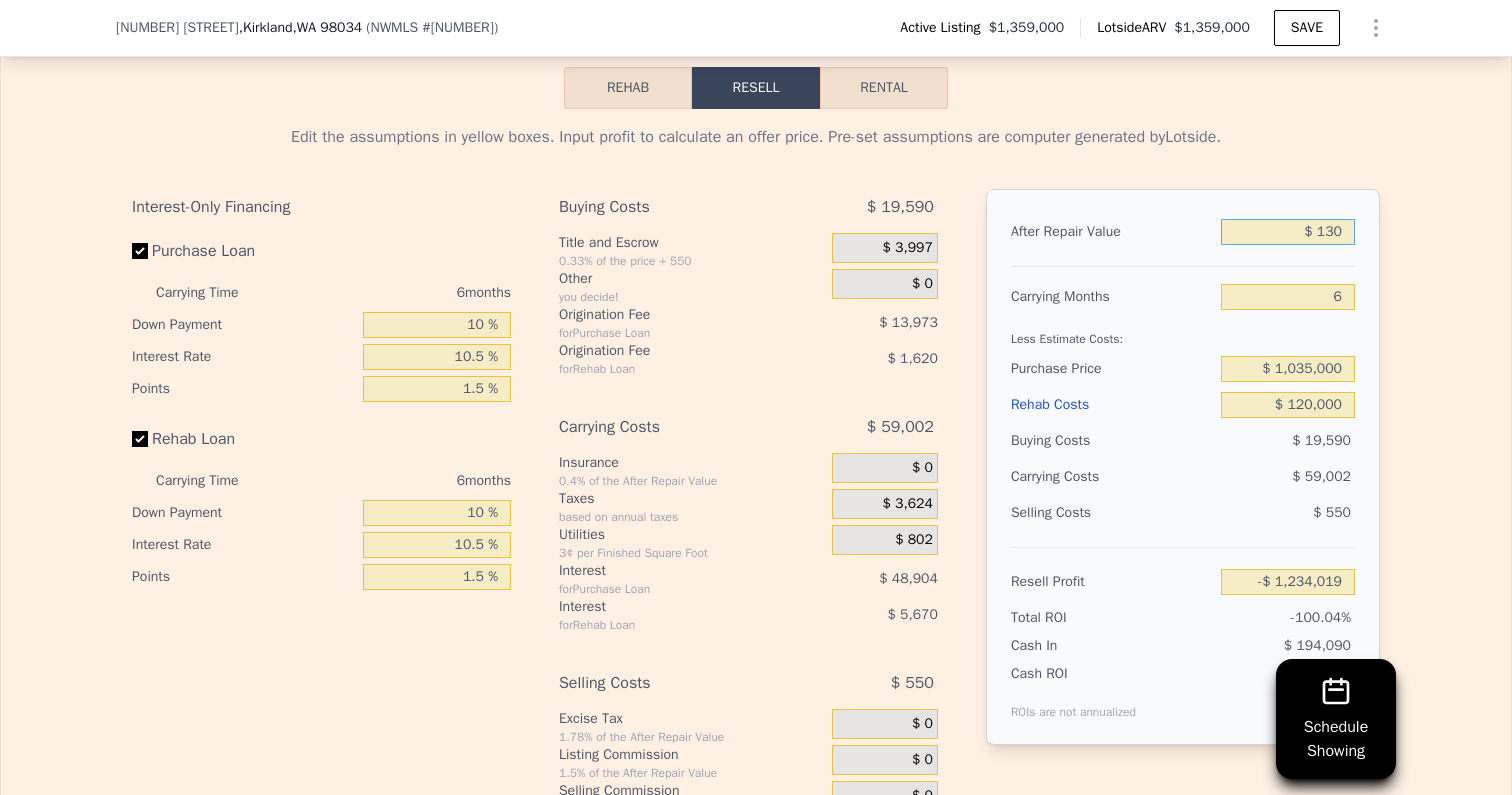 type on "$ 1,300" 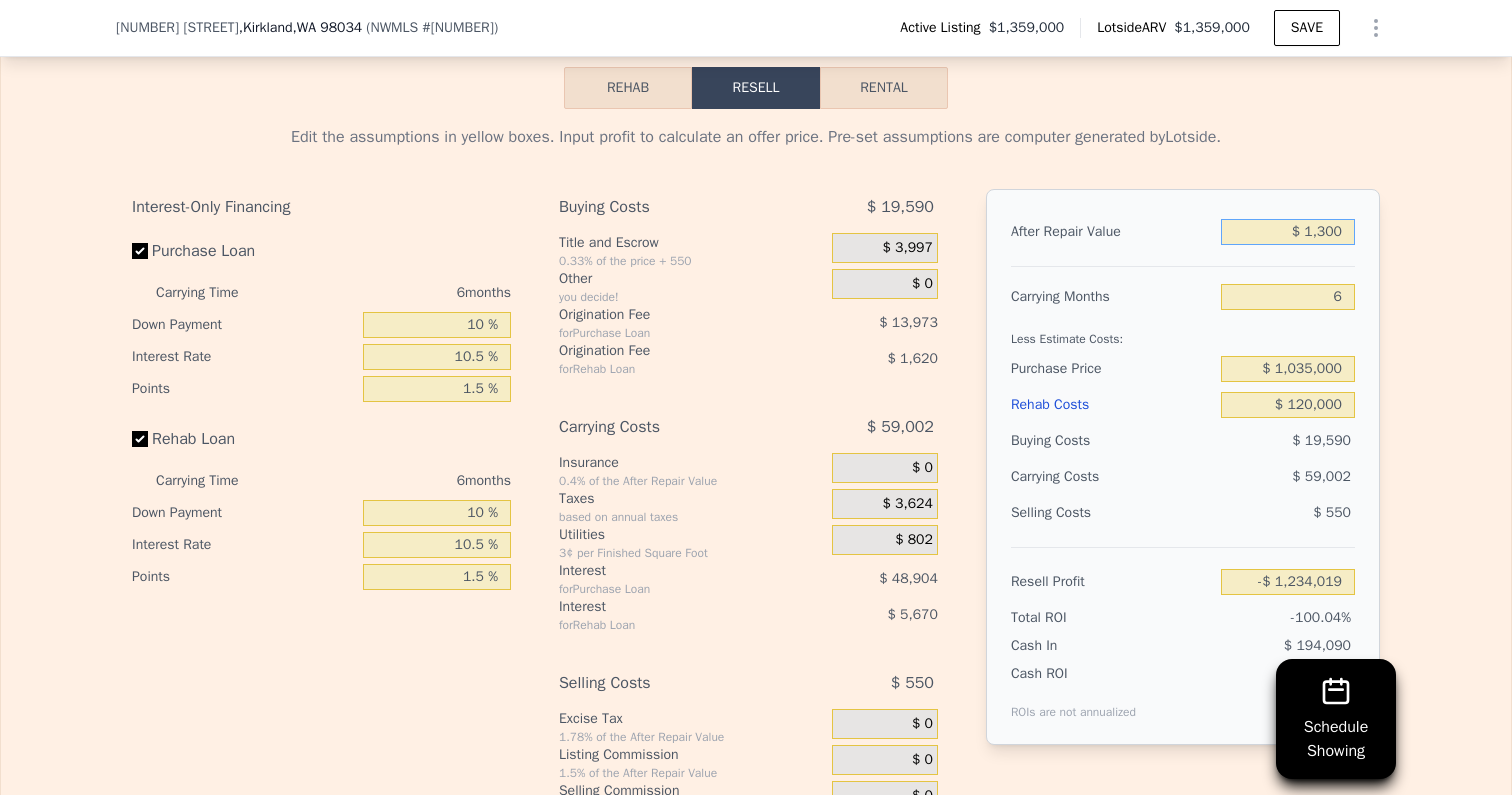 type on "-$ 1,232,925" 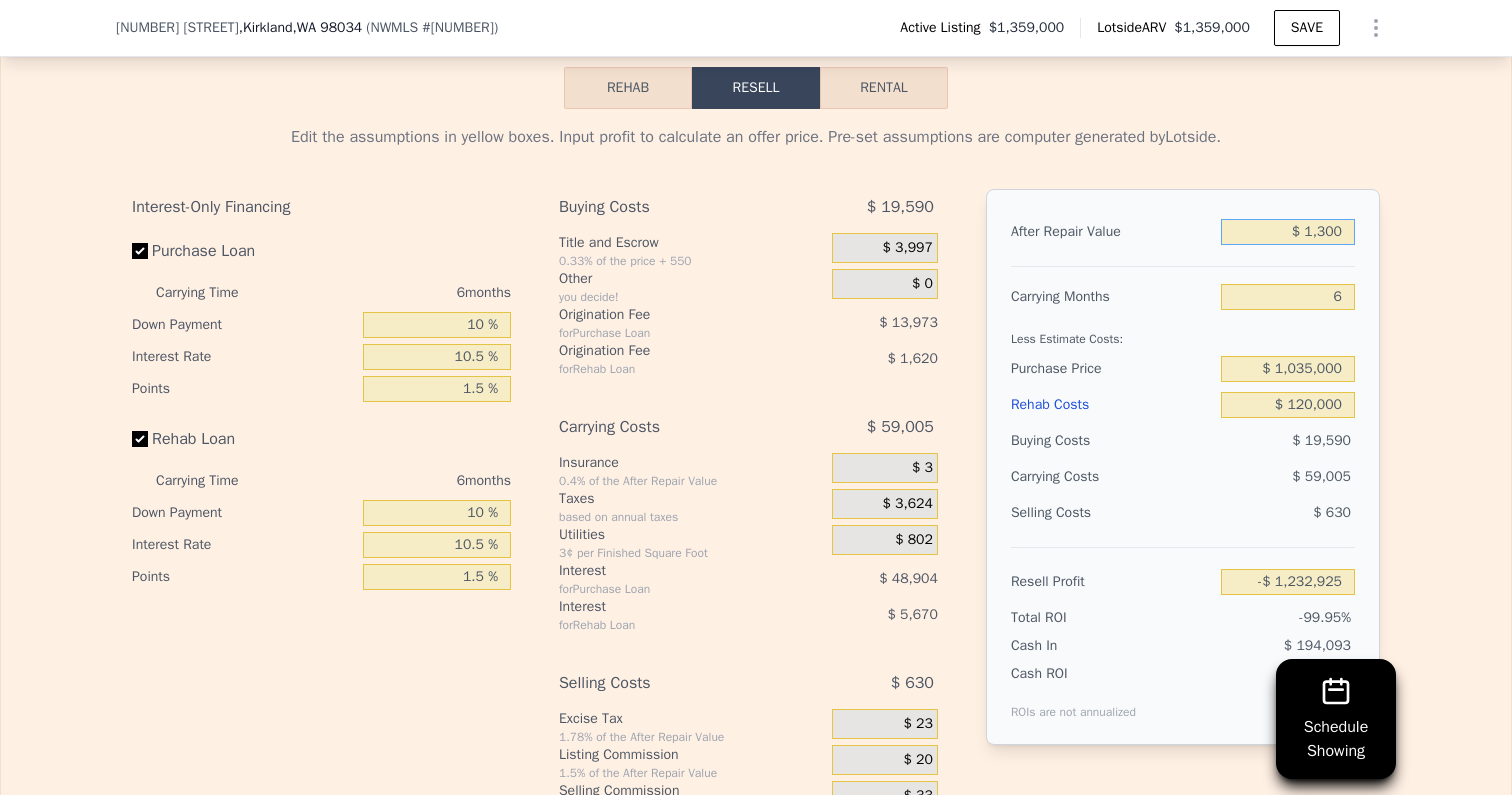 type on "$ 13,000" 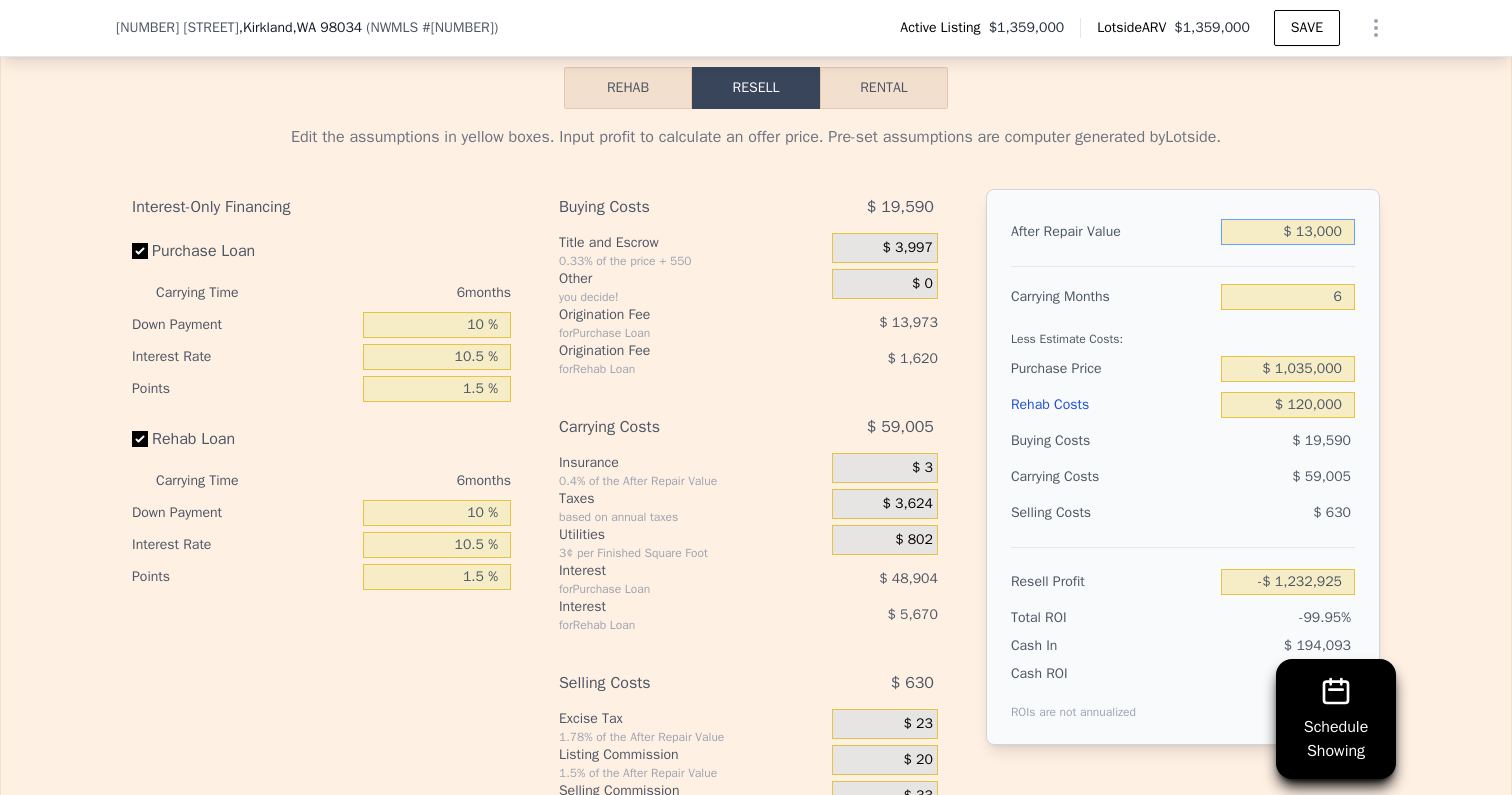 type on "-$ 1,221,962" 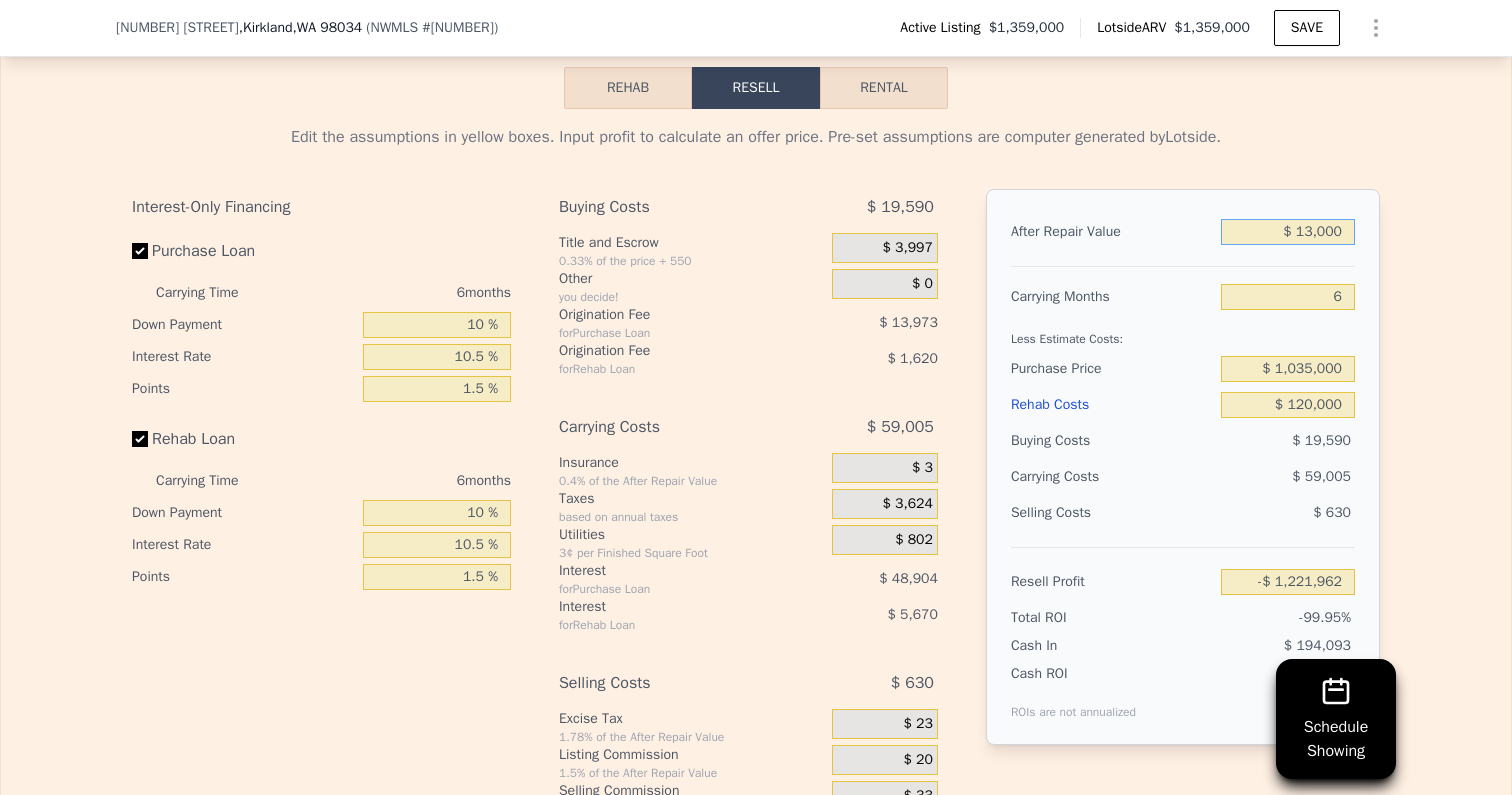type on "$ 130,000" 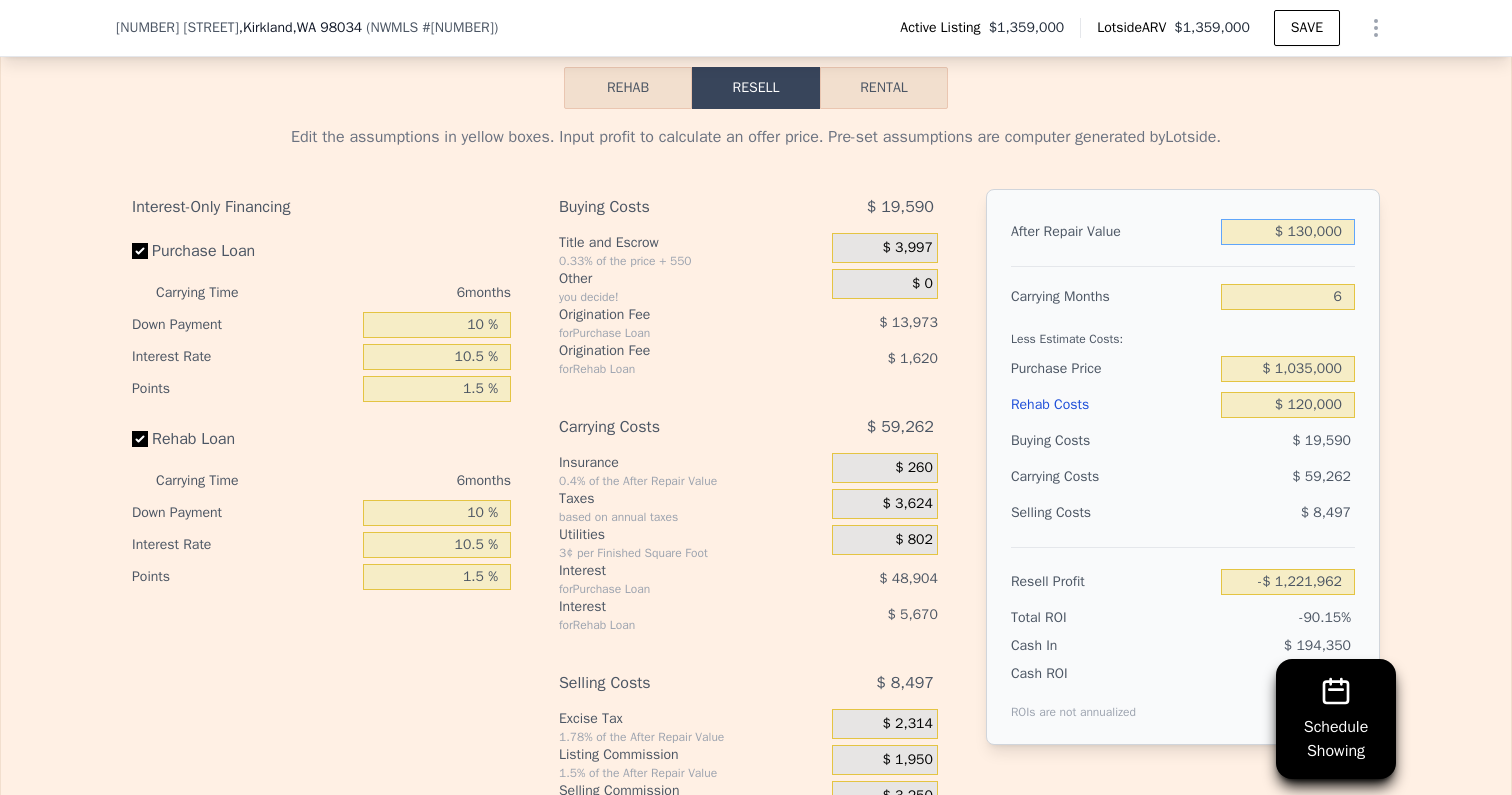 type on "-$ 1,112,349" 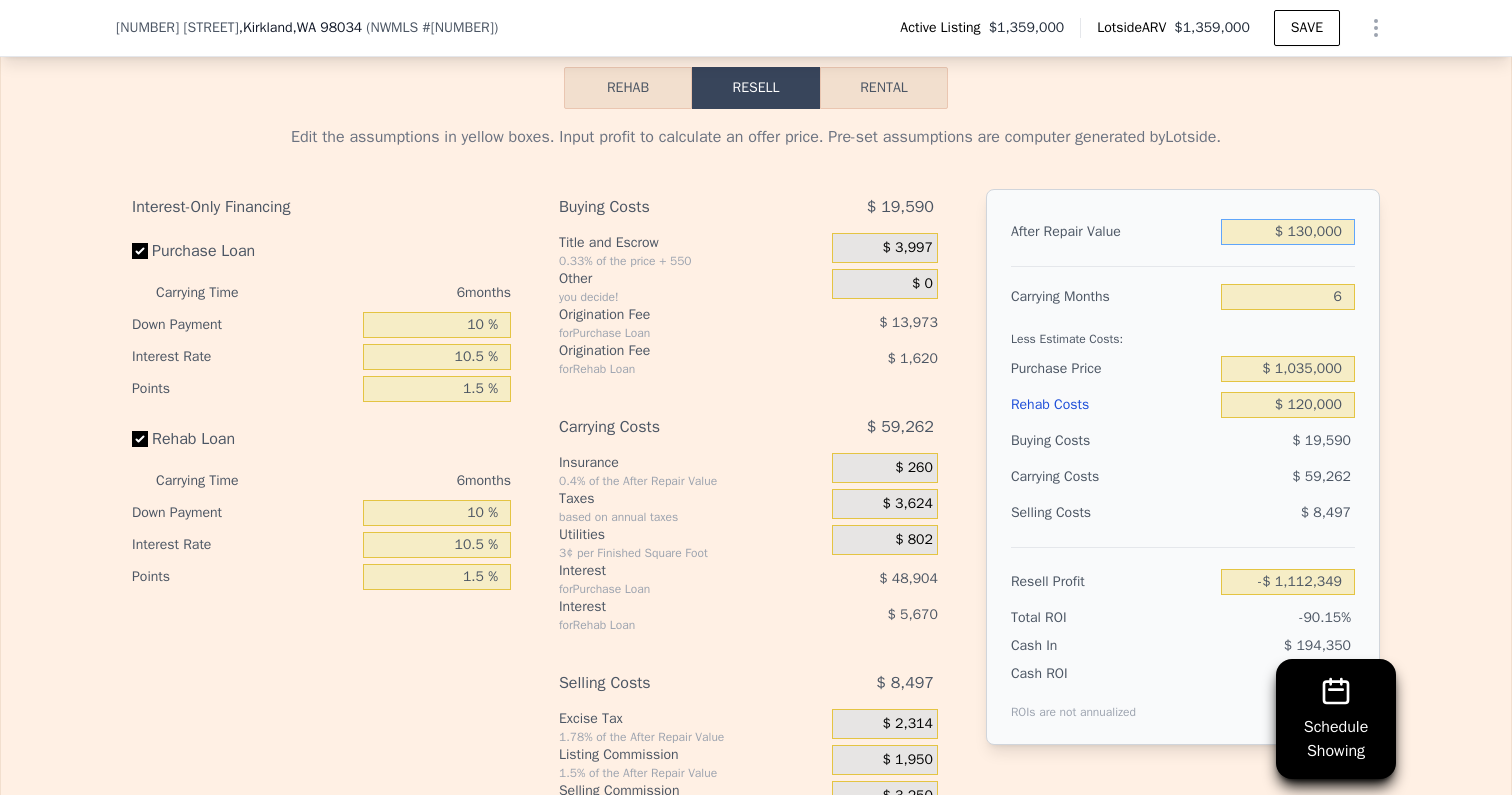 type on "$ 1,300,000" 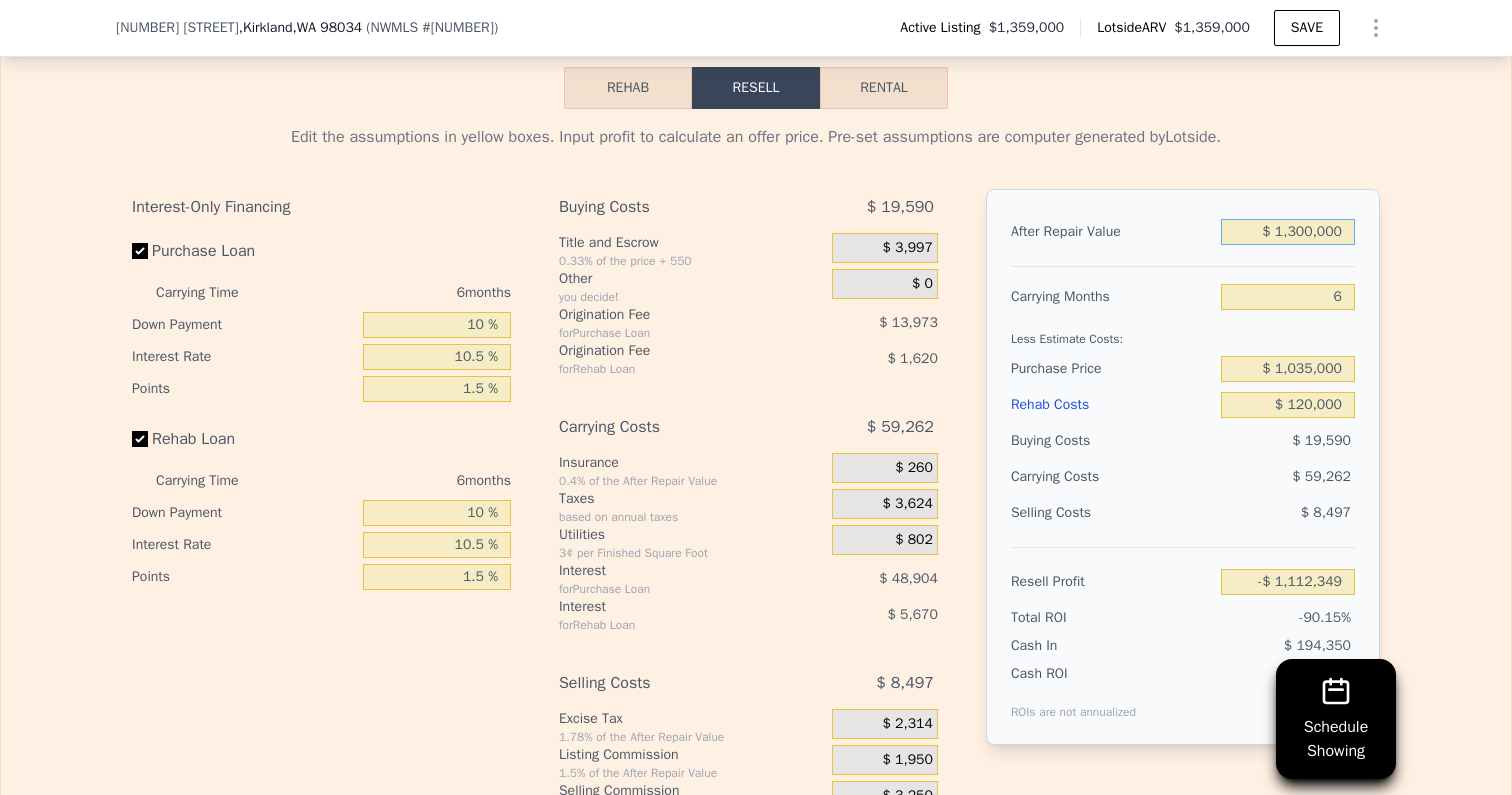 type on "-$ 16,211" 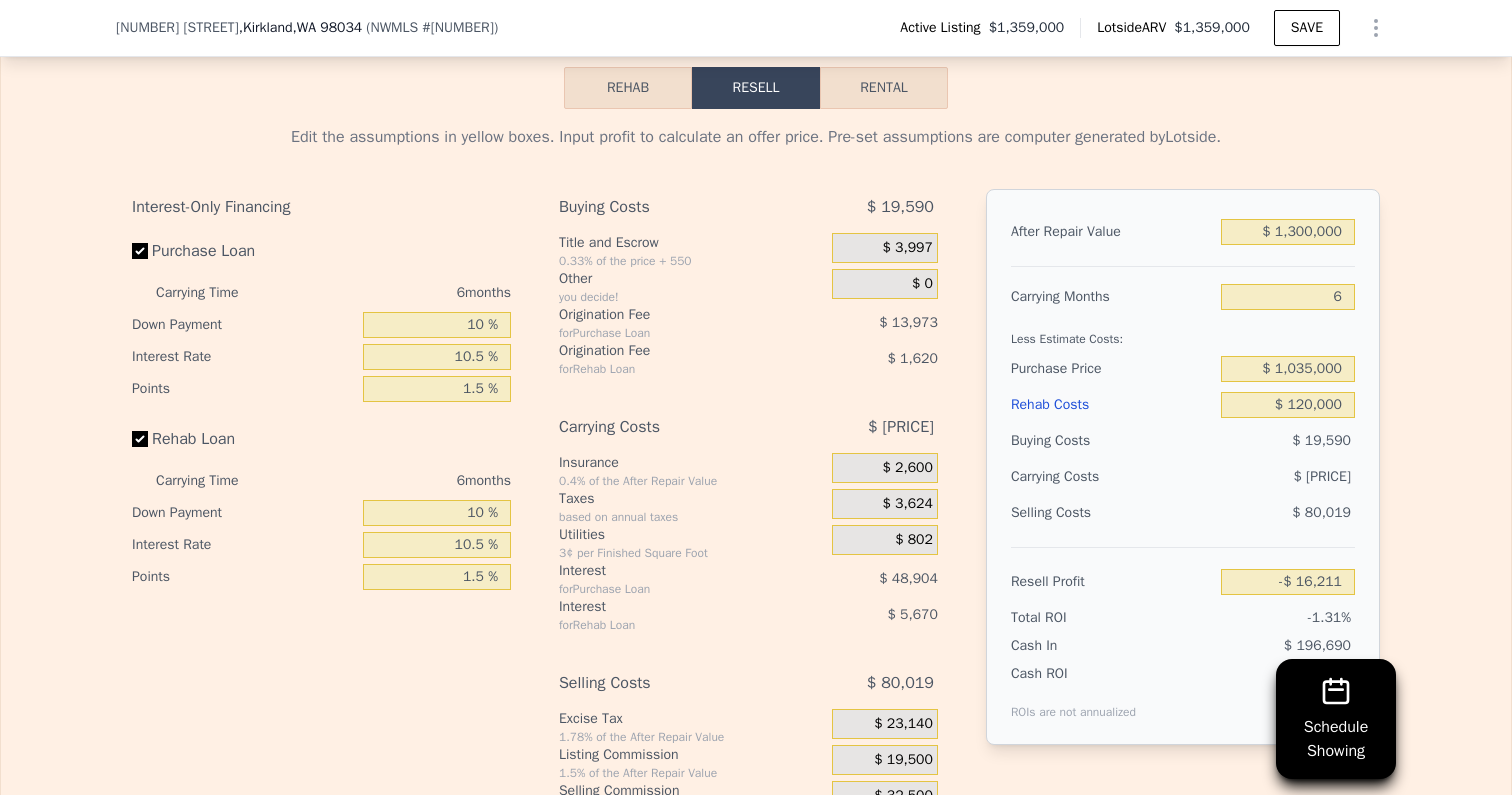 click on "Edit the assumptions in yellow boxes. Input profit to calculate an offer price. Pre-set assumptions are computer generated by Lotside . Interest-Only Financing Purchase Loan Carrying Time 6 months Down Payment 10 % Interest Rate 10.5 % Points 1.5 % Rehab Loan Carrying Time 6 months Down Payment 10 % Interest Rate 10.5 % Points 1.5 % Buying Costs [PRICE] Title and Escrow 0.33% of the price + 550 [PRICE] Other you decide! $ 0 Origination Fee for Purchase Loan [PRICE] Origination Fee for Rehab Loan [PRICE] Carrying Costs [PRICE] Insurance 0.4% of the After Repair Value [PRICE] Taxes based on annual taxes [PRICE] Utilities 3¢ per Finished Square Foot [PRICE] Interest for Purchase Loan [PRICE] Interest for Rehab Loan [PRICE] Selling Costs [PRICE] Excise Tax 1.78% of the After Repair Value [PRICE] Listing Commission 1.5% of the After Repair Value [PRICE] Selling Commission 2.5% of the After Repair Value [PRICE] Title and Escrow 0.33% of the After Repair Value [PRICE] After Repair Value 6" at bounding box center (756, 481) 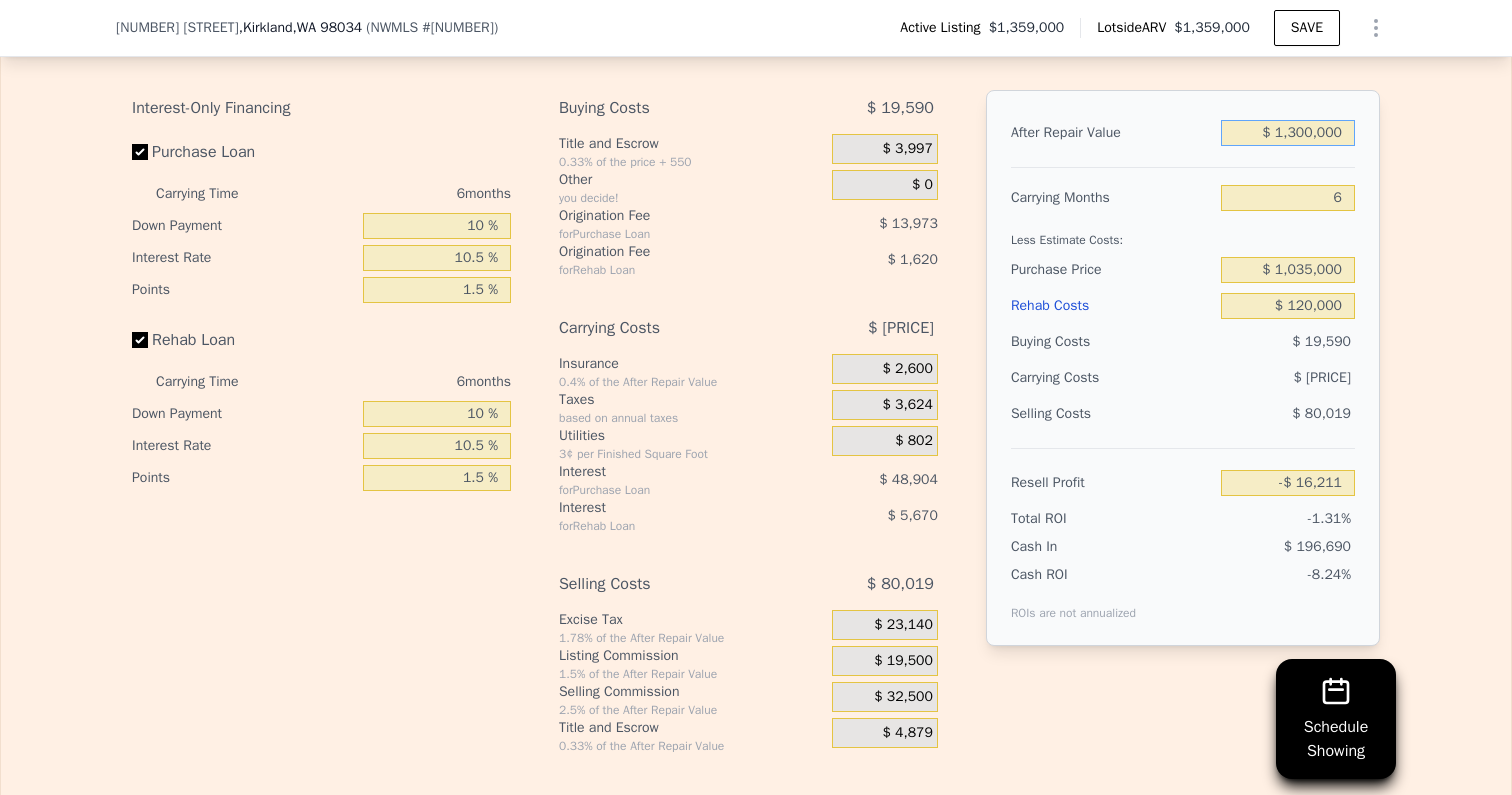 drag, startPoint x: 1297, startPoint y: 135, endPoint x: 1383, endPoint y: 131, distance: 86.09297 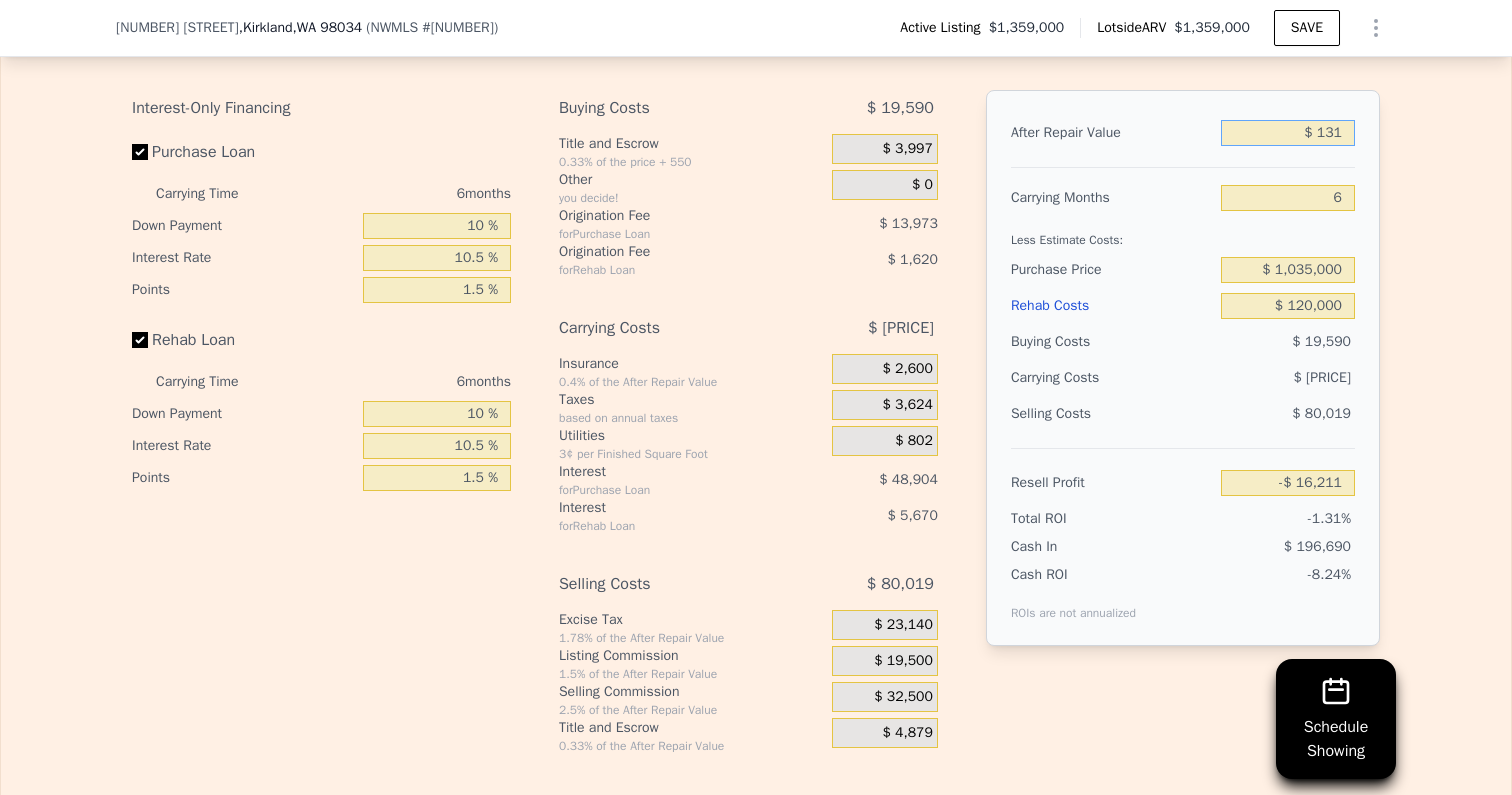 type on "-$ 1,234,018" 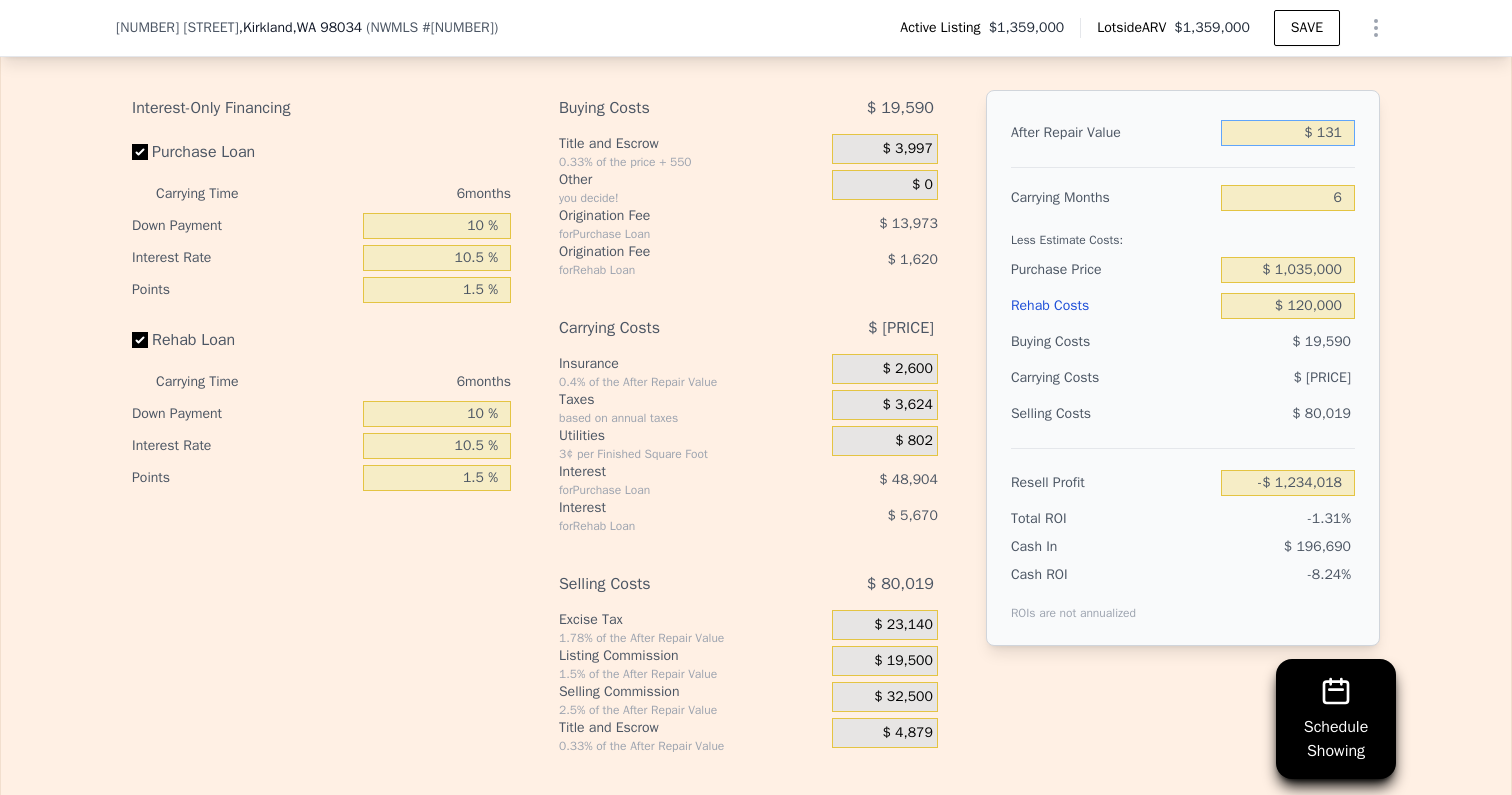 type on "$ 1,315" 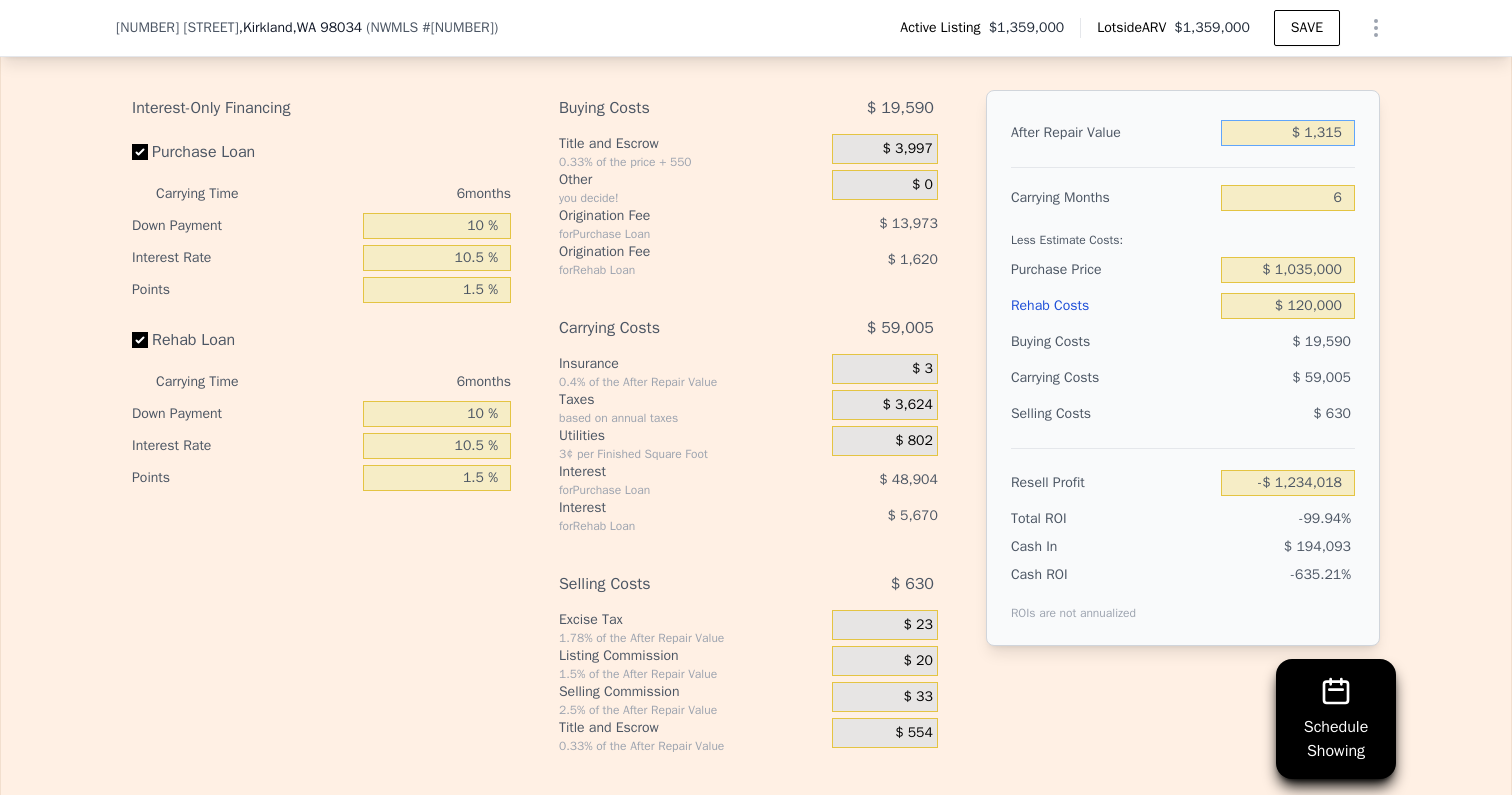 type on "-$ 1,232,910" 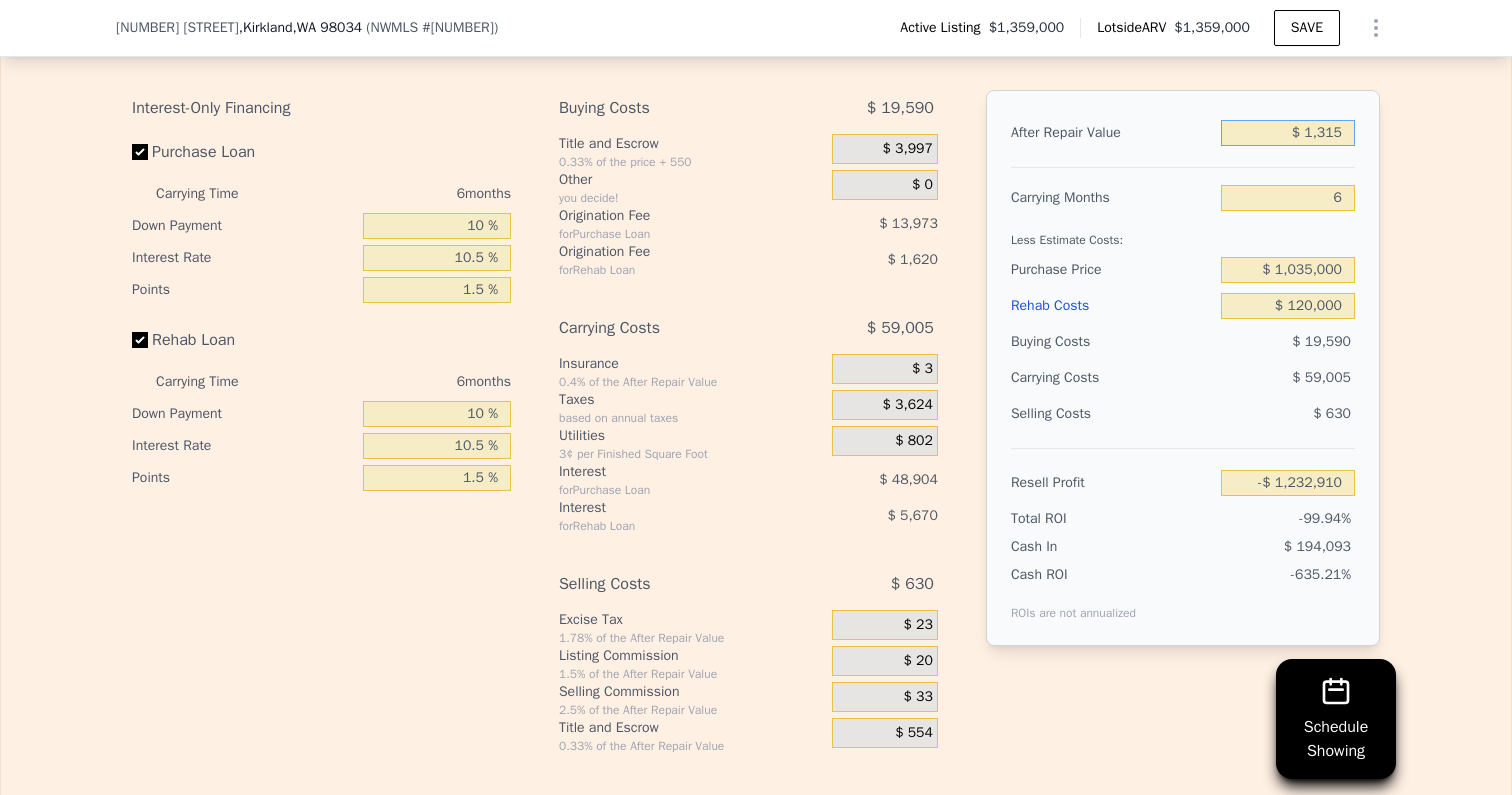 type on "$ 13,150" 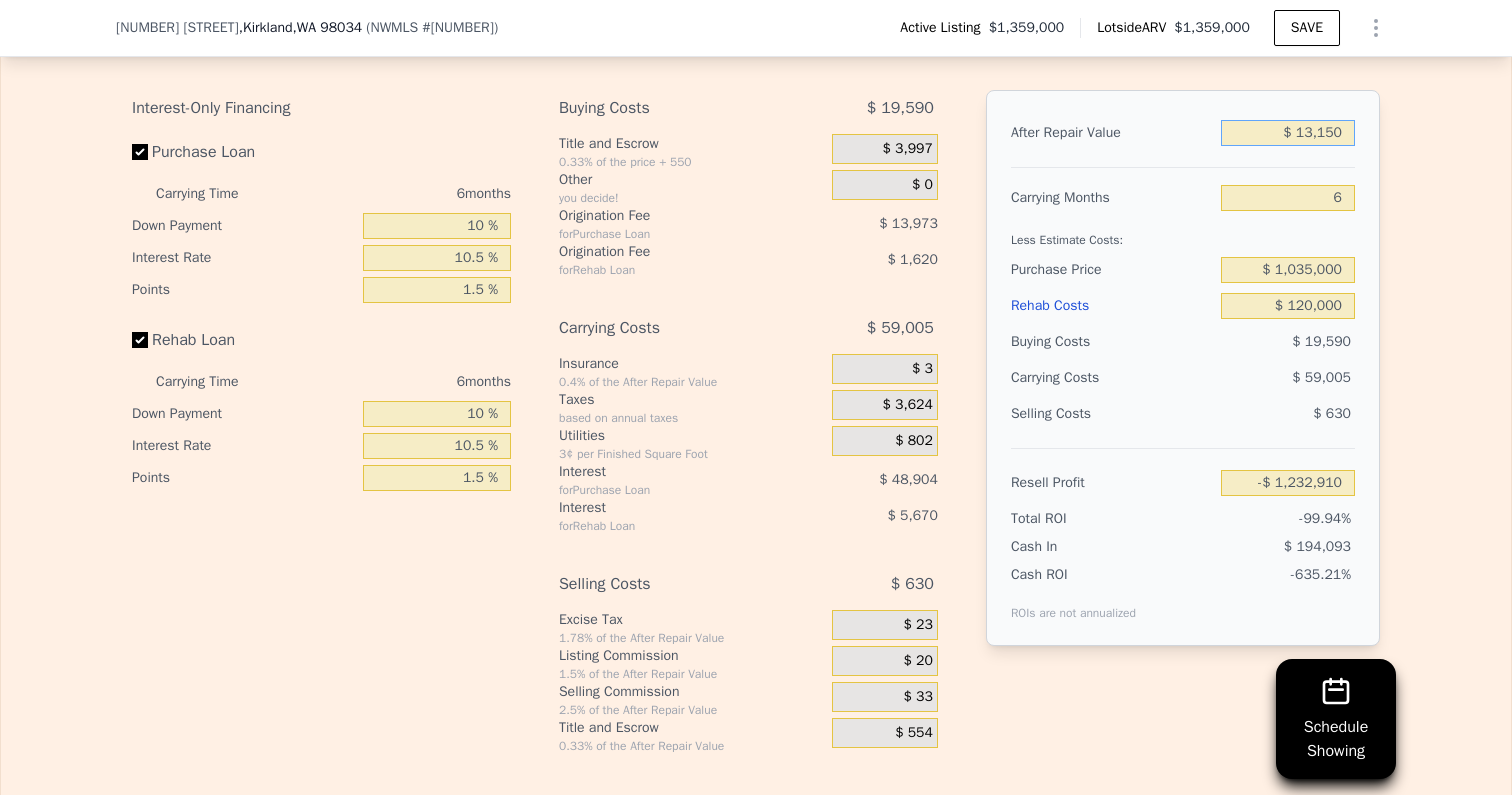 type on "-$ 1,221,822" 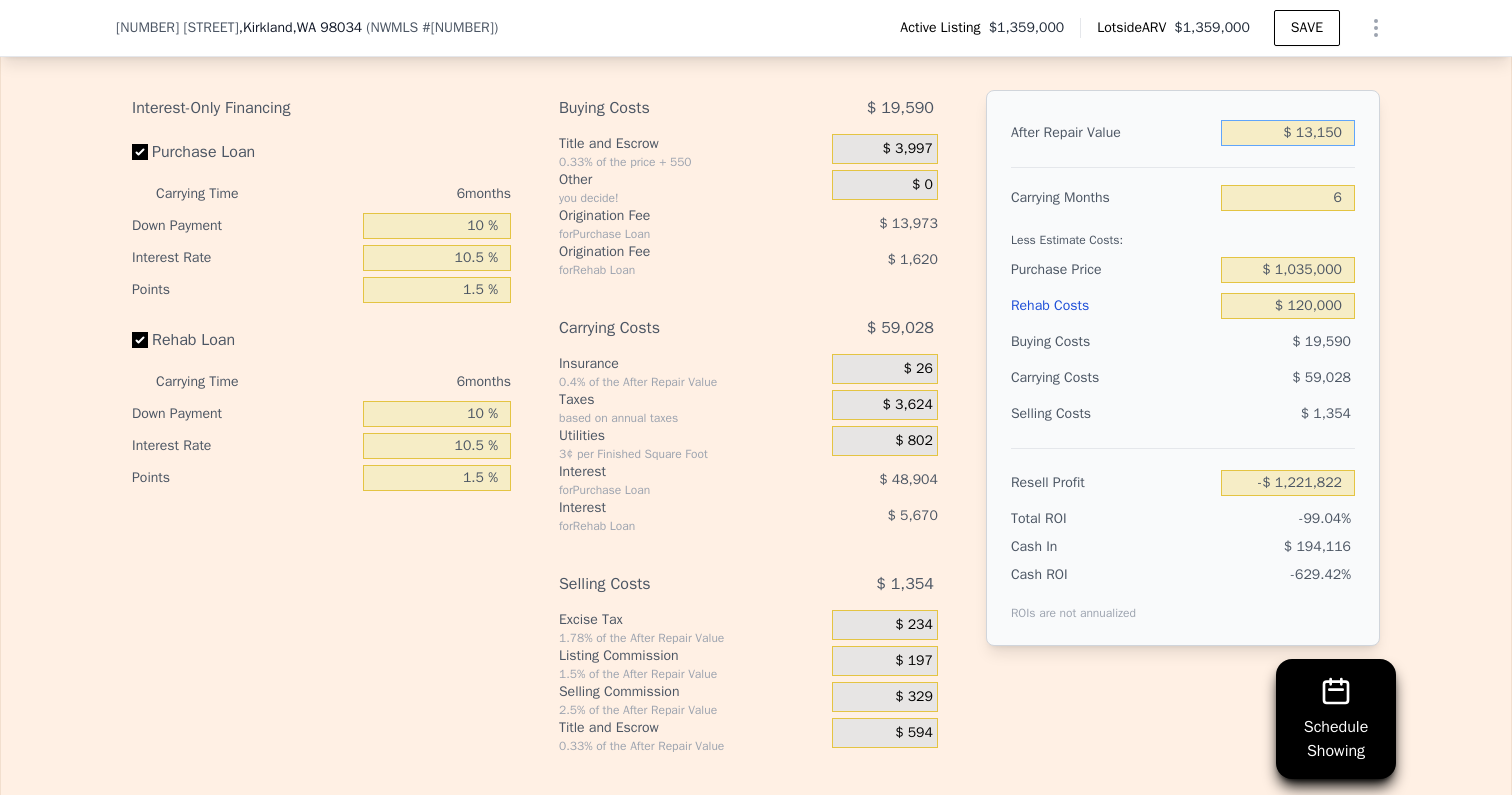 type on "$ 131,500" 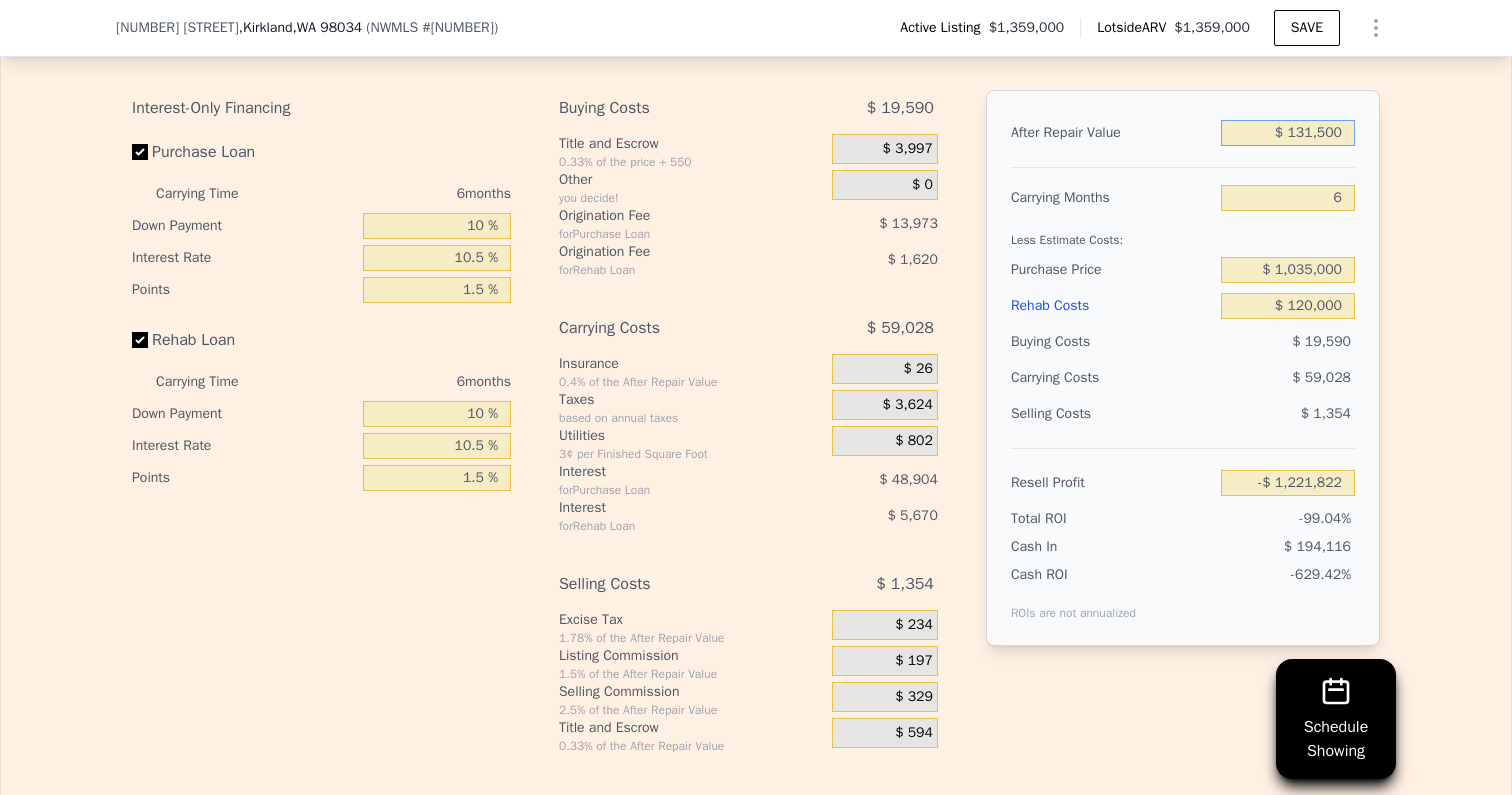 type on "-$ 1,110,945" 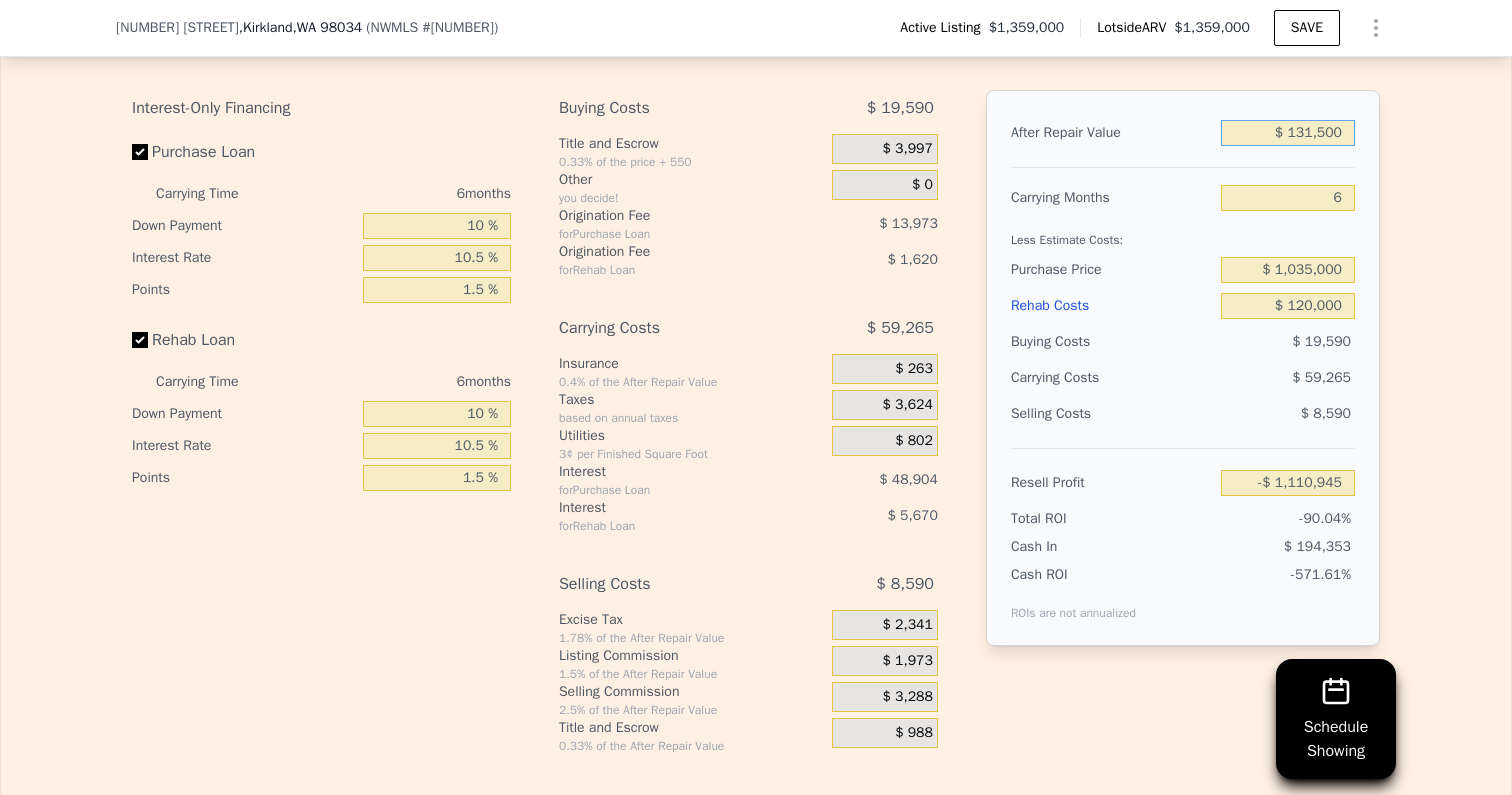 type on "$ 1,315,000" 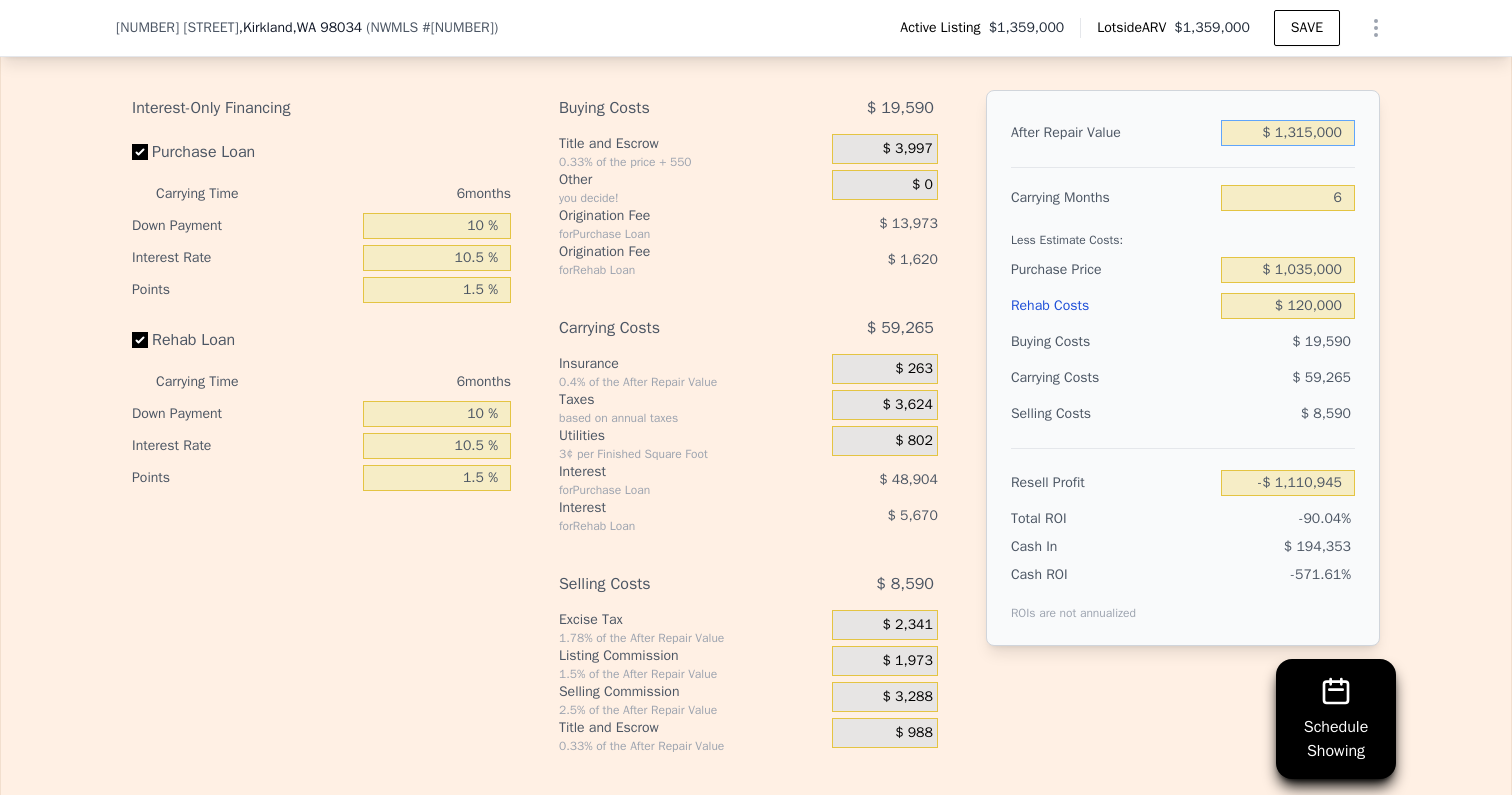 type on "-$ 2,158" 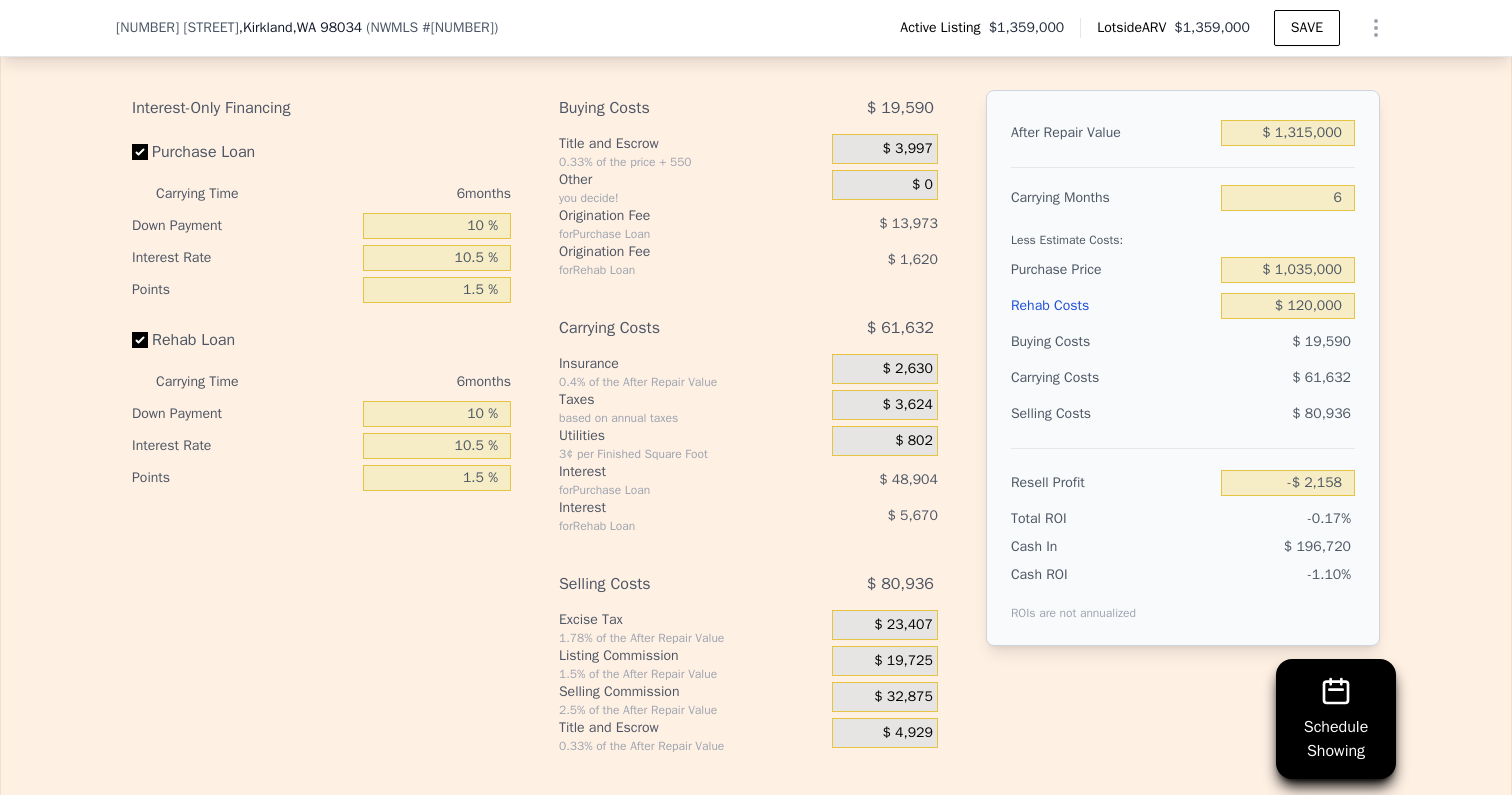 click on "Edit the assumptions in yellow boxes. Input profit to calculate an offer price. Pre-set assumptions are computer generated by Lotside . Interest-Only Financing Purchase Loan Carrying Time [NUMBER] months Down Payment [PERCENT] Interest Rate [PERCENT] Points [PERCENT] Rehab Loan Carrying Time [NUMBER] months Down Payment [PERCENT] Interest Rate [PERCENT] Points [PERCENT] Buying Costs $ [PRICE] Title and Escrow [PERCENT] of the price + [PRICE] $ [PRICE] Other you decide! $ [NUMBER] Origination Fee for Purchase Loan $ [PRICE] Origination Fee for Rehab Loan $ [PRICE] Carrying Costs $ [PRICE] Insurance [PERCENT] of the After Repair Value $ [PRICE] Taxes based on annual taxes $ [PRICE] Utilities [CURRENCY] per Finished Square Foot $ [PRICE] Interest for Purchase Loan $ [PRICE] Interest for Rehab Loan $ [PRICE] Selling Costs $ [PRICE] Excise Tax [PERCENT] of the After Repair Value $ [PRICE] Listing Commission [PERCENT] of the After Repair Value $ [PRICE] Selling Commission [PERCENT] of the After Repair Value $ [PRICE] Title and Escrow [PERCENT] of the After Repair Value $ [PRICE] After Repair Value $ [PRICE] [NUMBER]" at bounding box center (756, 382) 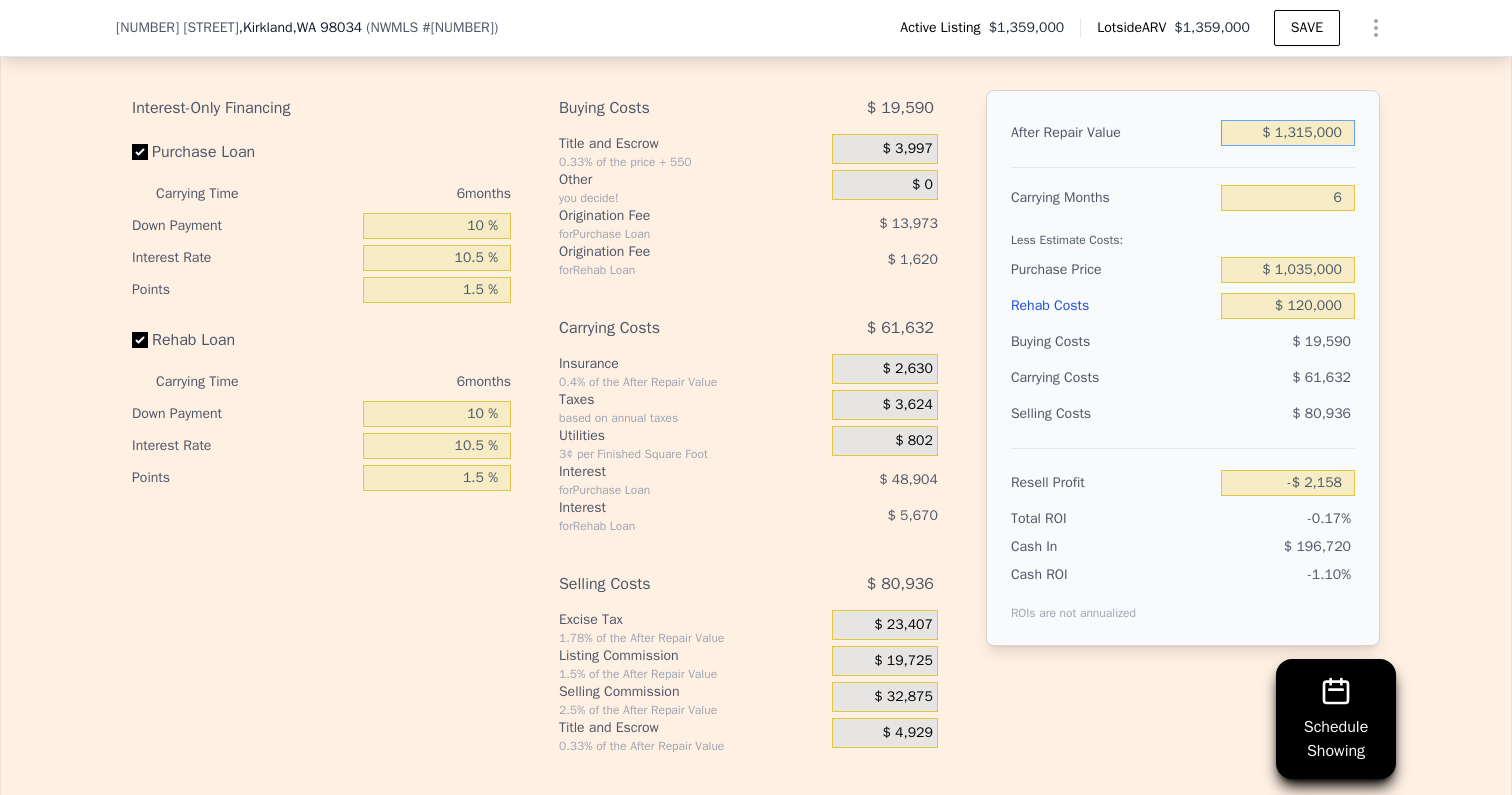 click on "$ 1,315,000" at bounding box center (1288, 133) 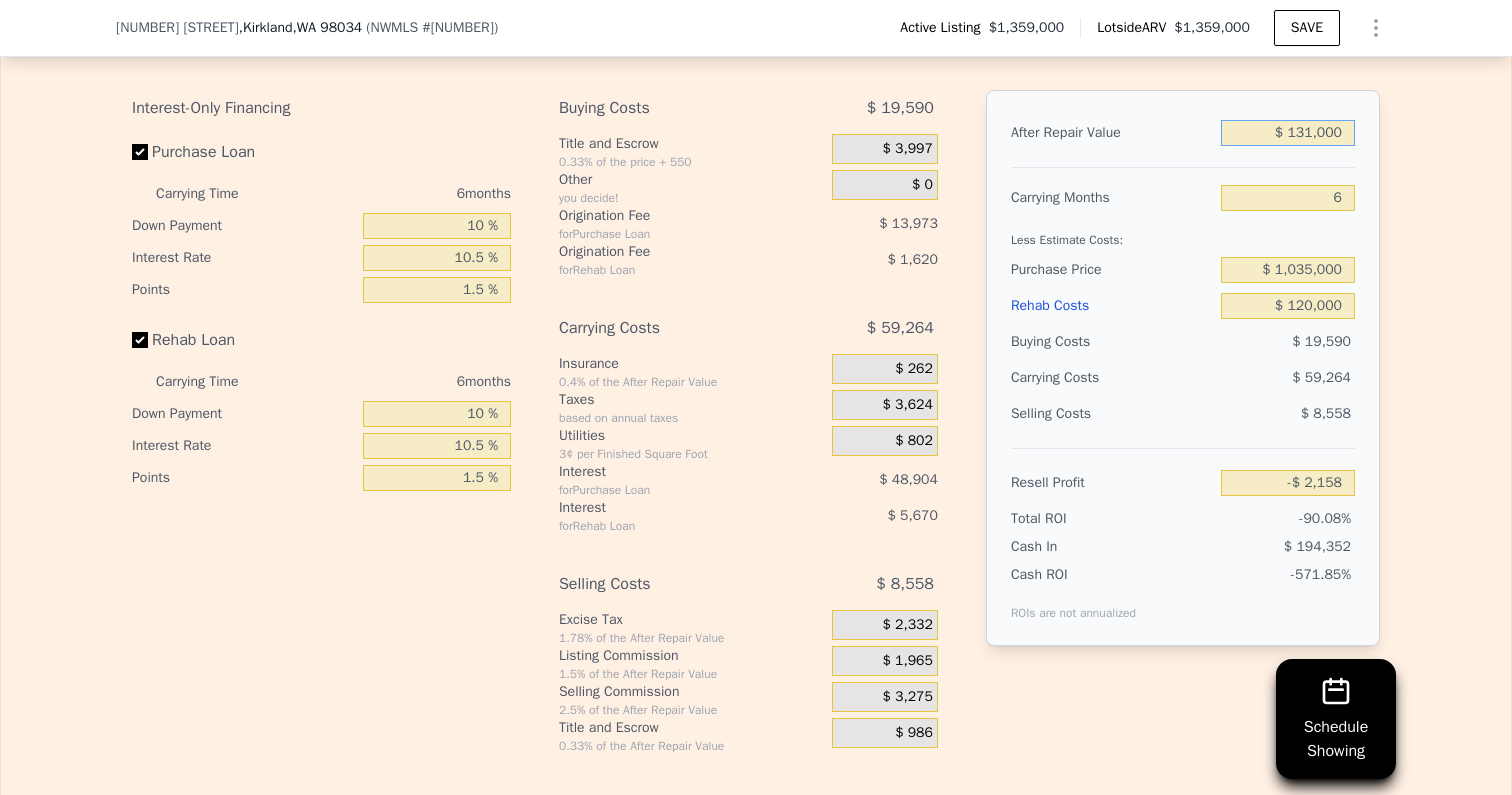type on "-$ 1,111,412" 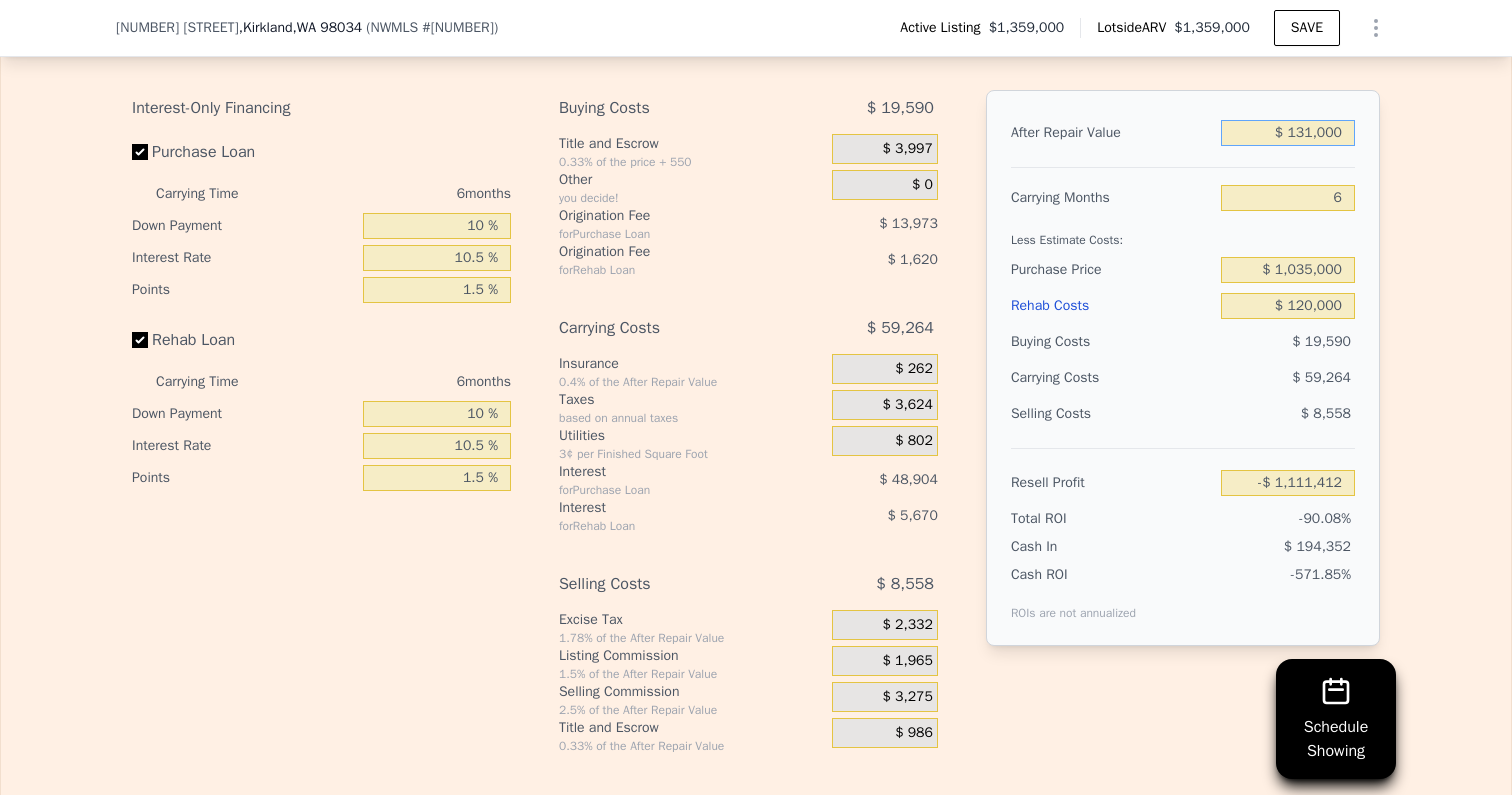 type on "$ 13,000" 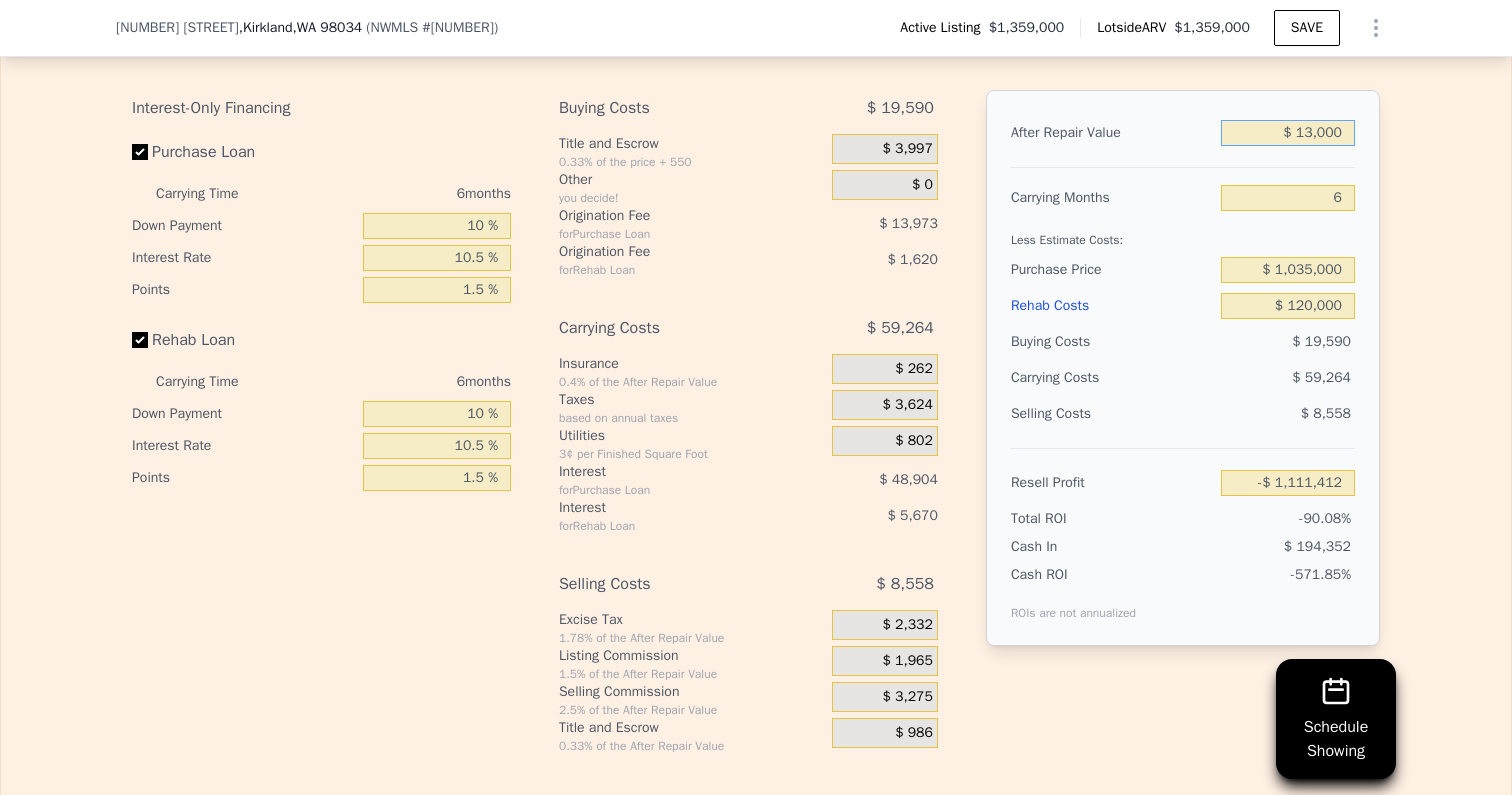 type on "-$ 1,221,962" 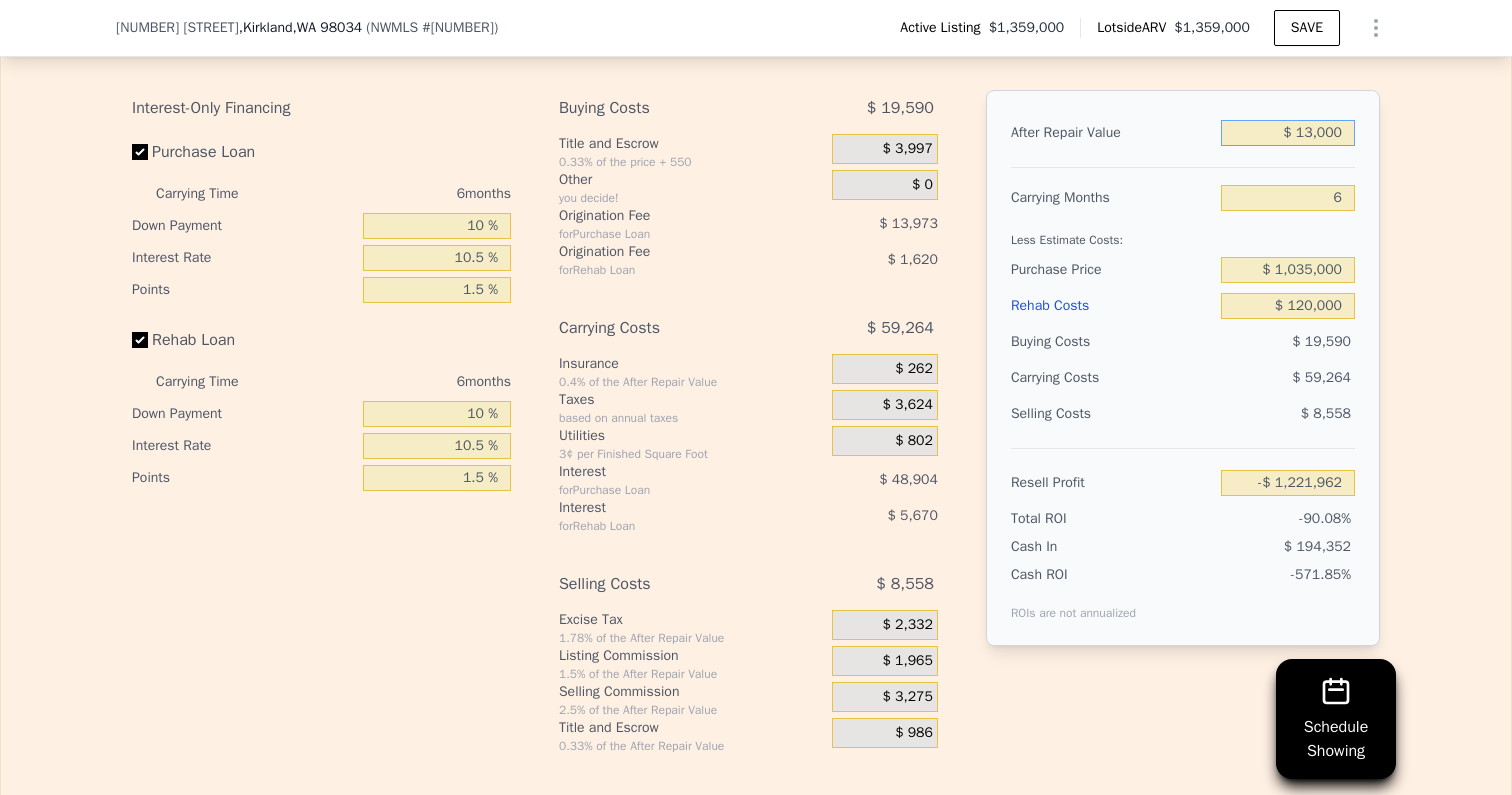 type on "$ 132,000" 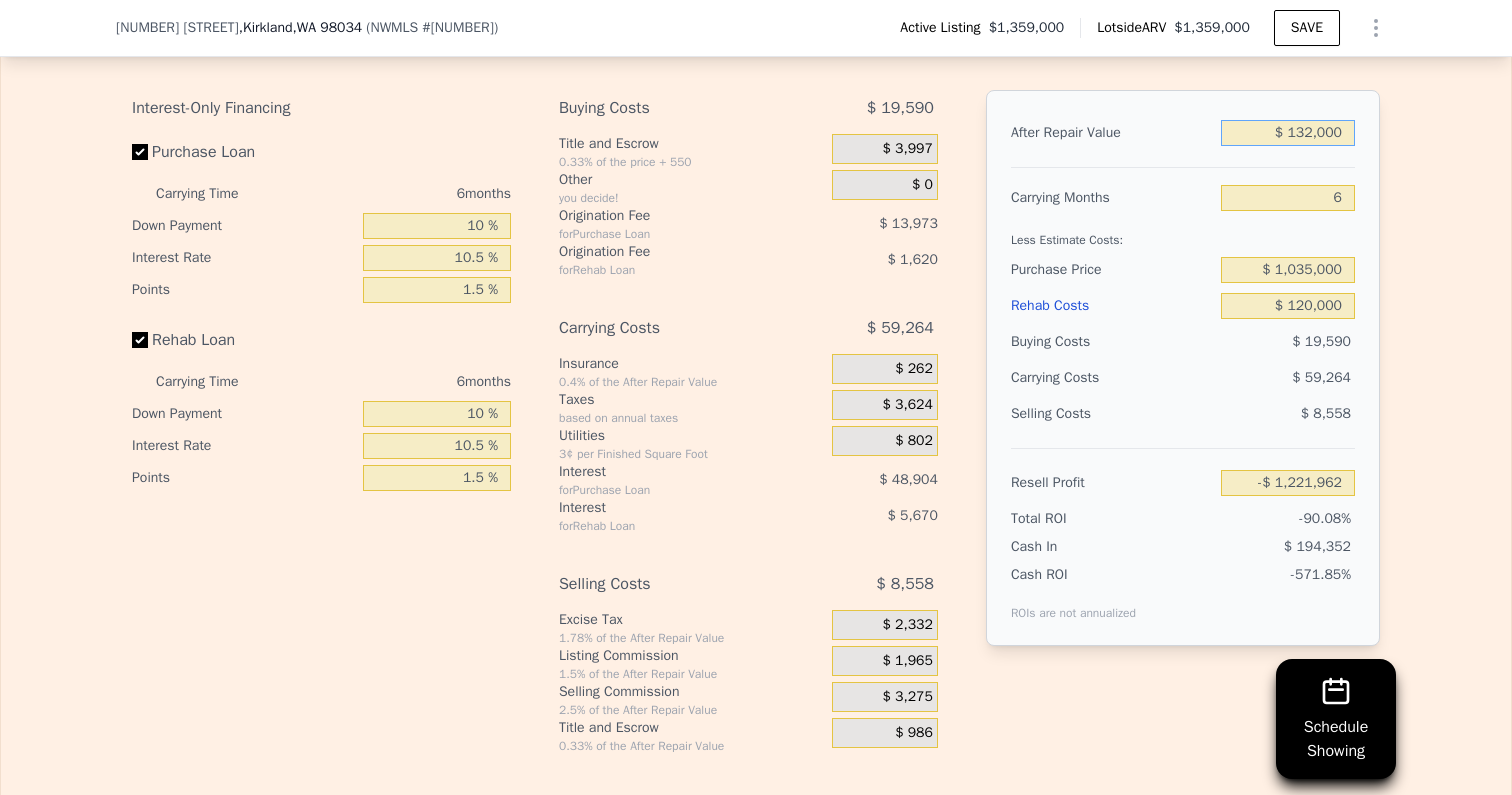 type on "-$ 1,110,476" 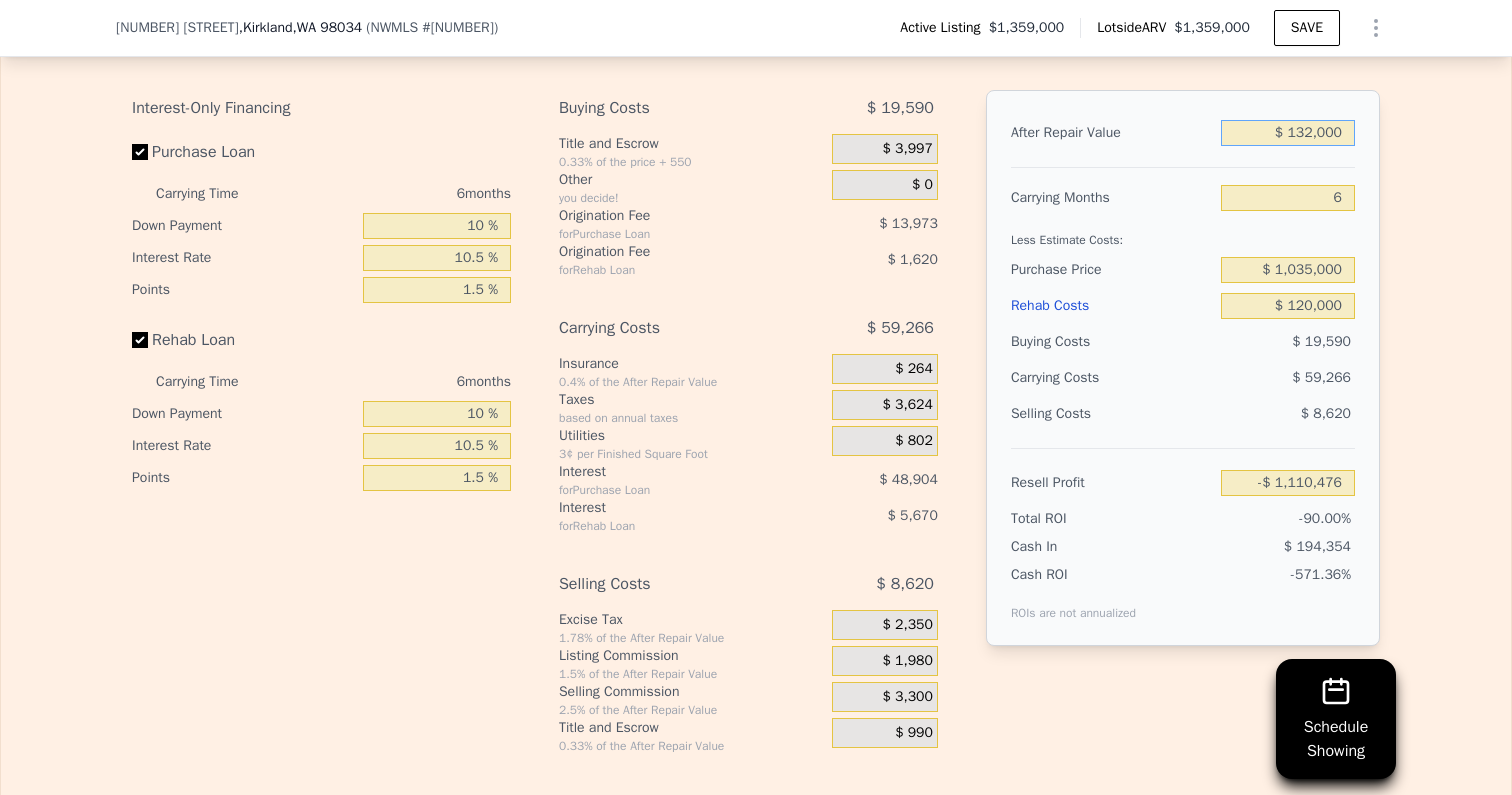 type on "-$ 132,000" 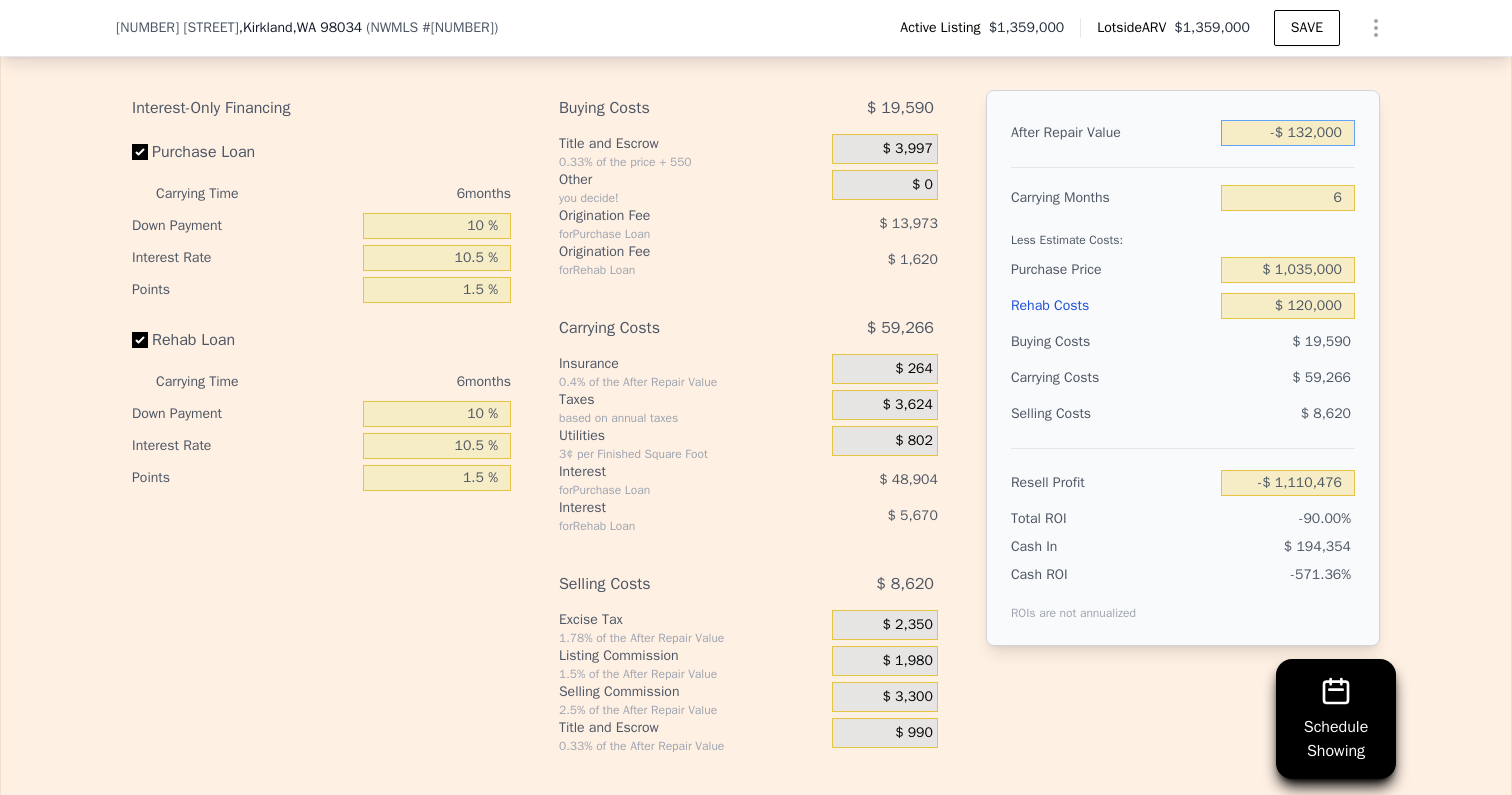 type on "-$ 1,357,808" 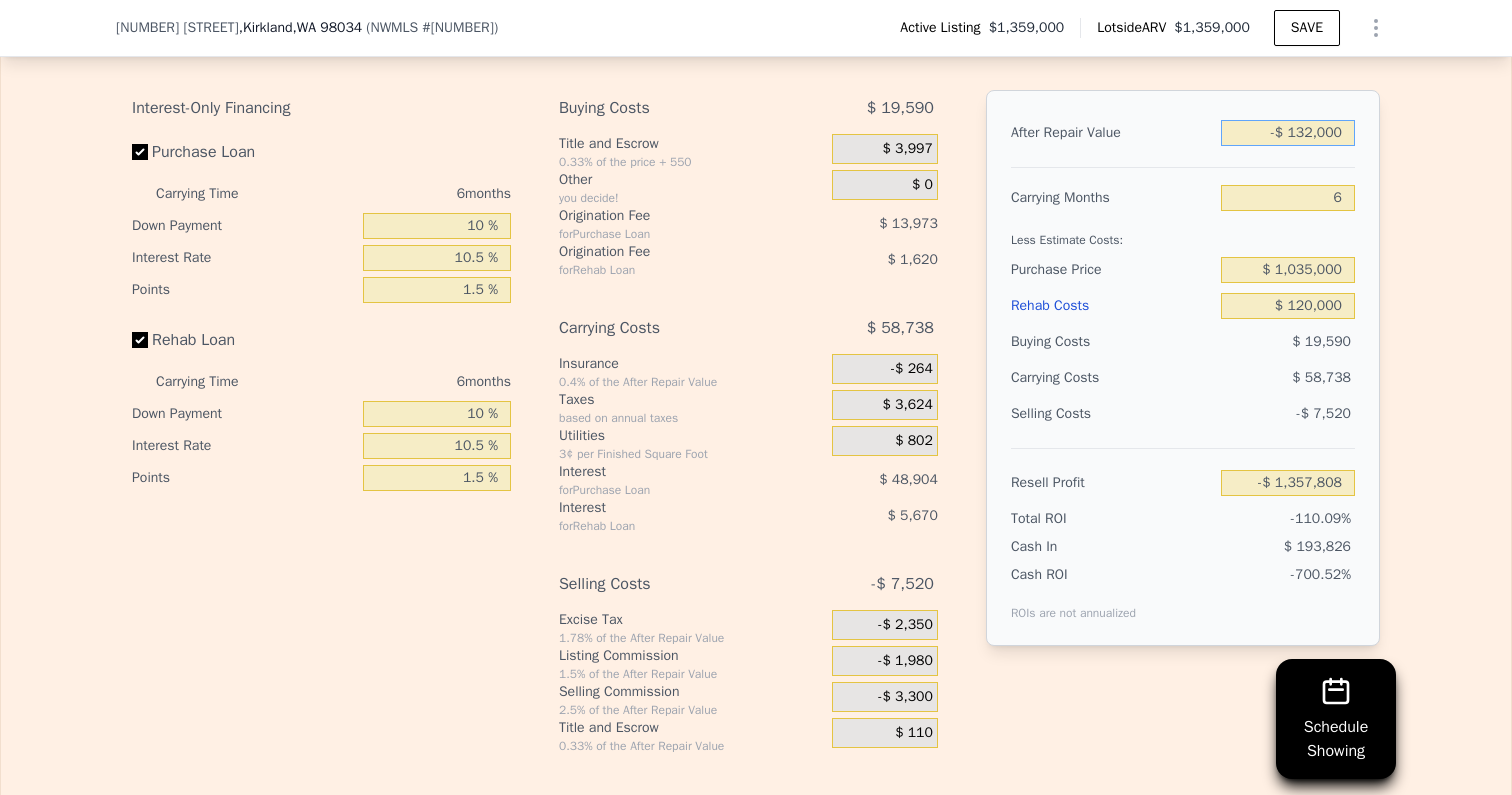 type on "-$ 1,320,000" 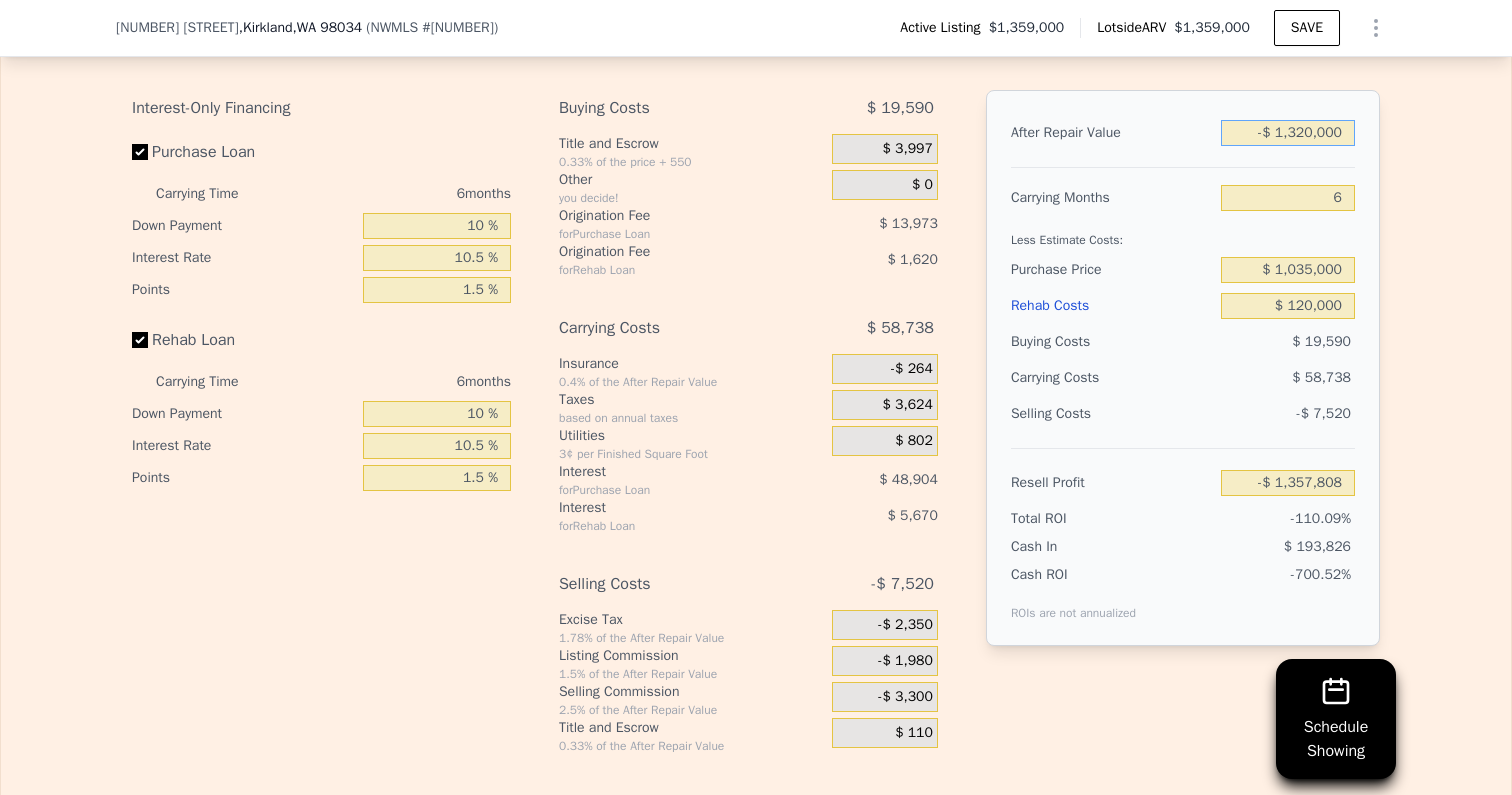 type on "-$ 2,470,810" 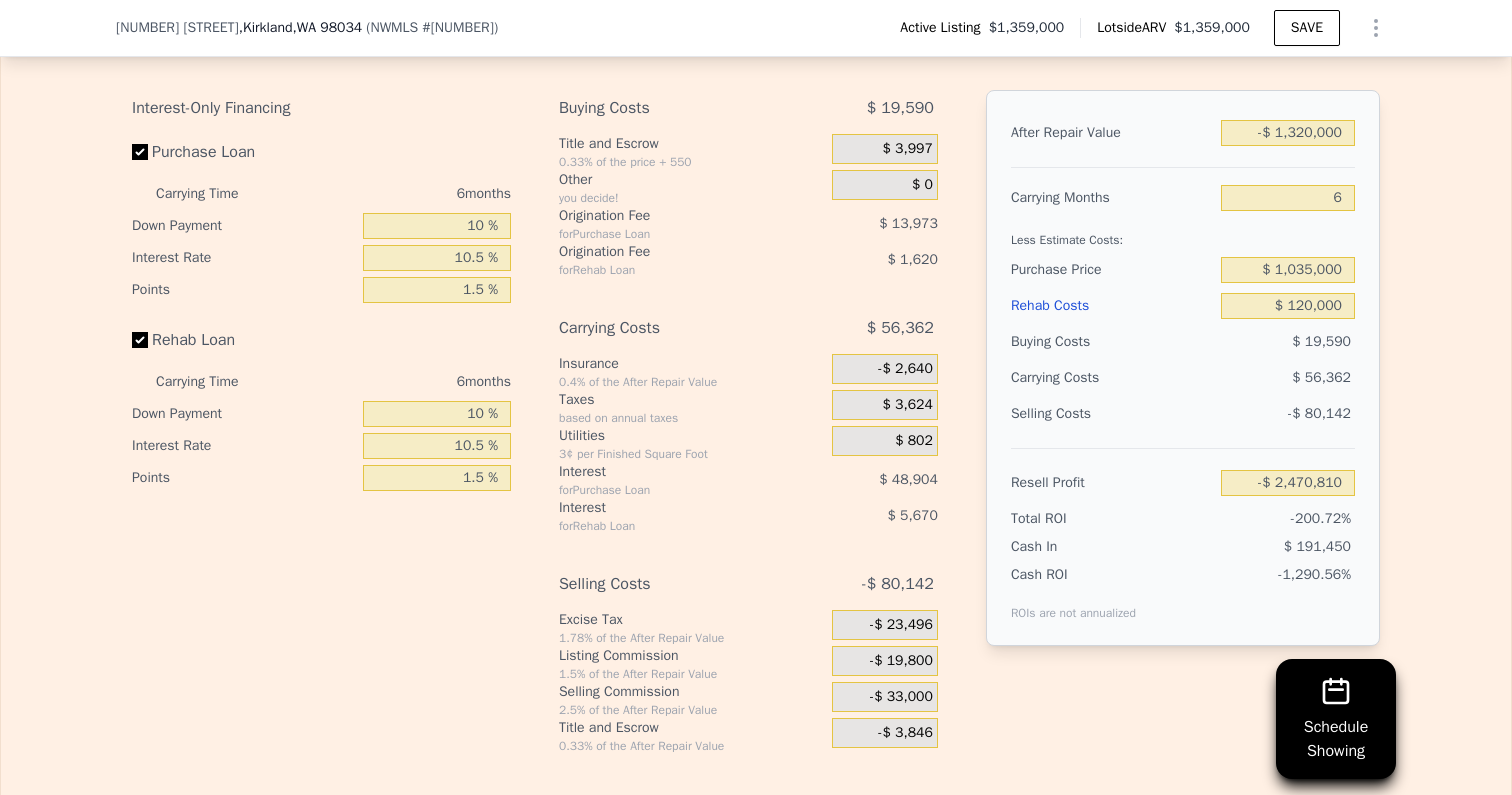 click on "Edit the assumptions in yellow boxes. Input profit to calculate an offer price. Pre-set assumptions are computer generated by Lotside . Interest-Only Financing Purchase Loan Carrying Time 6 months Down Payment 10 % Interest Rate 10.5 % Points 1.5 % Rehab Loan Carrying Time 6 months Down Payment 10 % Interest Rate 10.5 % Points 1.5 % Buying Costs [PRICE] Title and Escrow 0.33% of the price + 550 [PRICE] Other you decide! $ 0 Origination Fee for Purchase Loan [PRICE] Origination Fee for Rehab Loan [PRICE] Carrying Costs [PRICE] Insurance 0.4% of the After Repair Value -[PRICE] Taxes based on annual taxes [PRICE] Utilities 3¢ per Finished Square Foot [PRICE] Interest for Purchase Loan [PRICE] Interest for Rehab Loan [PRICE] Selling Costs -[PRICE] Excise Tax 1.78% of the After Repair Value -[PRICE] Listing Commission 1.5% of the After Repair Value -[PRICE] Selling Commission 2.5% of the After Repair Value -[PRICE] Title and Escrow 0.33% of the After Repair Value -[PRICE] After Repair Value 6 Cash In" at bounding box center (756, 382) 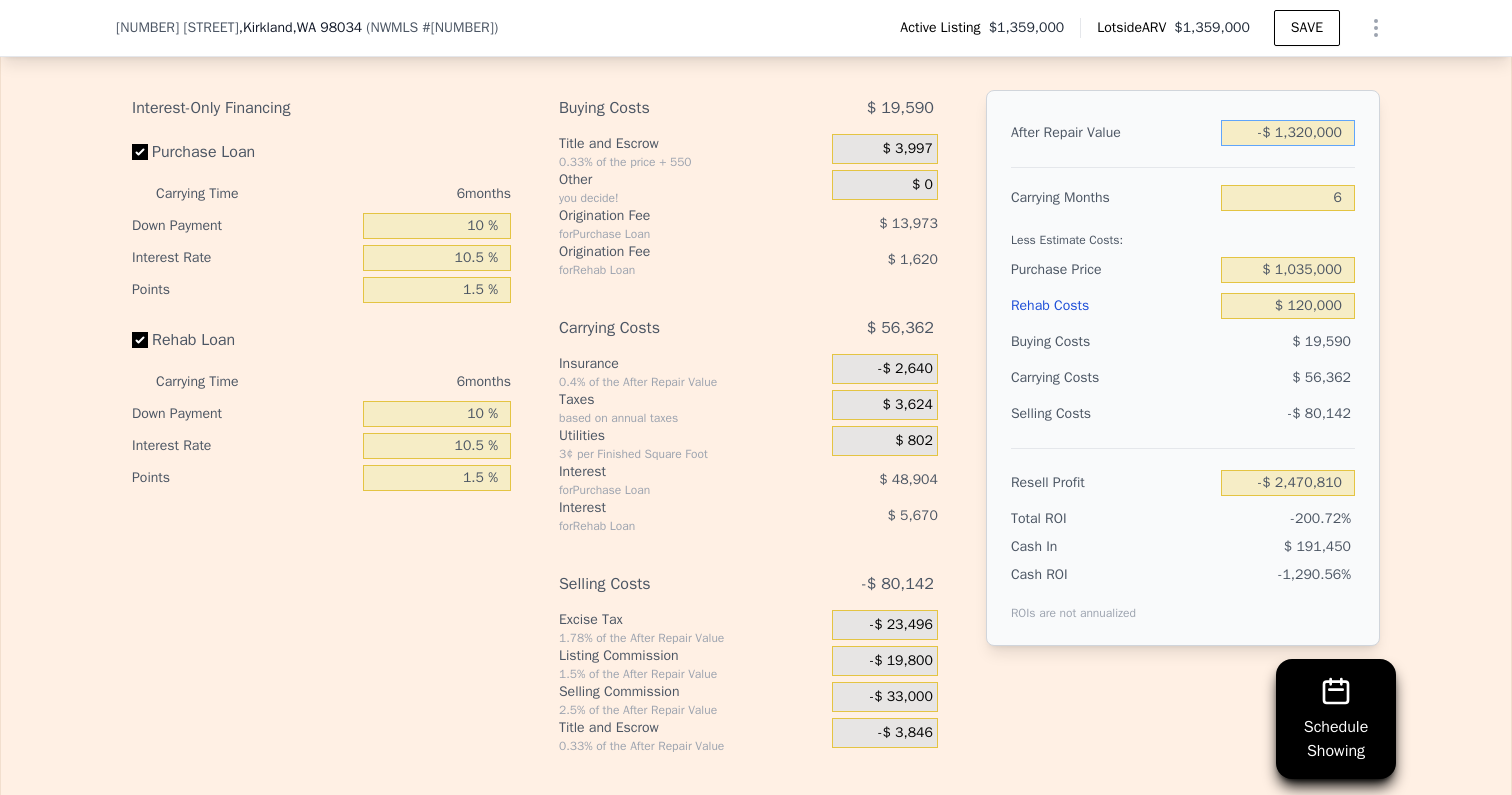 click on "-$ 1,320,000" at bounding box center (1288, 133) 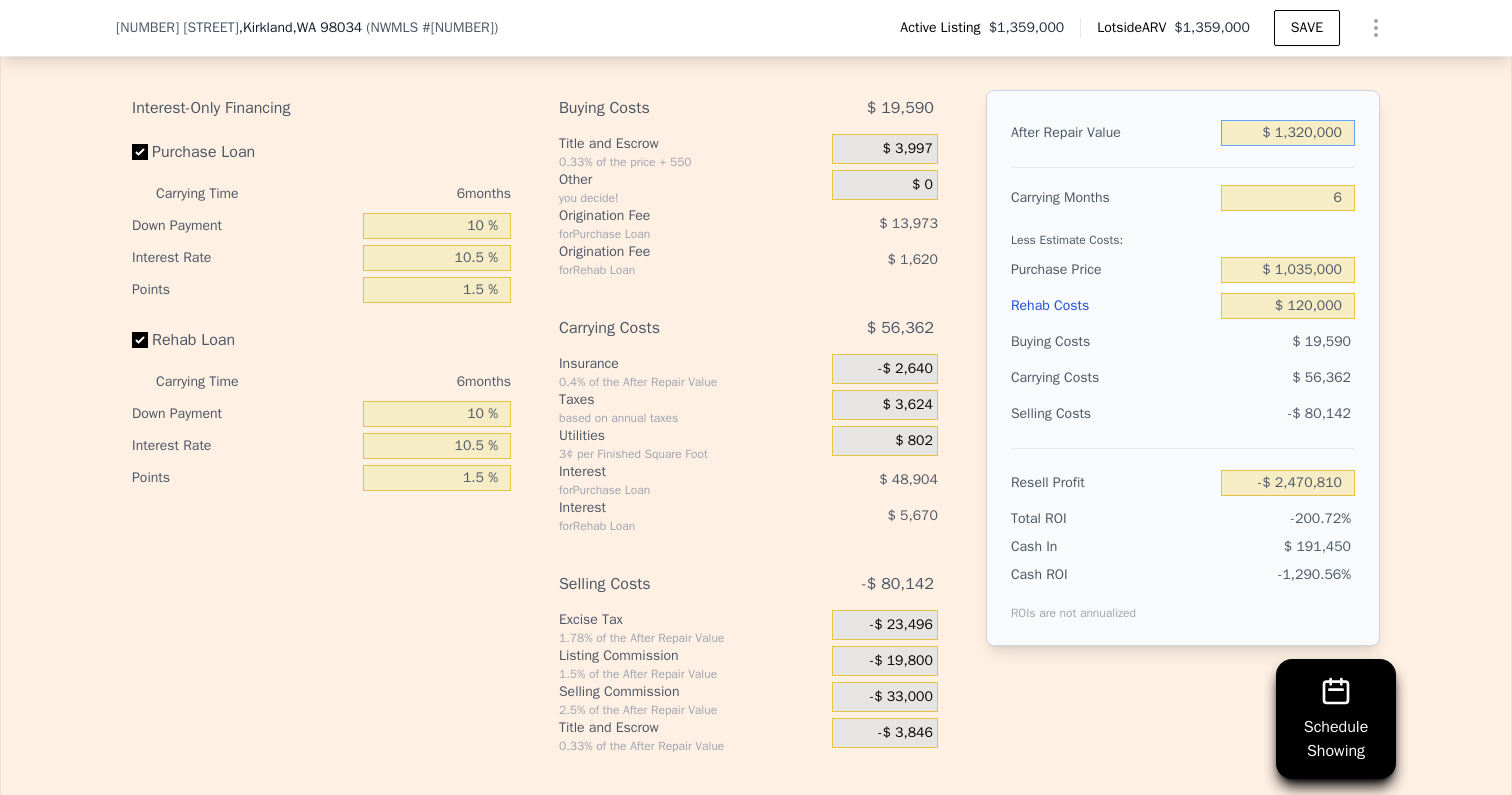 type on "$ 2,526" 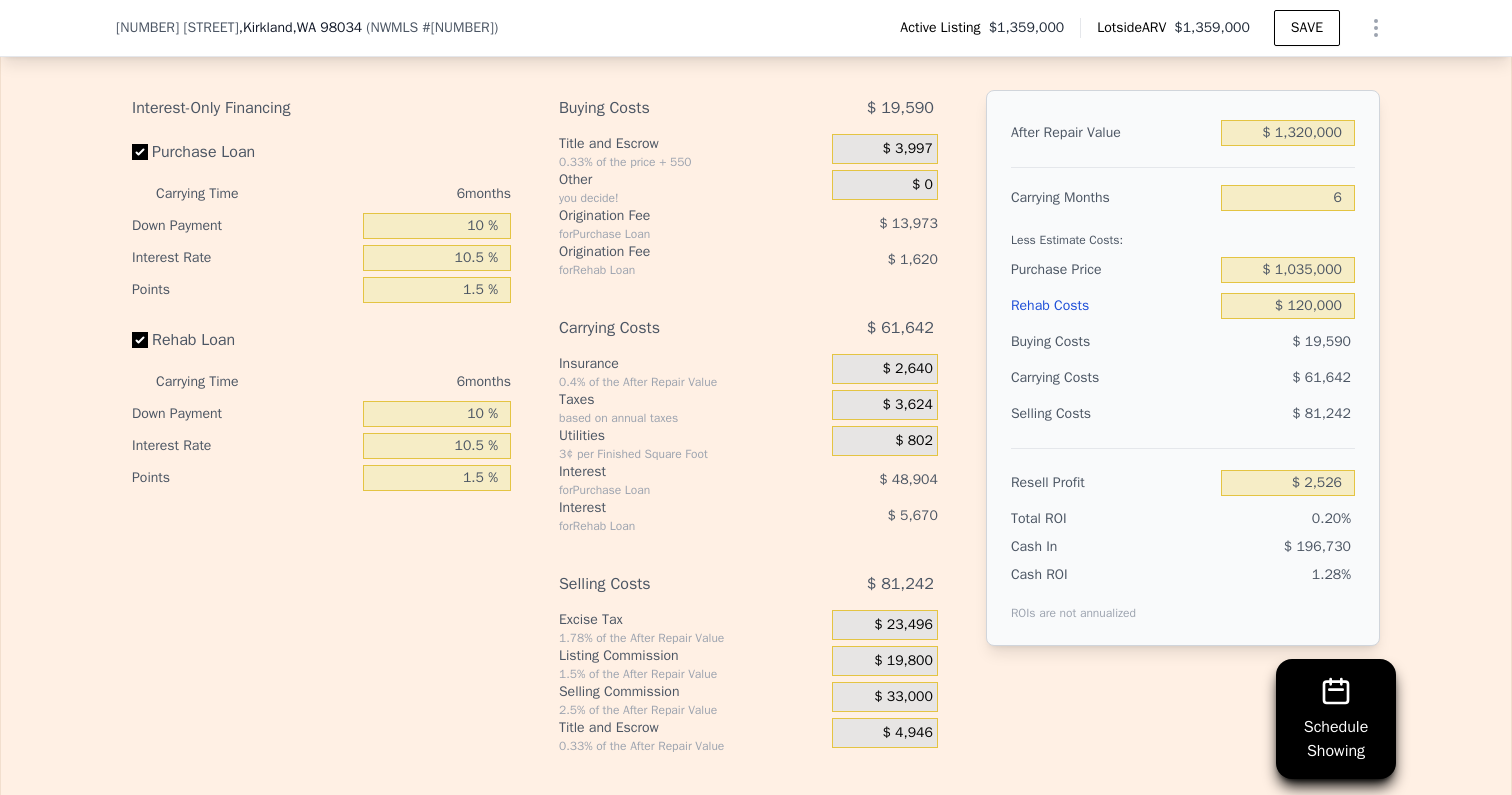 click on "Edit the assumptions in yellow boxes. Input profit to calculate an offer price. Pre-set assumptions are computer generated by Lotside . Interest-Only Financing Purchase Loan Carrying Time [NUMBER] months Down Payment [PERCENT] Interest Rate [PERCENT] Points [PERCENT] Rehab Loan Carrying Time [NUMBER] months Down Payment [PERCENT] Interest Rate [PERCENT] Points [PERCENT] Buying Costs $ [PRICE] Title and Escrow [PERCENT] of the price + [PRICE] $ [PRICE] Other you decide! $ [NUMBER] Origination Fee for Purchase Loan $ [PRICE] Origination Fee for Rehab Loan $ [PRICE] Carrying Costs $ [PRICE] Insurance [PERCENT] of the After Repair Value $ [PRICE] Taxes based on annual taxes $ [PRICE] Utilities [CURRENCY] per Finished Square Foot $ [PRICE] Interest for Purchase Loan $ [PRICE] Interest for Rehab Loan $ [PRICE] Selling Costs $ [PRICE] Excise Tax [PERCENT] of the After Repair Value $ [PRICE] Listing Commission [PERCENT] of the After Repair Value $ [PRICE] Selling Commission [PERCENT] of the After Repair Value $ [PRICE] Title and Escrow [PERCENT] of the After Repair Value $ [PRICE] After Repair Value $ [PRICE] [NUMBER]" at bounding box center (756, 382) 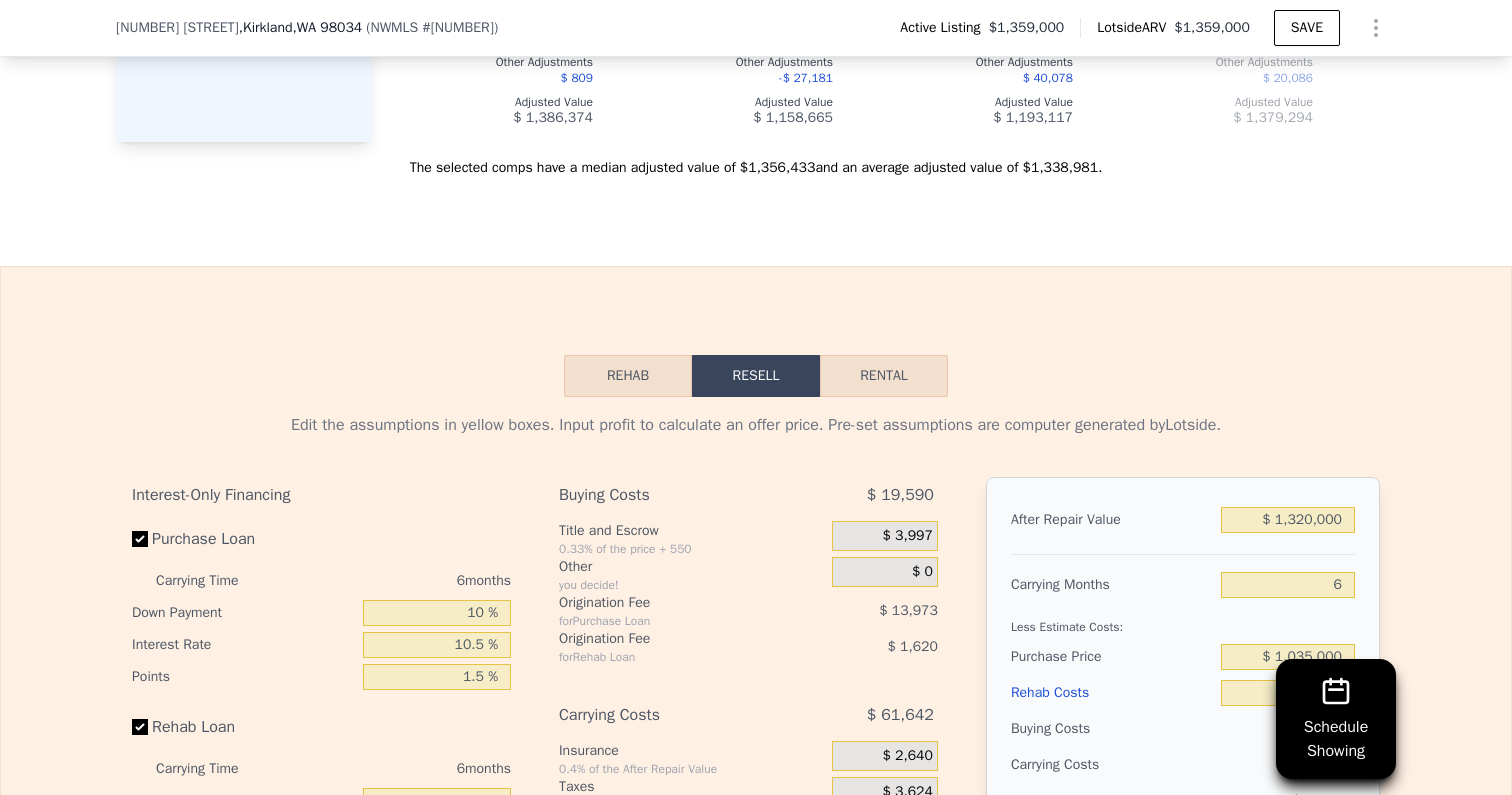 scroll, scrollTop: 2897, scrollLeft: 0, axis: vertical 